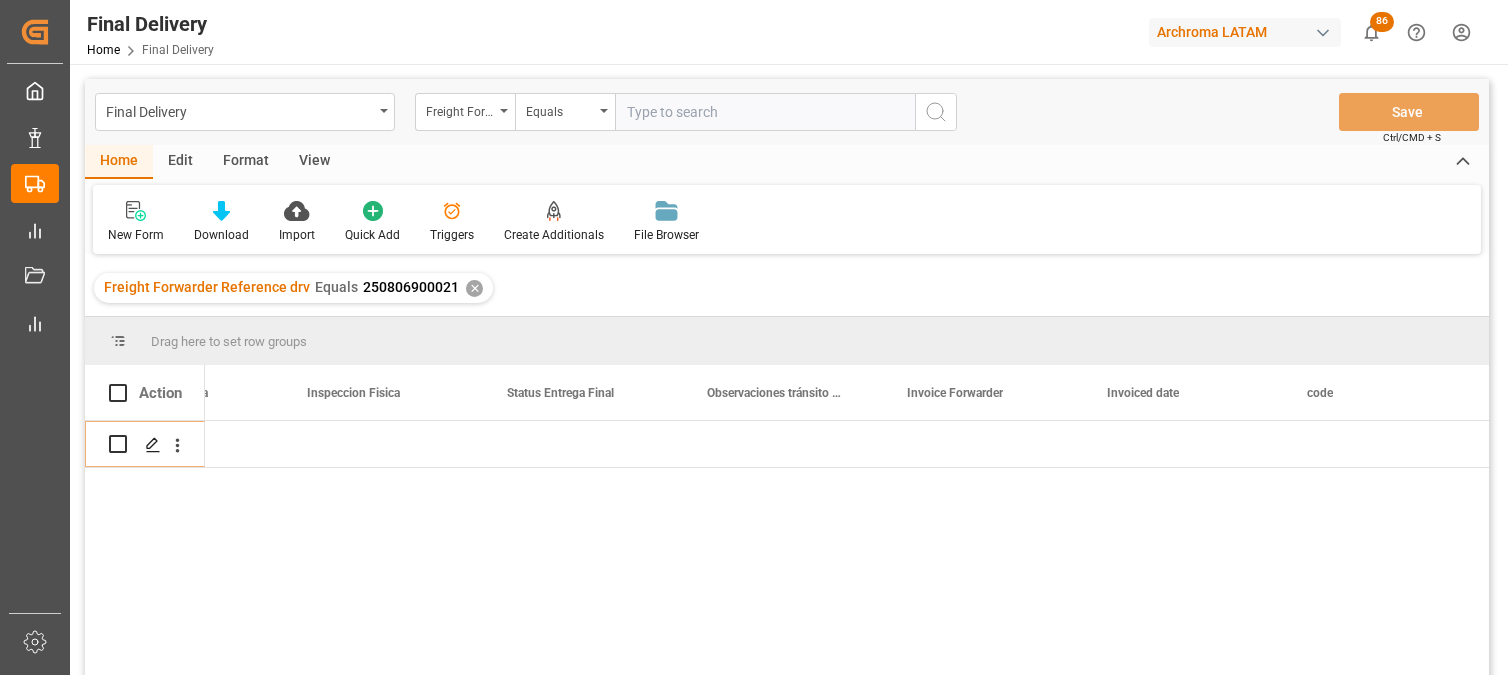 scroll, scrollTop: 0, scrollLeft: 0, axis: both 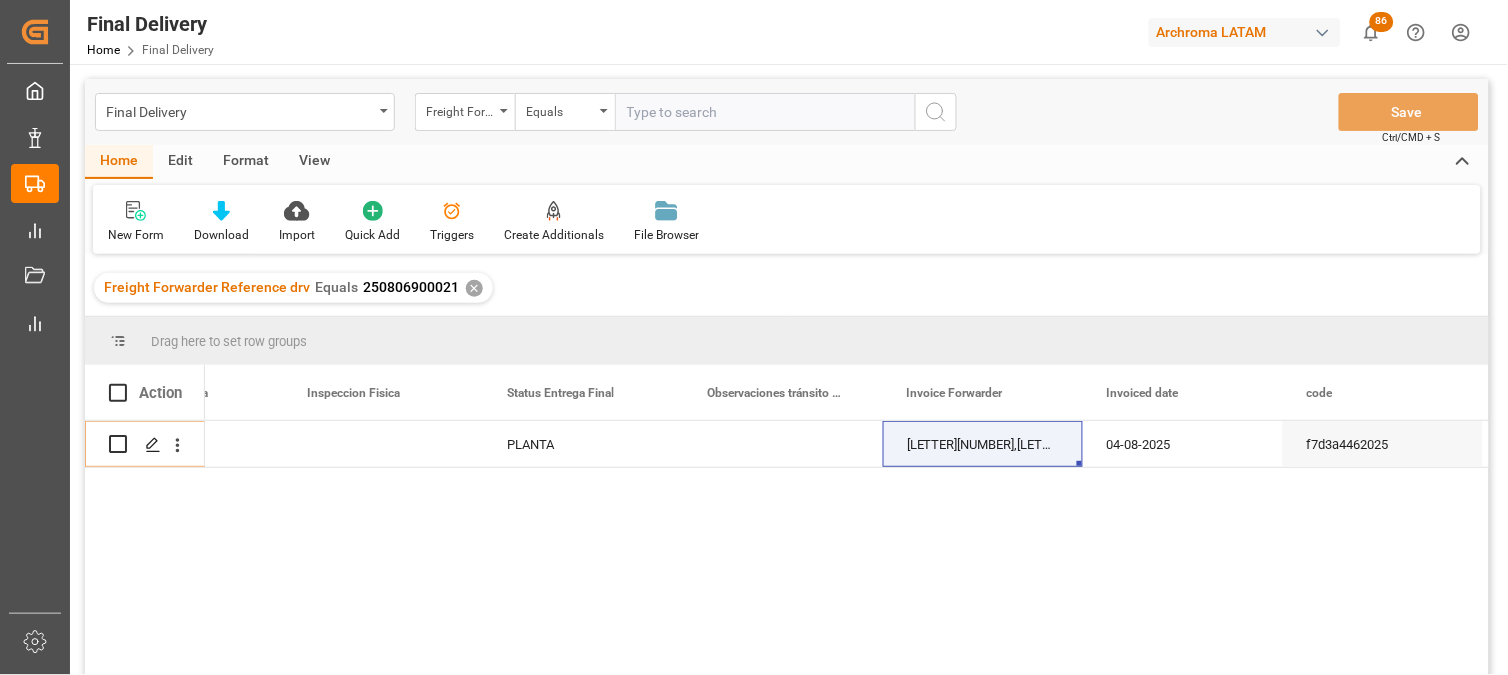 click on "✕" at bounding box center (474, 288) 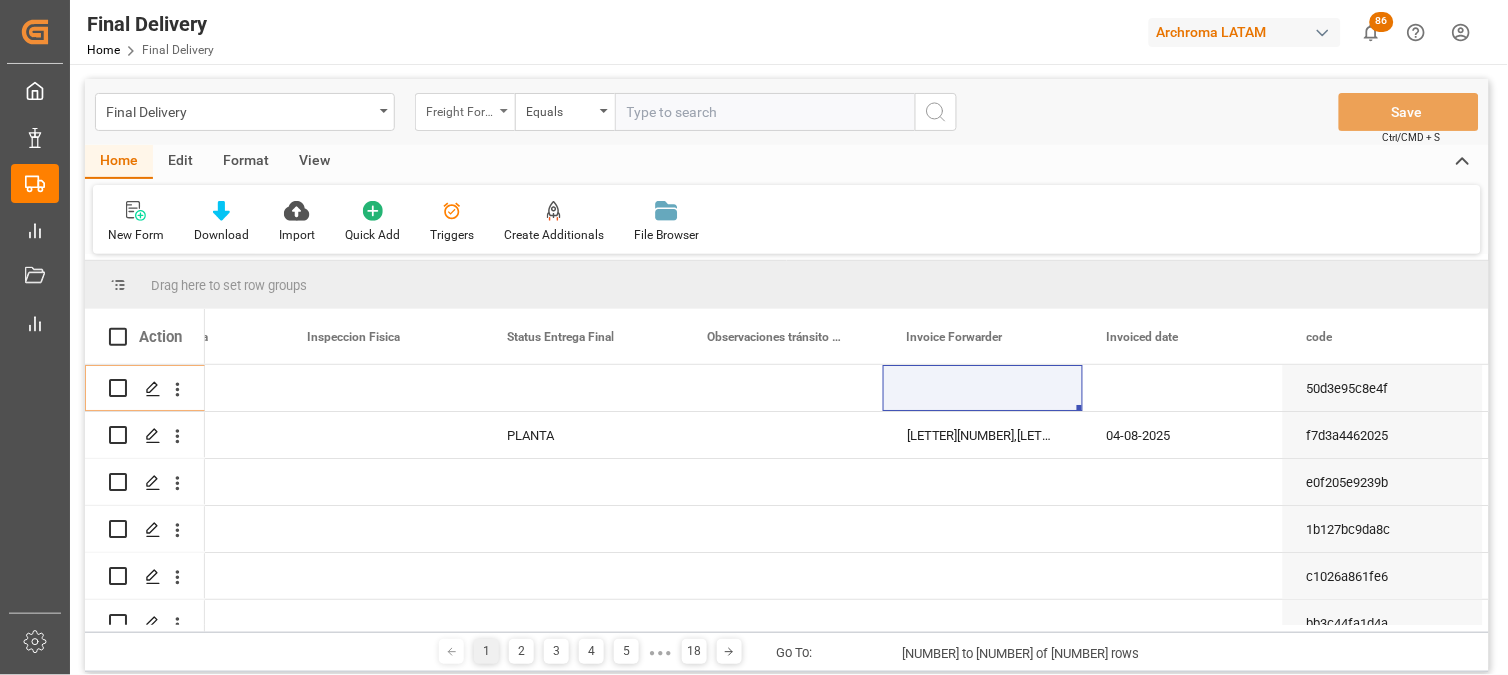 click on "Freight Forwarder Reference drv" at bounding box center [465, 112] 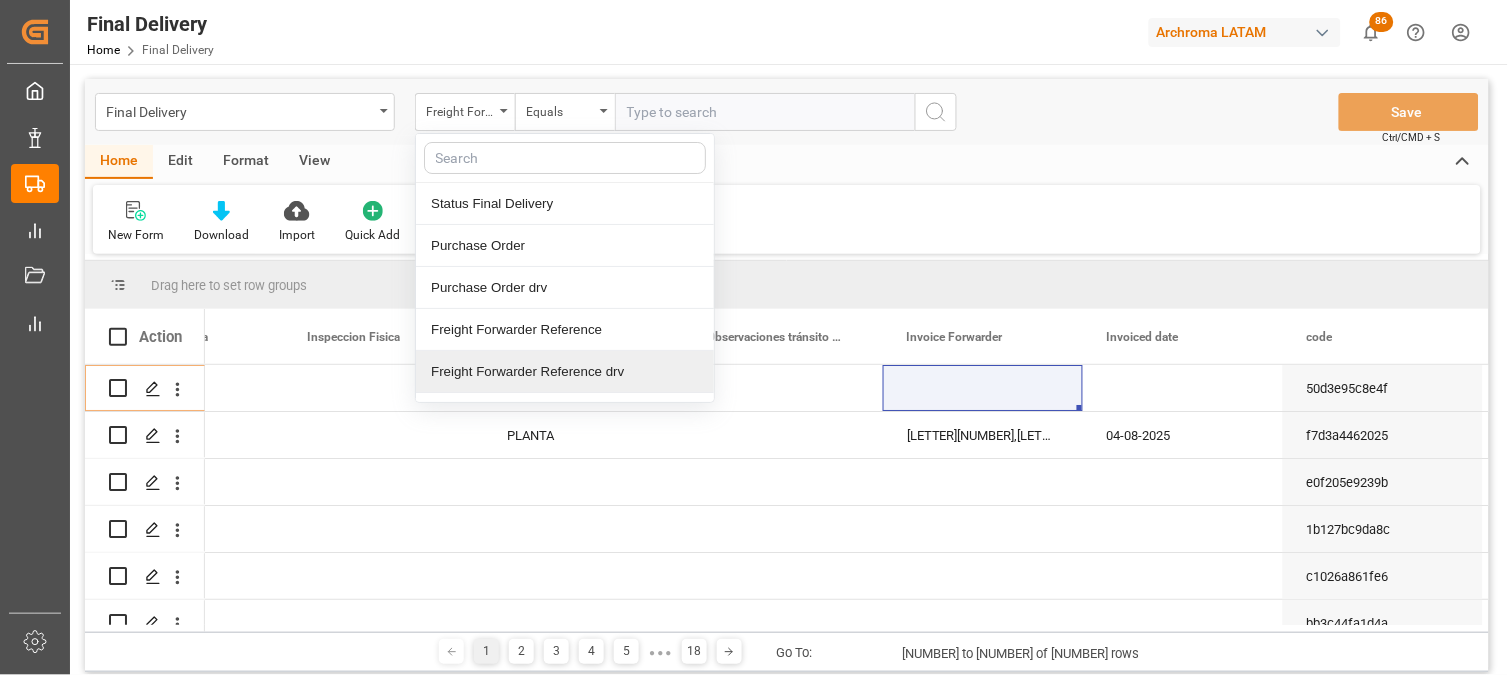 click on "Freight Forwarder Reference drv" at bounding box center [565, 372] 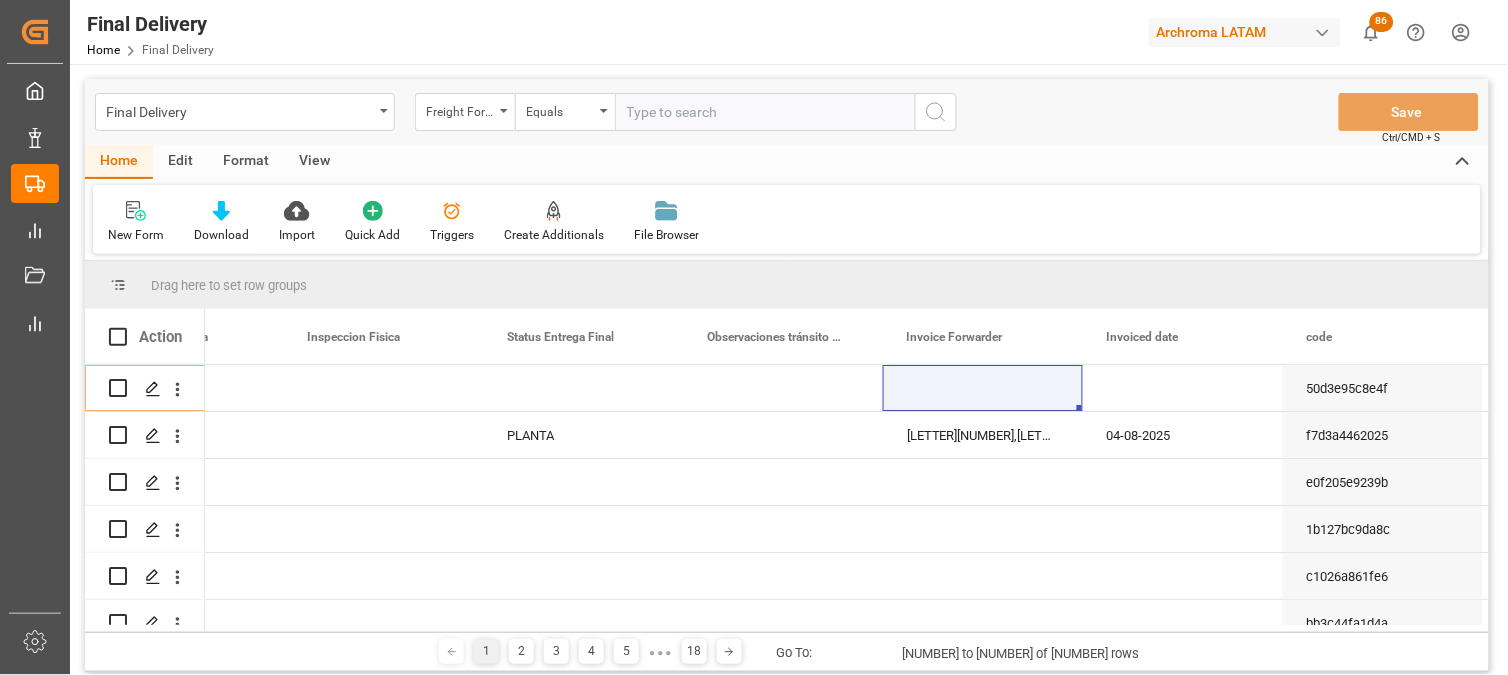click at bounding box center [765, 112] 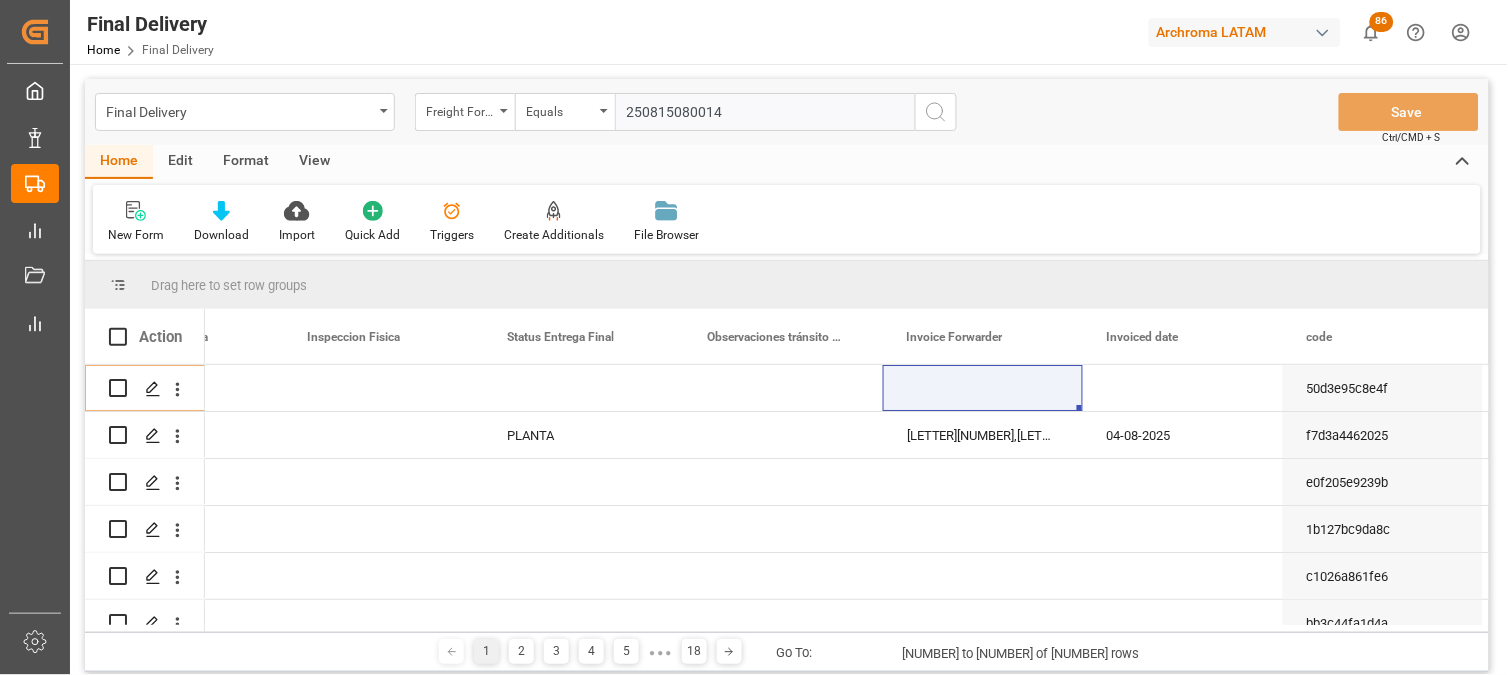 type 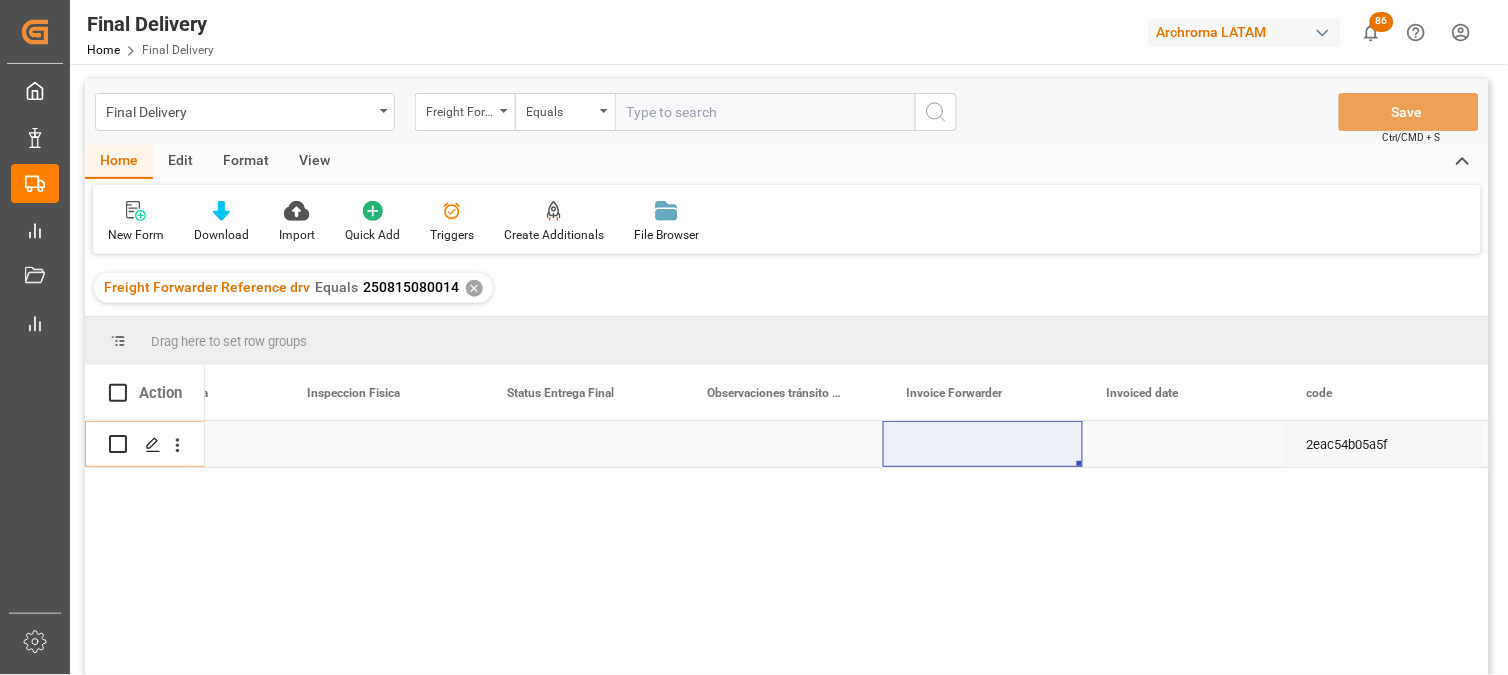 click at bounding box center [783, 444] 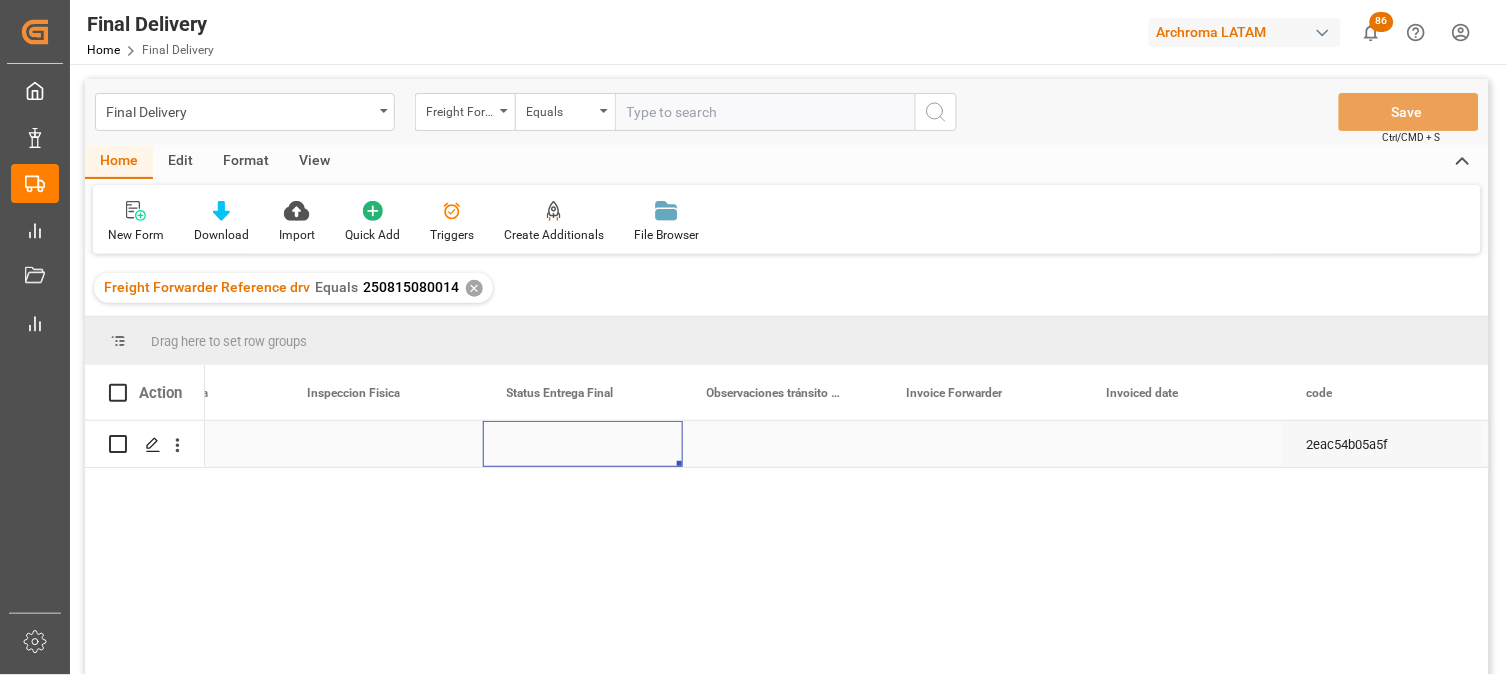 scroll, scrollTop: 0, scrollLeft: 7200, axis: horizontal 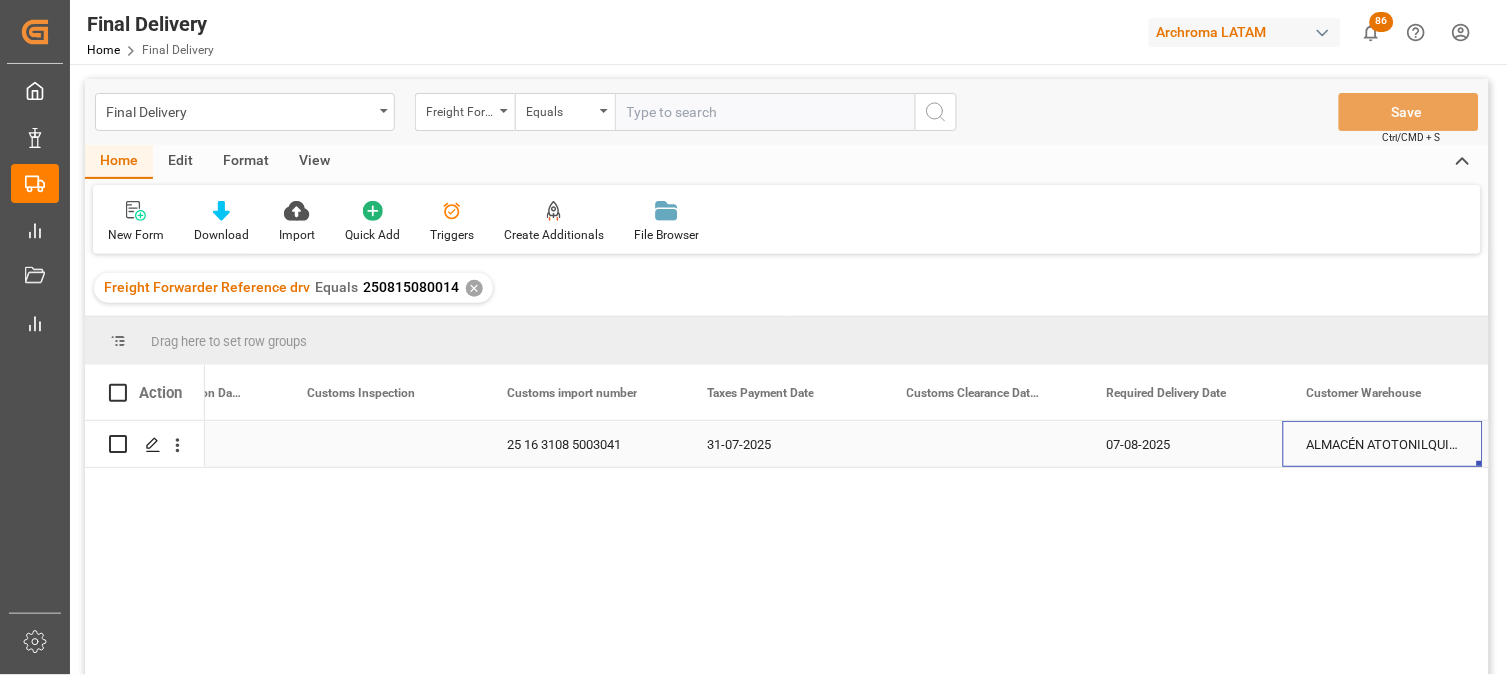 click at bounding box center [983, 444] 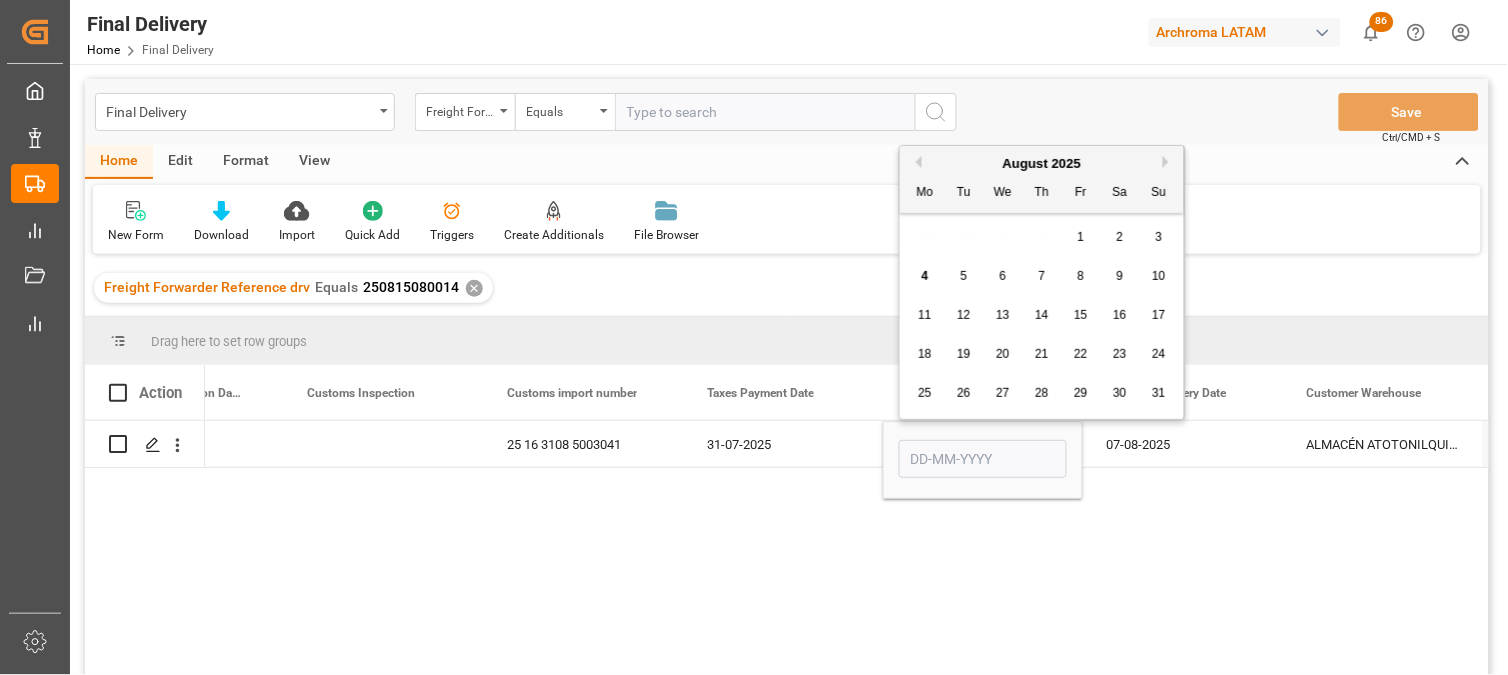 click on "5" at bounding box center [964, 277] 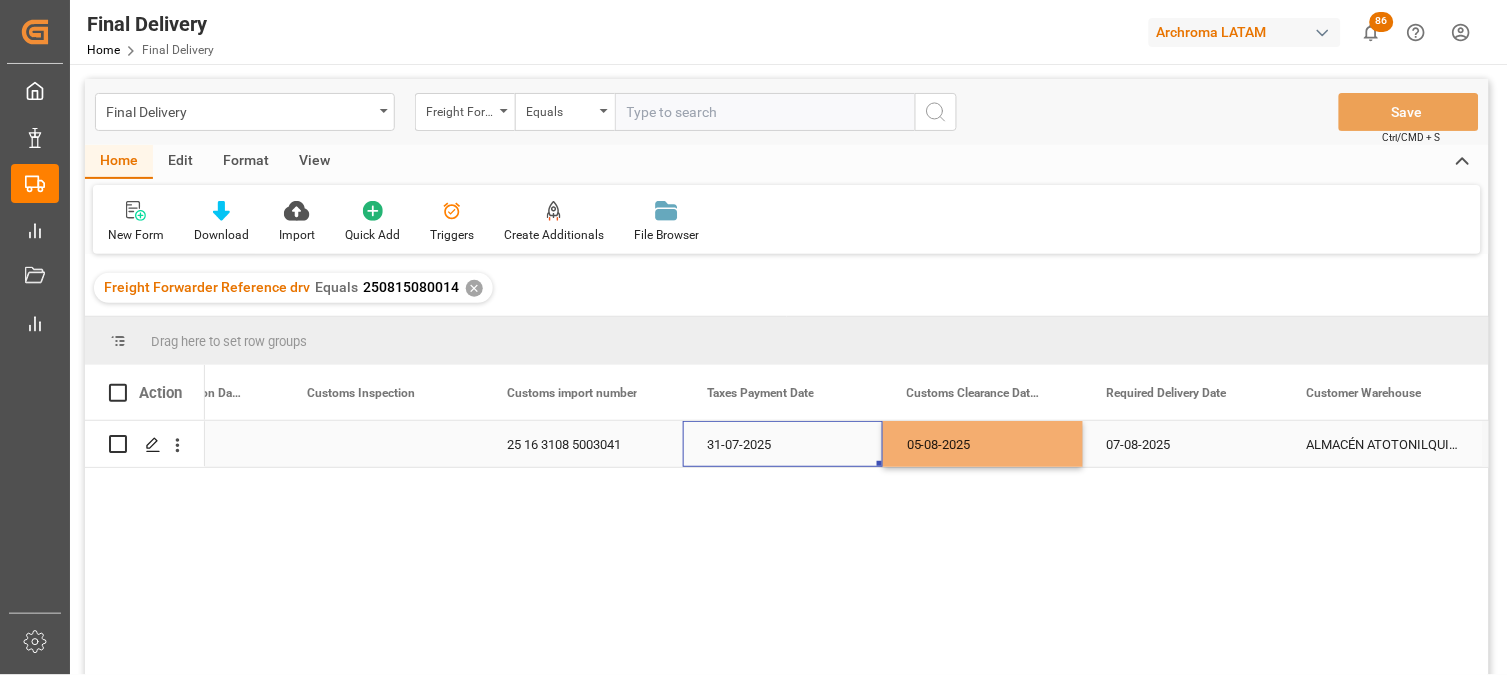 click on "31-07-2025" at bounding box center (783, 444) 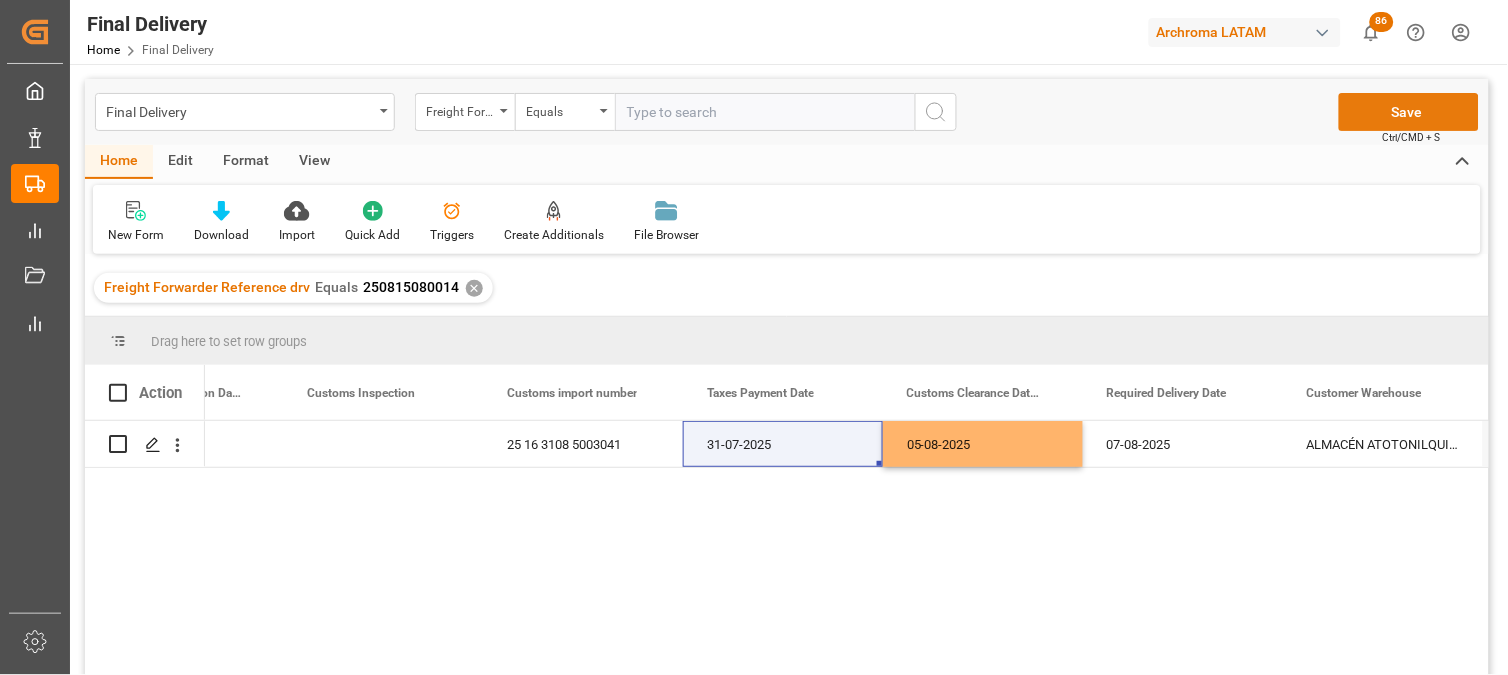 click on "Save" at bounding box center [1409, 112] 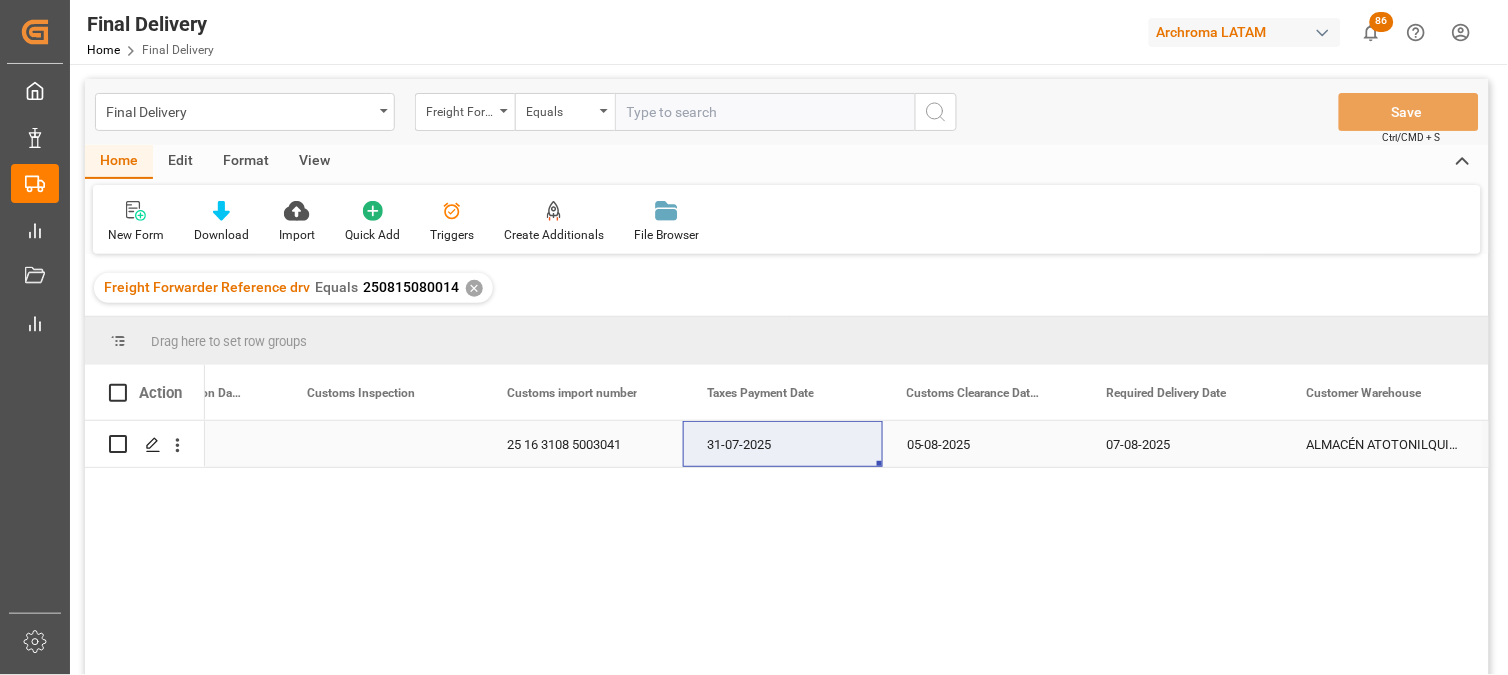 click on "05-08-2025" at bounding box center (983, 444) 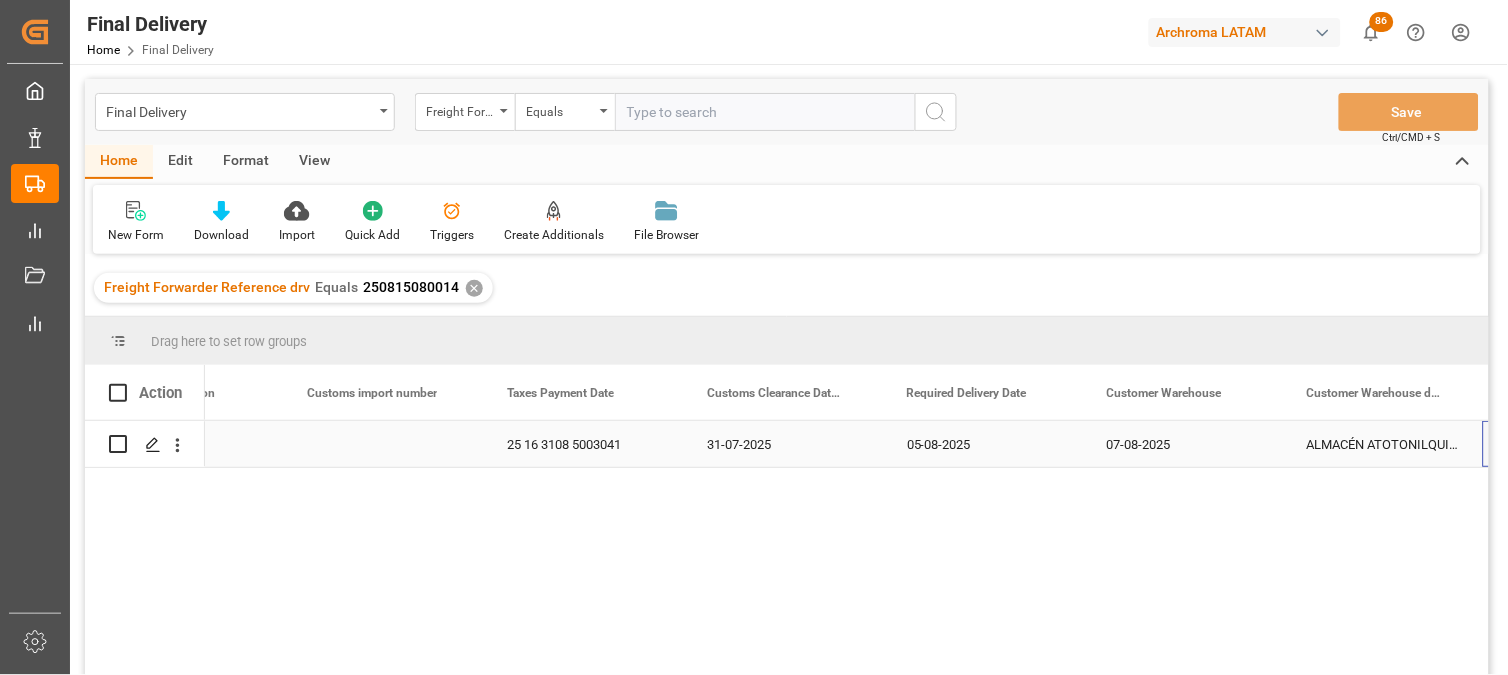 scroll, scrollTop: 0, scrollLeft: 3322, axis: horizontal 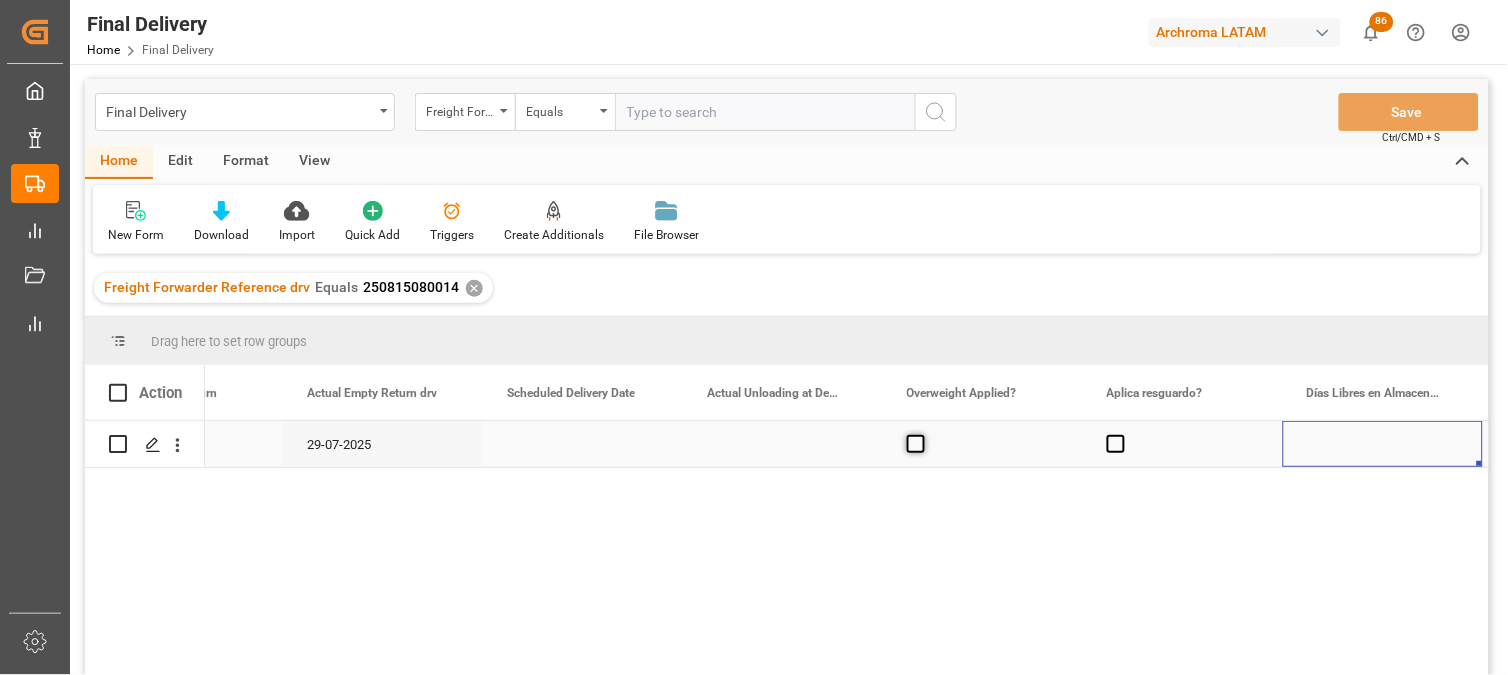 click at bounding box center (916, 444) 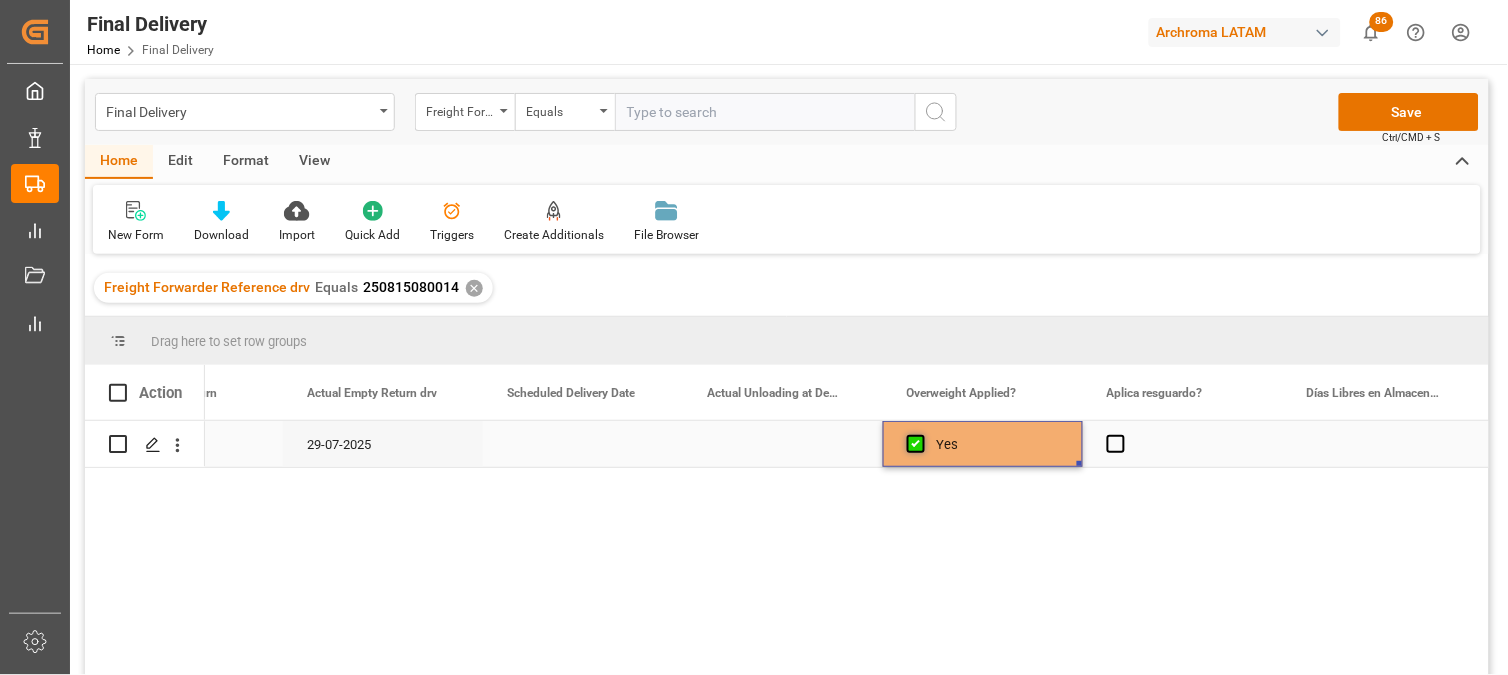 click at bounding box center (916, 444) 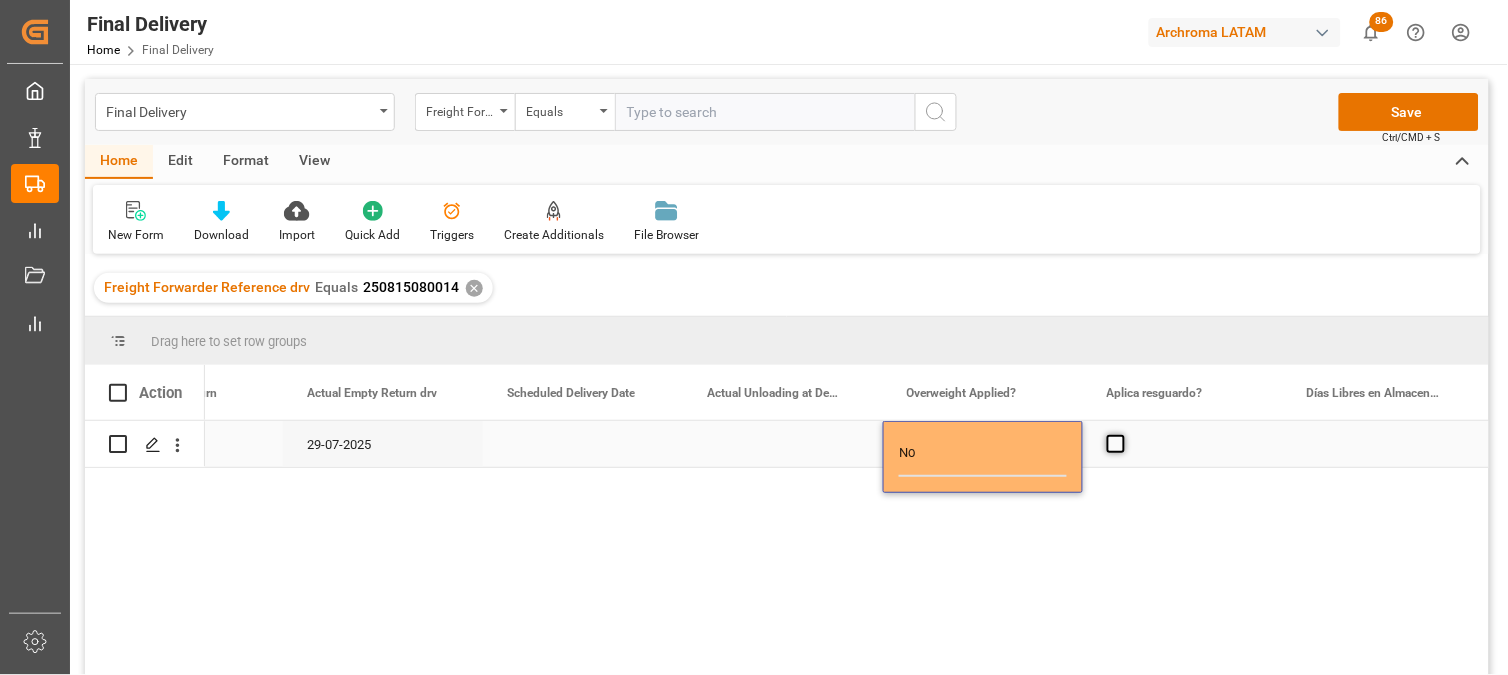 click at bounding box center (1116, 444) 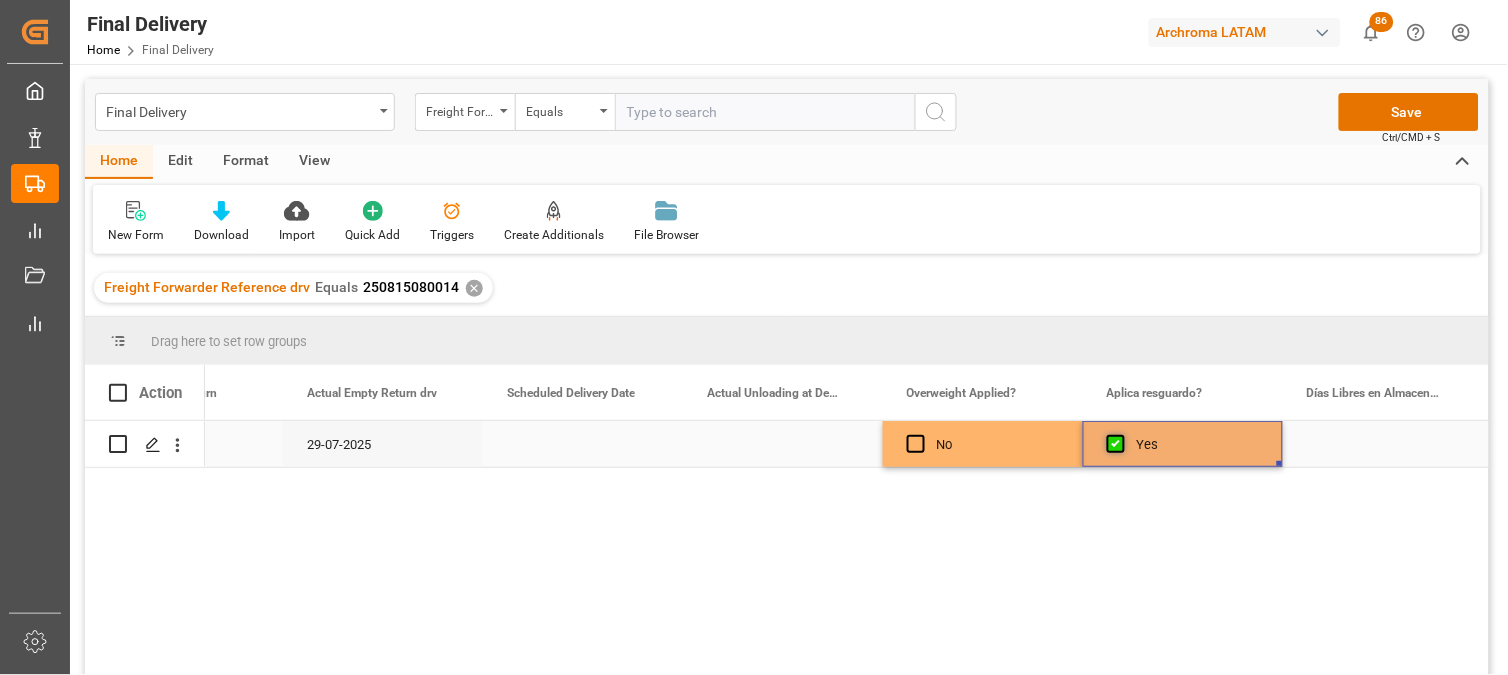 click at bounding box center [1116, 444] 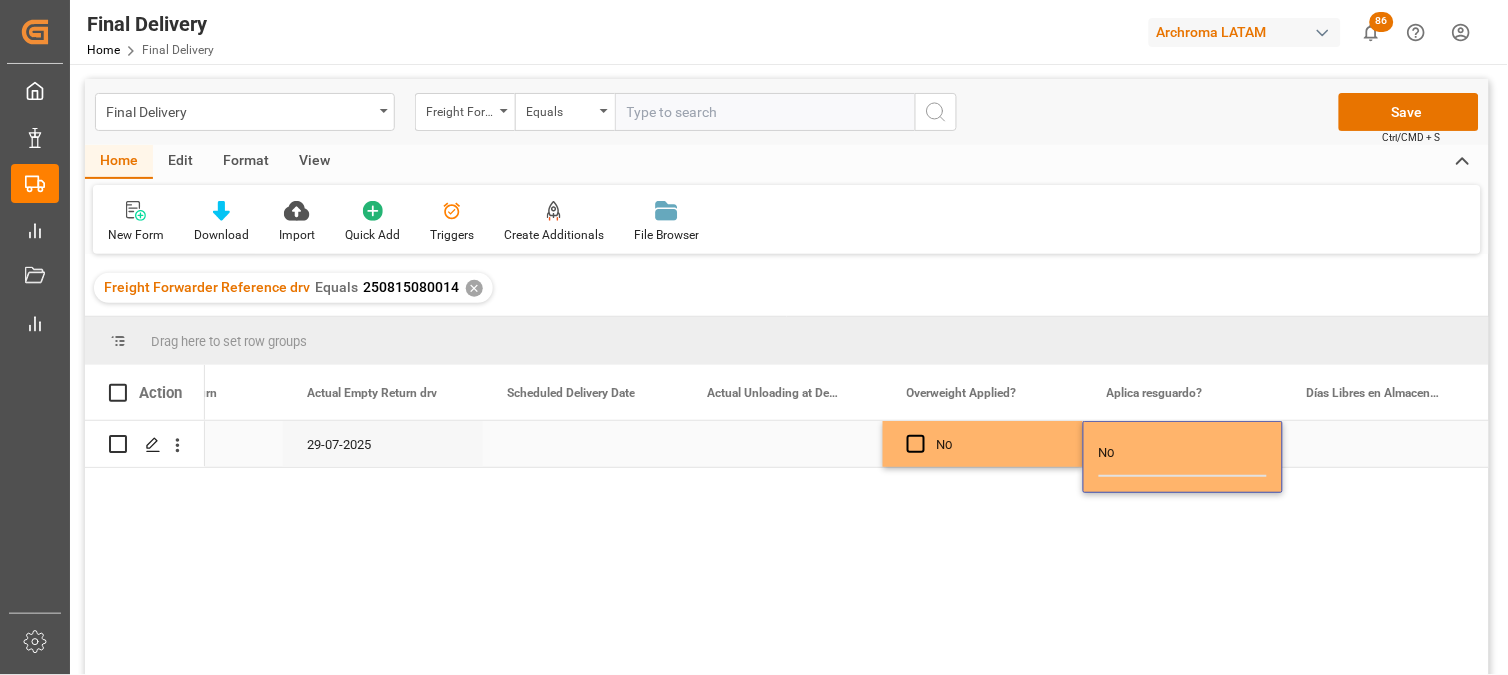 click at bounding box center (1383, 444) 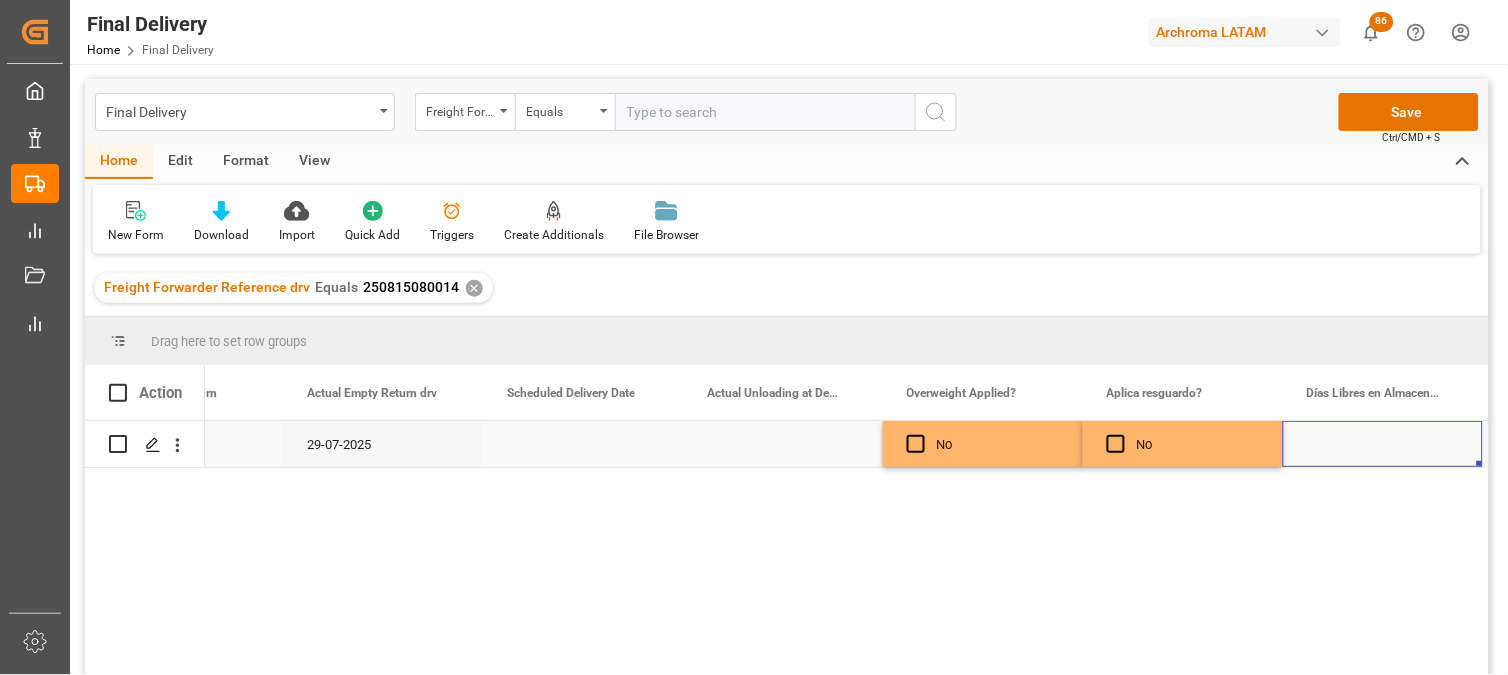scroll, scrollTop: 0, scrollLeft: 4922, axis: horizontal 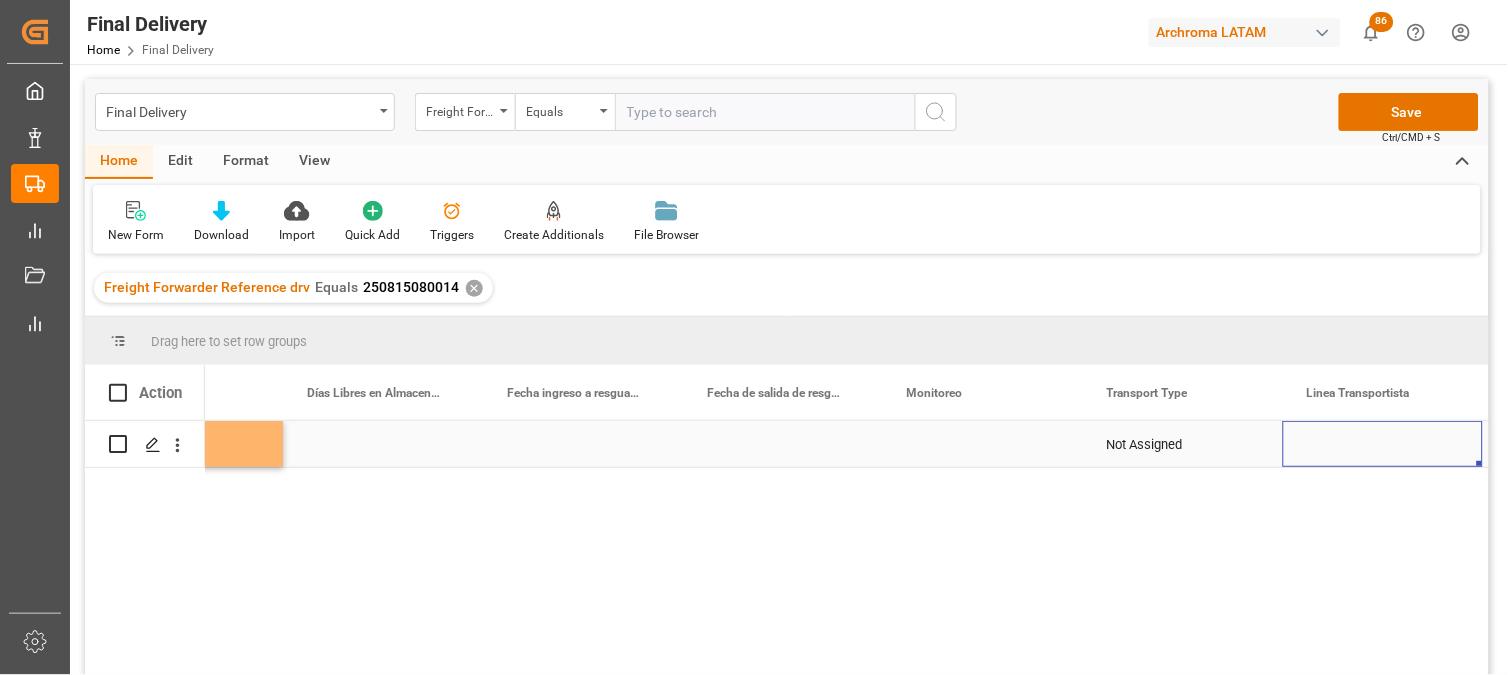 click at bounding box center (983, 444) 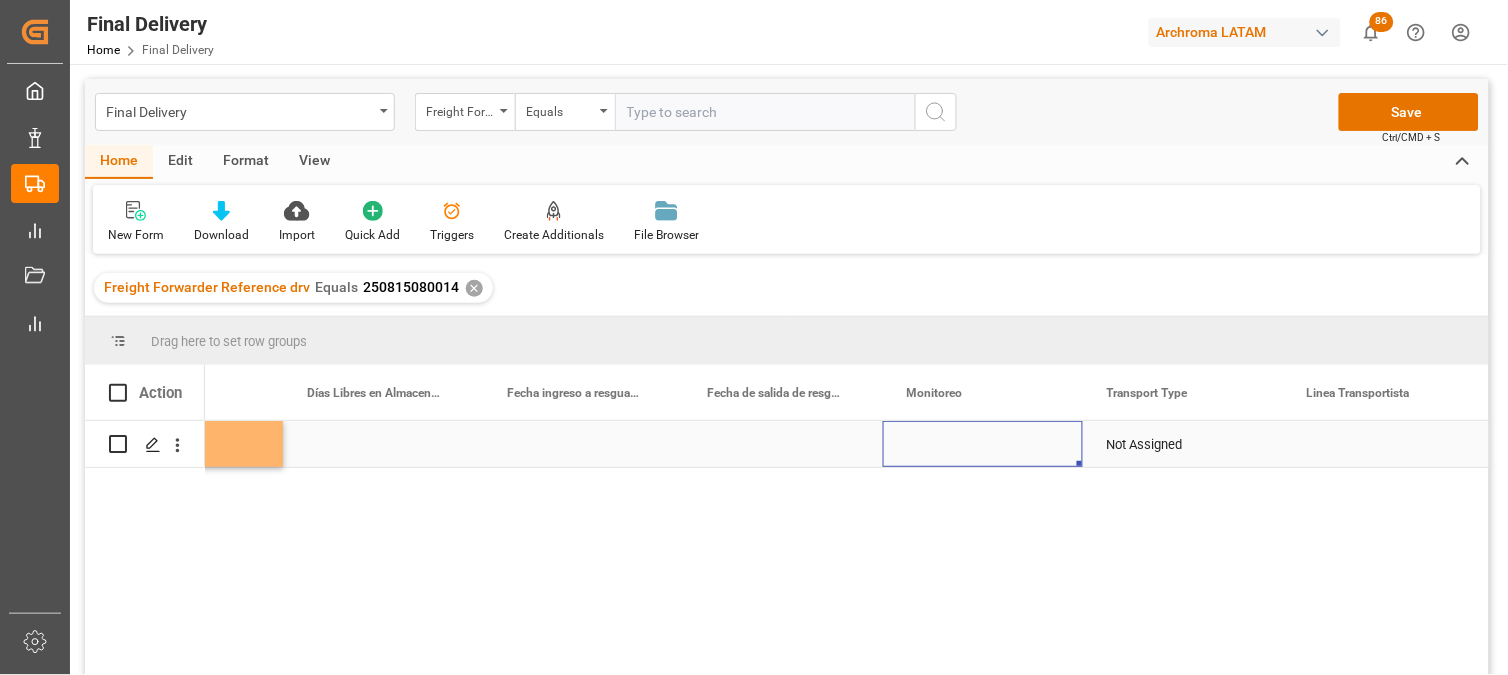 click at bounding box center (983, 444) 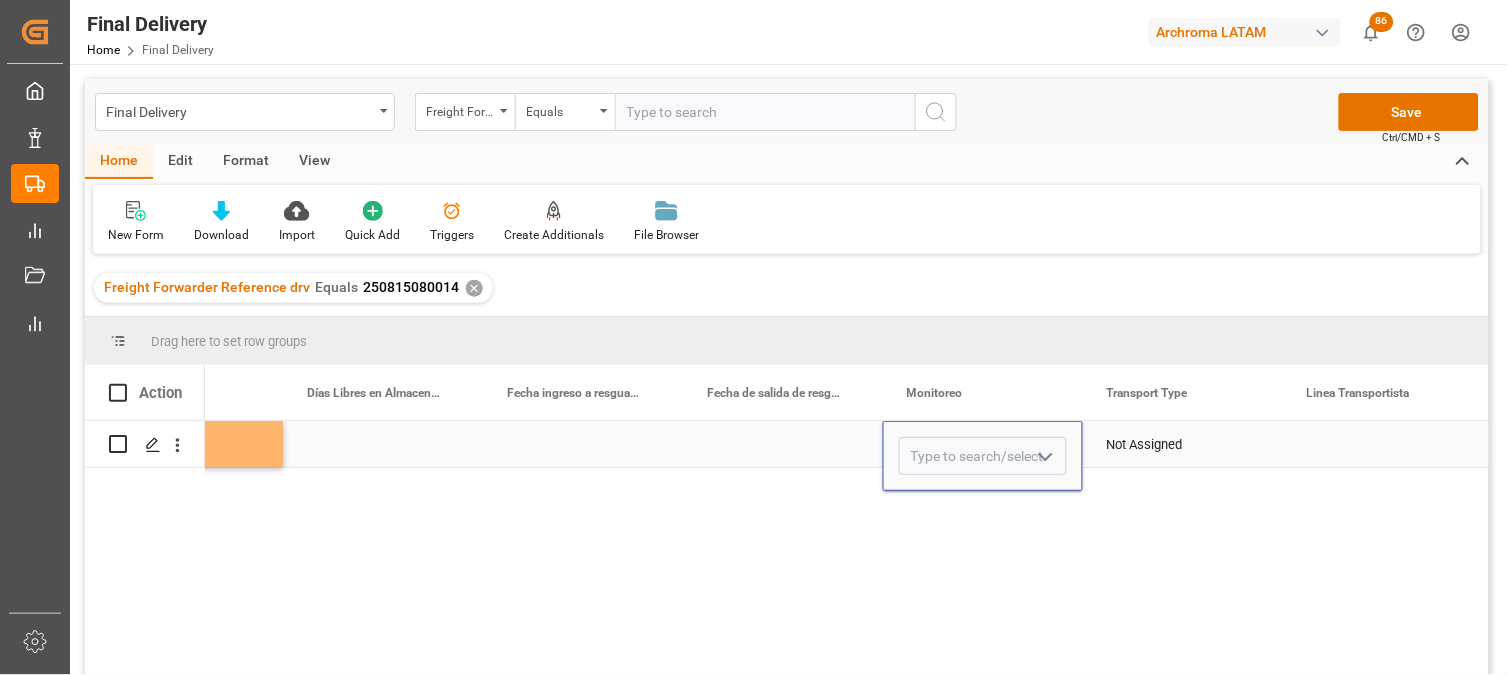 click on "Not Assigned" at bounding box center (1183, 445) 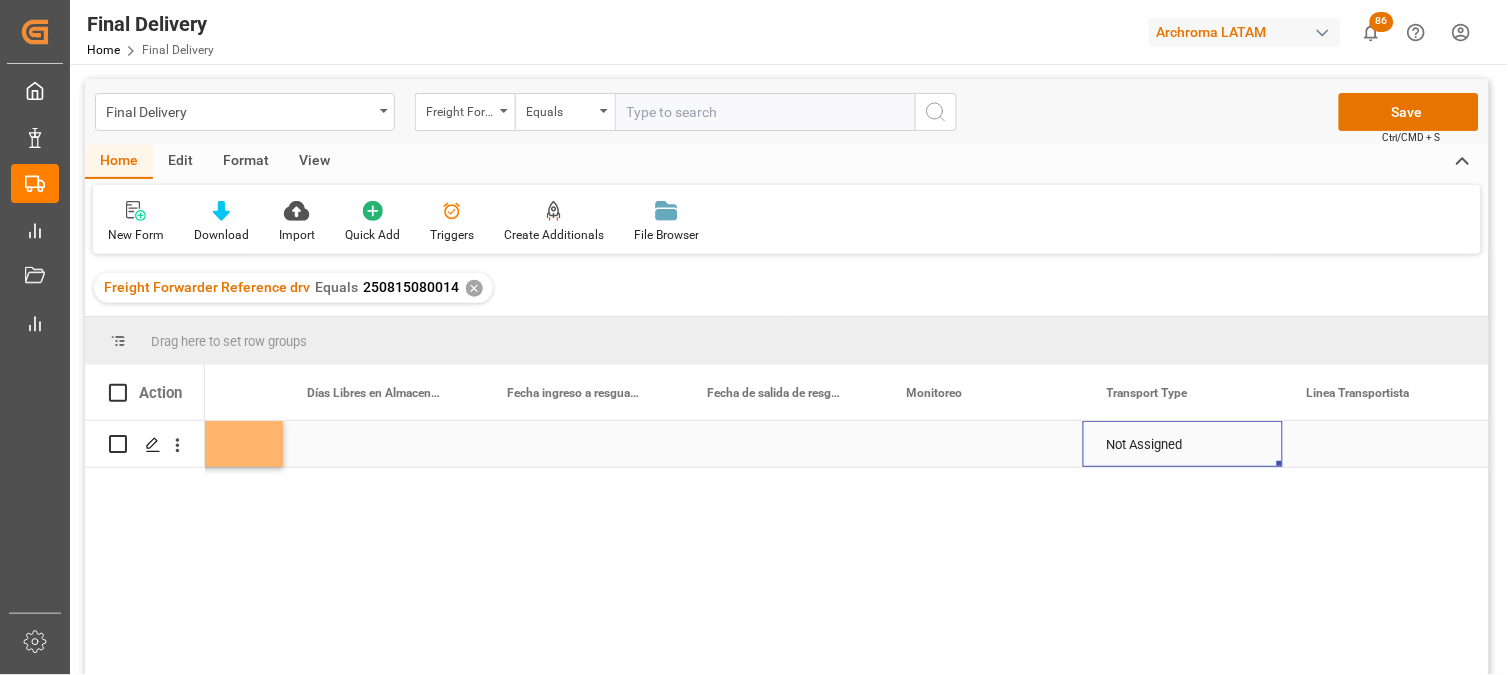 click on "Not Assigned" at bounding box center [1183, 445] 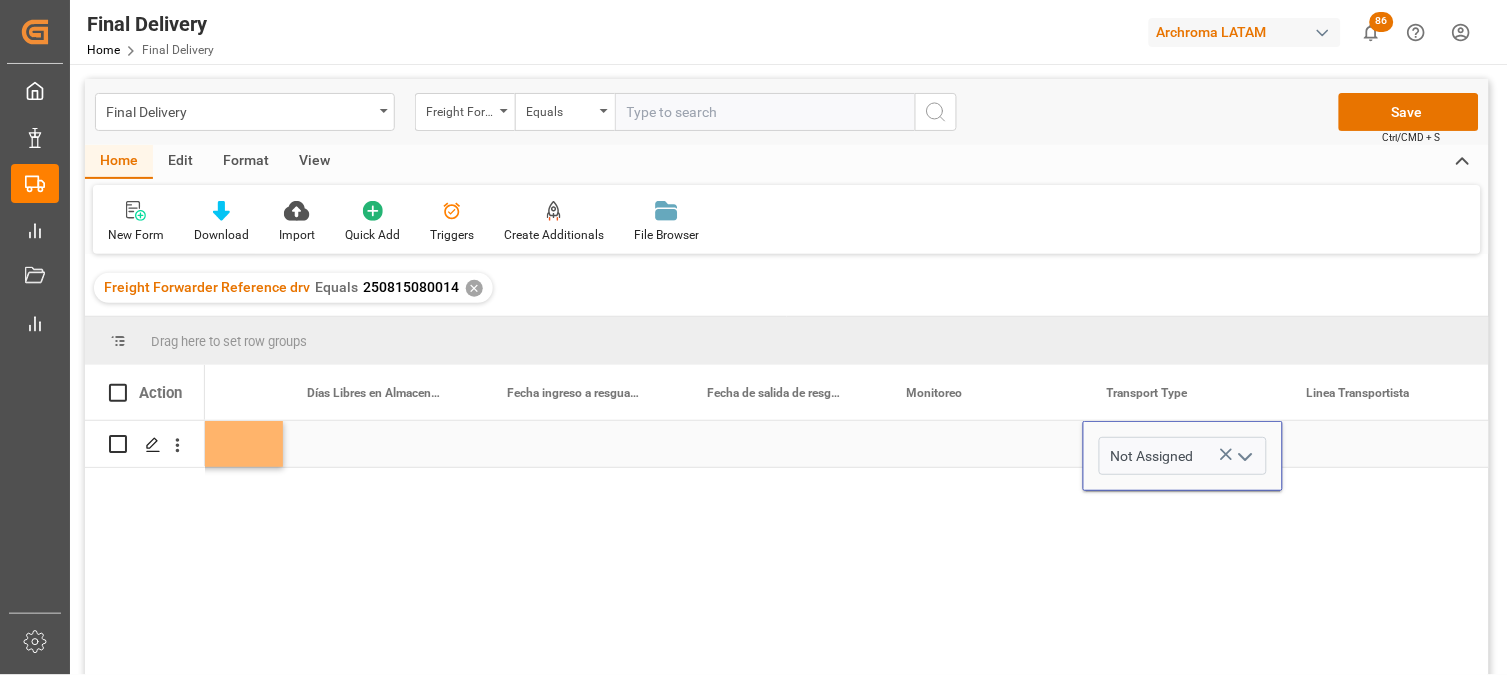 click at bounding box center [1245, 456] 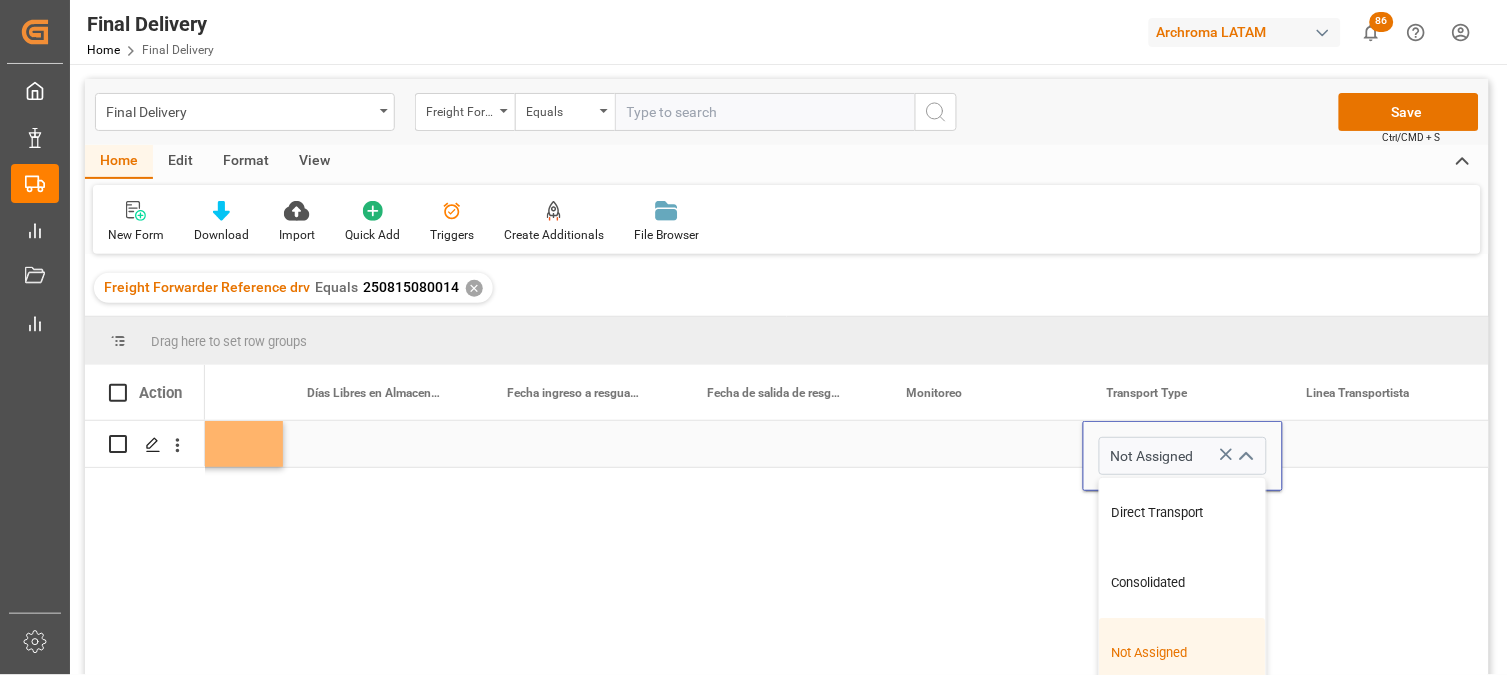 click 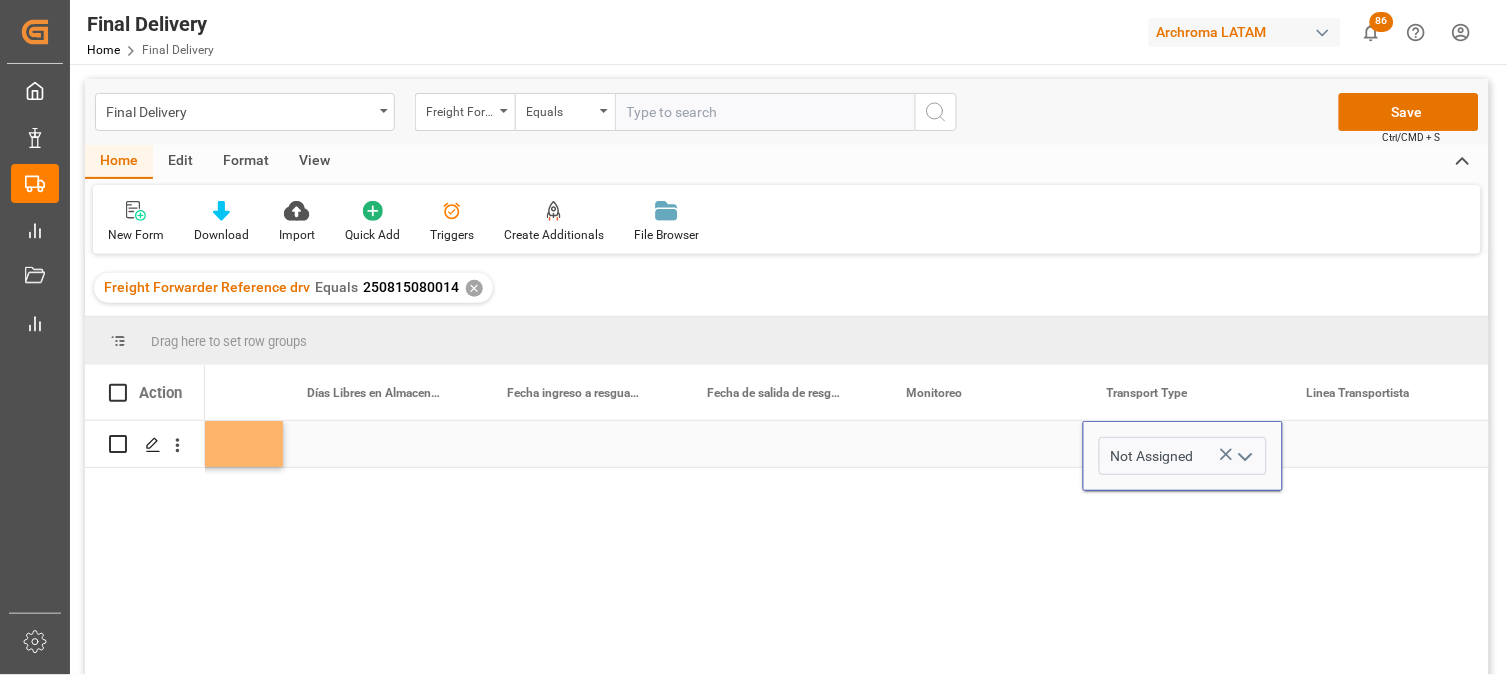 click 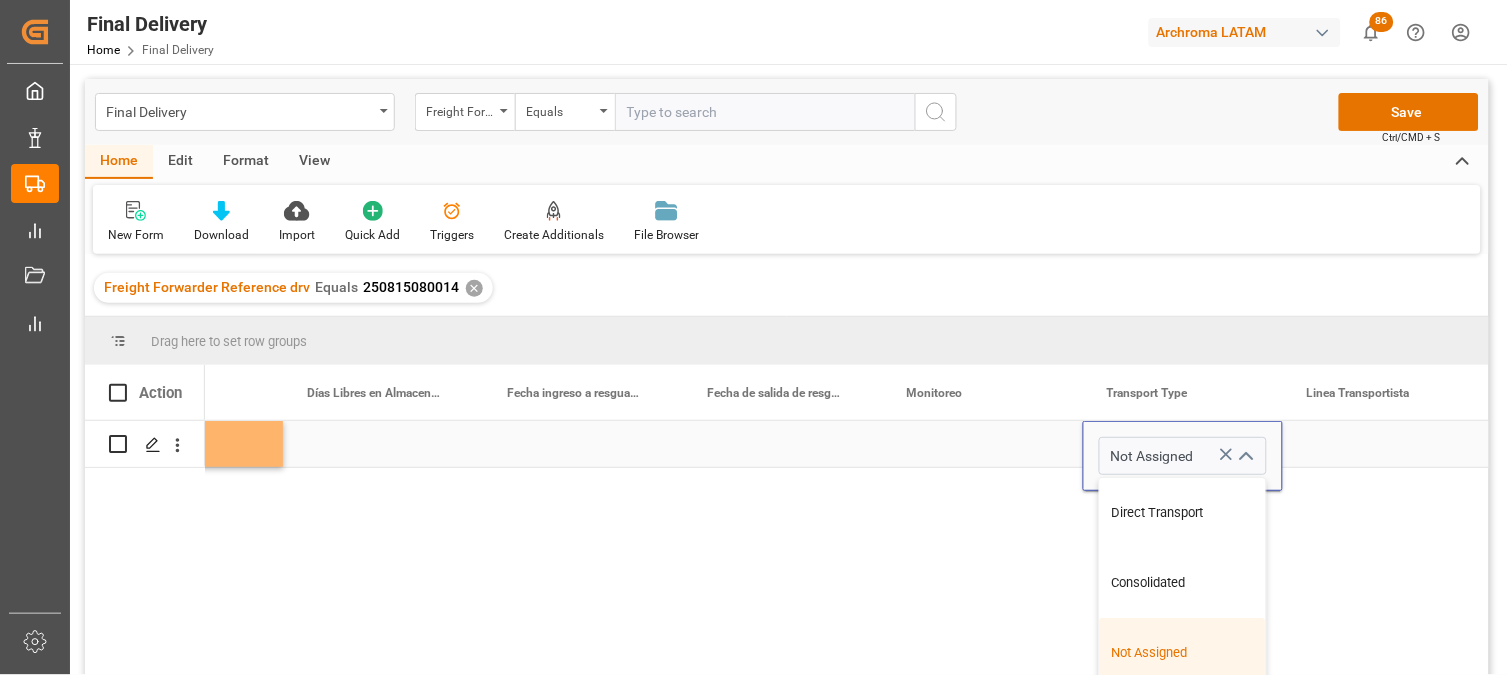 scroll, scrollTop: 72, scrollLeft: 5722, axis: both 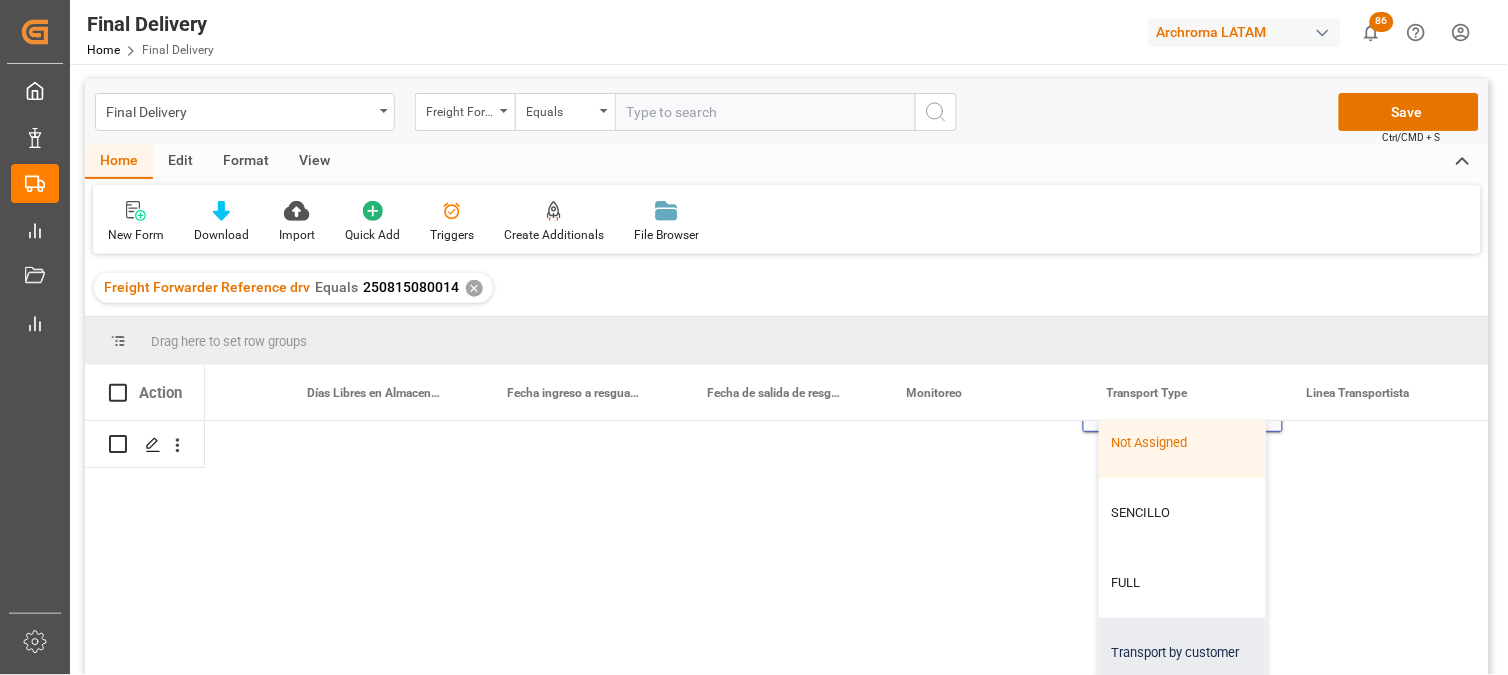 click on "Transport by customer" at bounding box center [1183, 653] 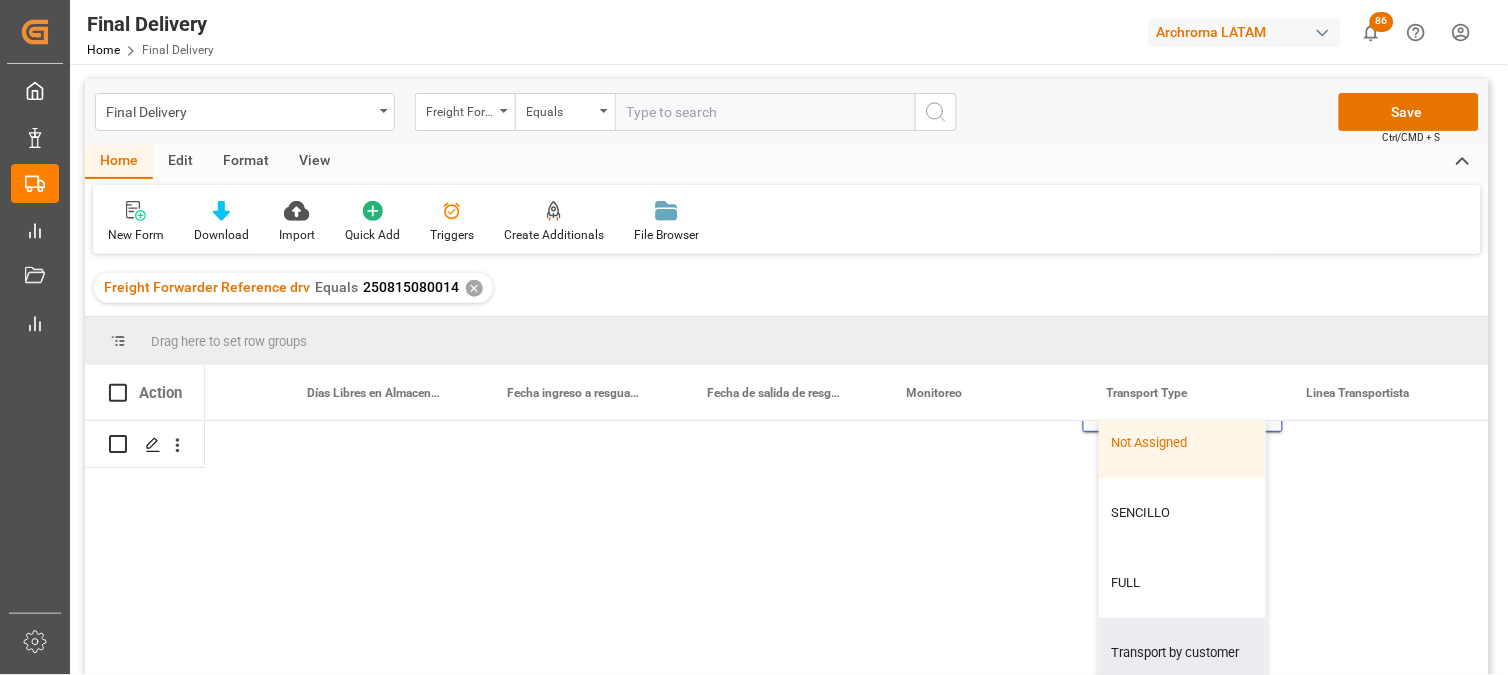 scroll, scrollTop: 0, scrollLeft: 5722, axis: horizontal 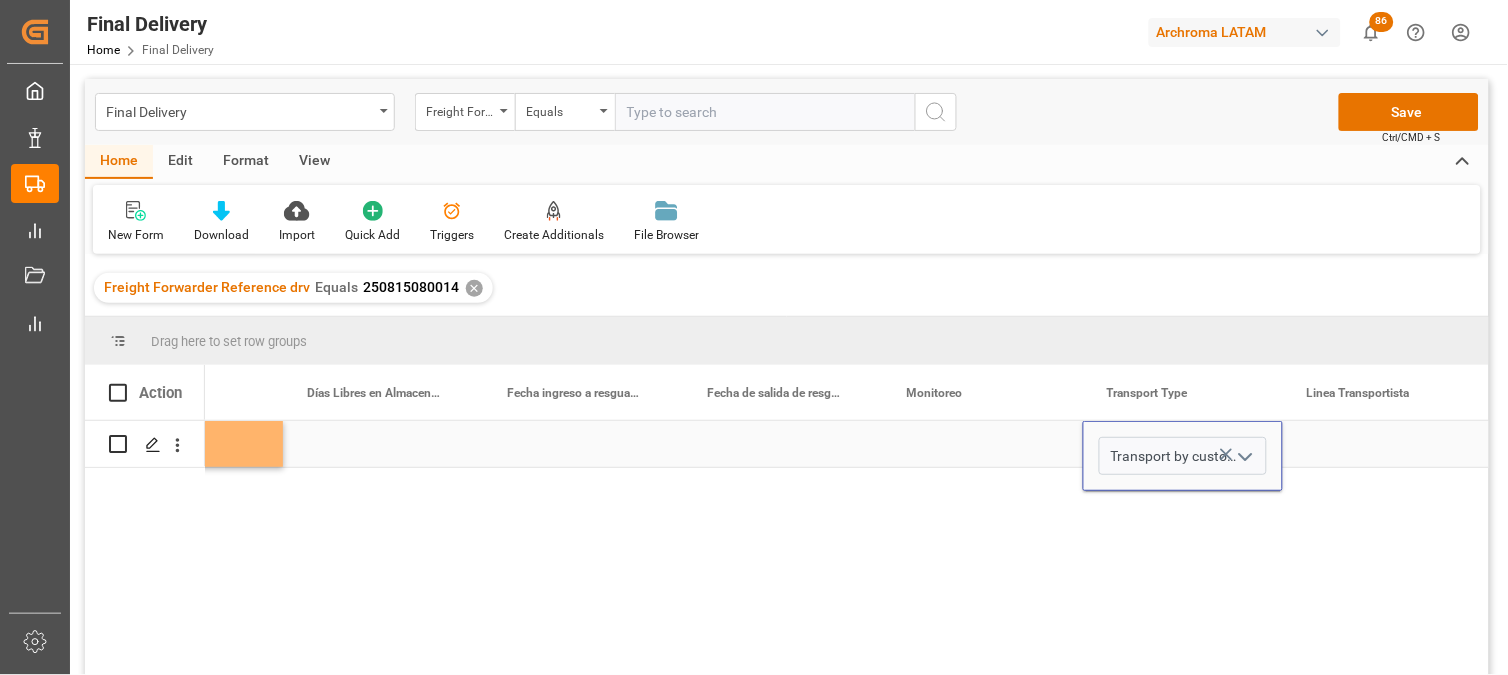 click at bounding box center (1383, 444) 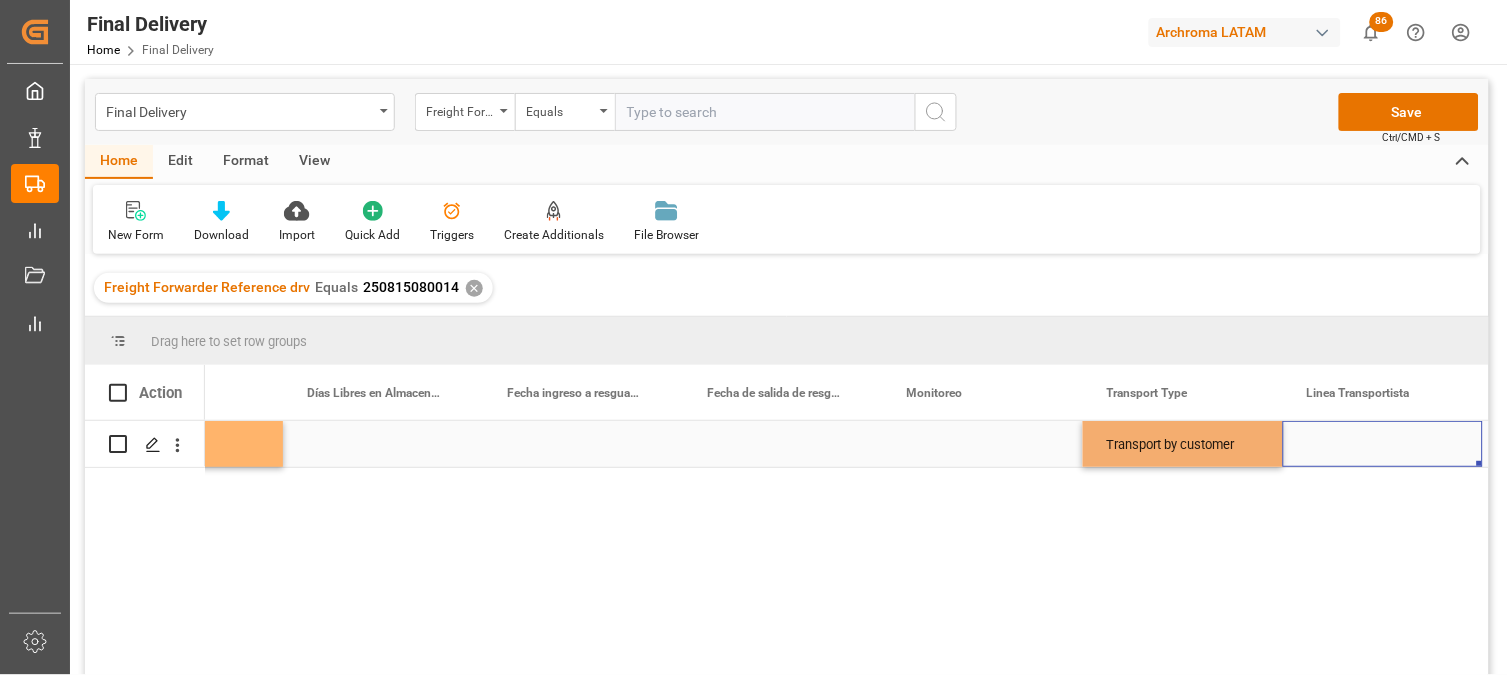 click at bounding box center [1383, 444] 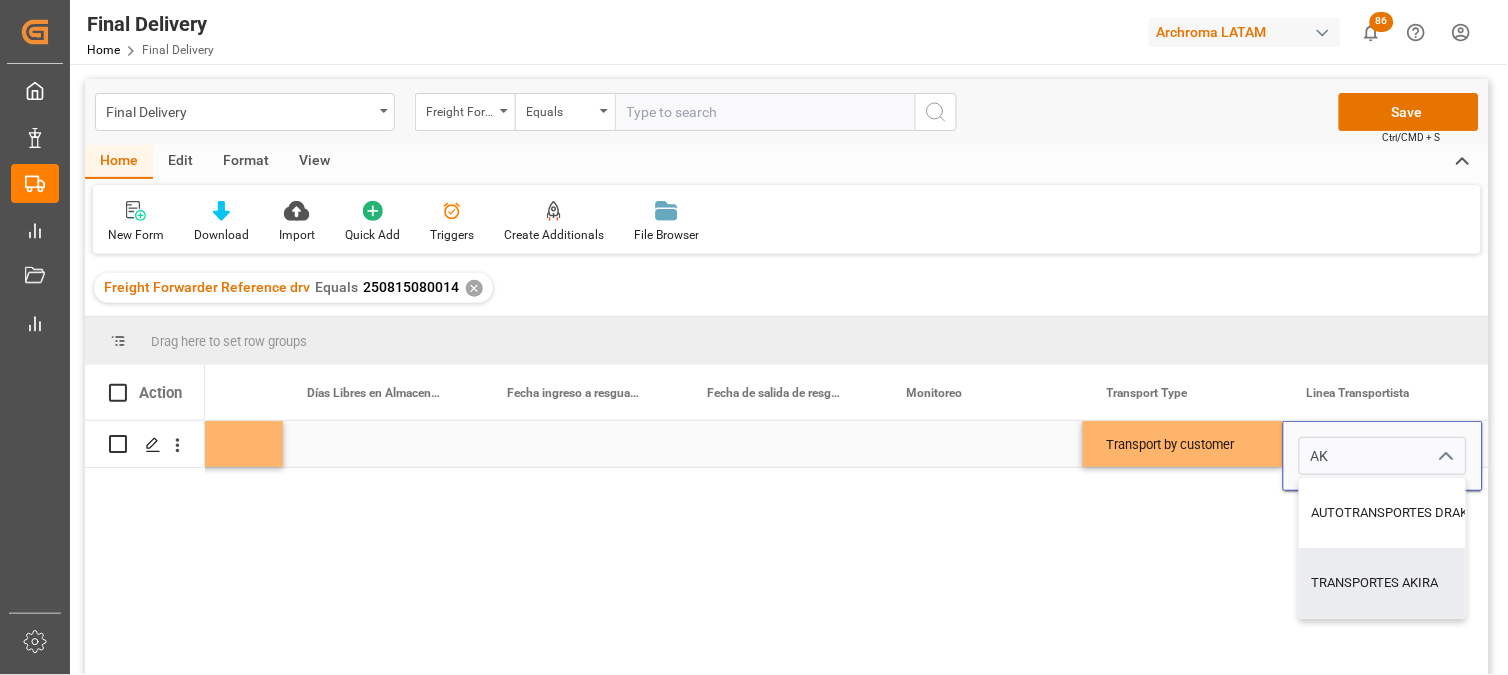 click on "TRANSPORTES AKIRA" at bounding box center (1402, 583) 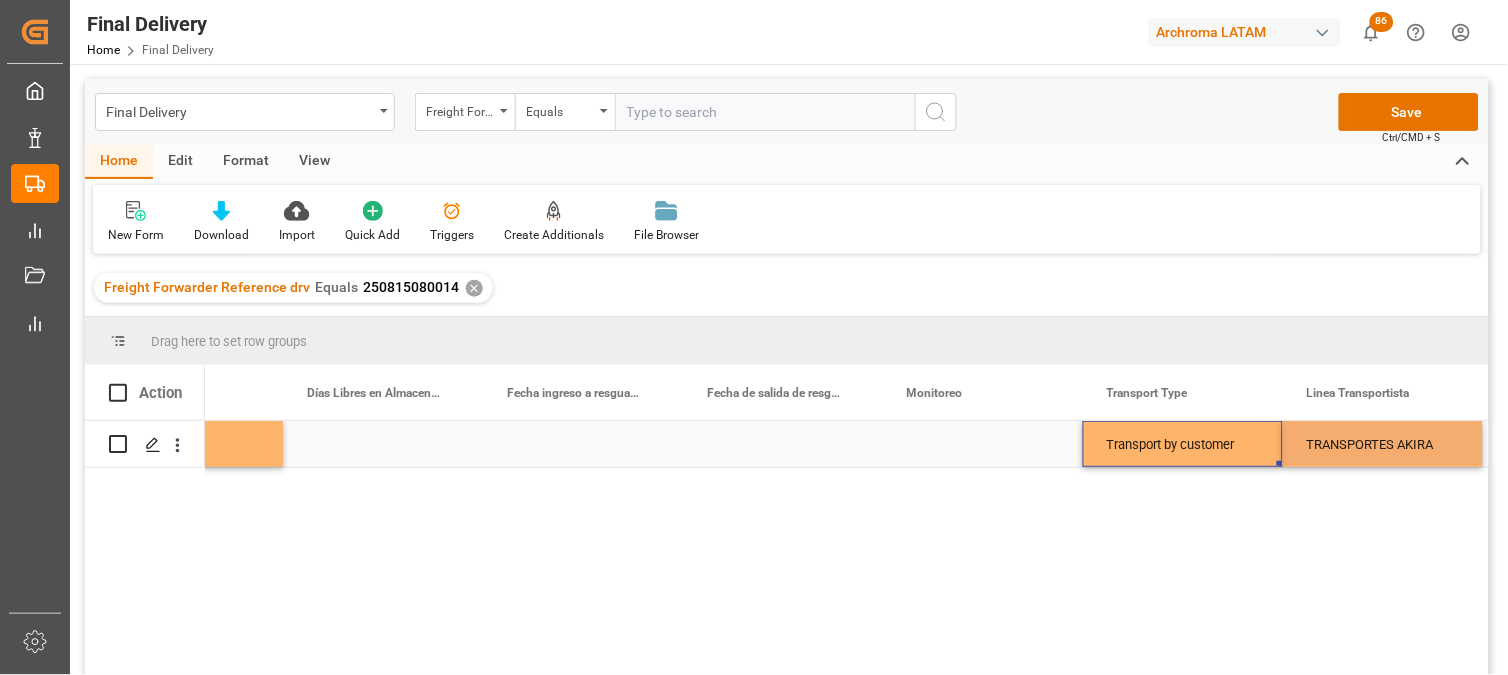 drag, startPoint x: 1226, startPoint y: 441, endPoint x: 1224, endPoint y: 451, distance: 10.198039 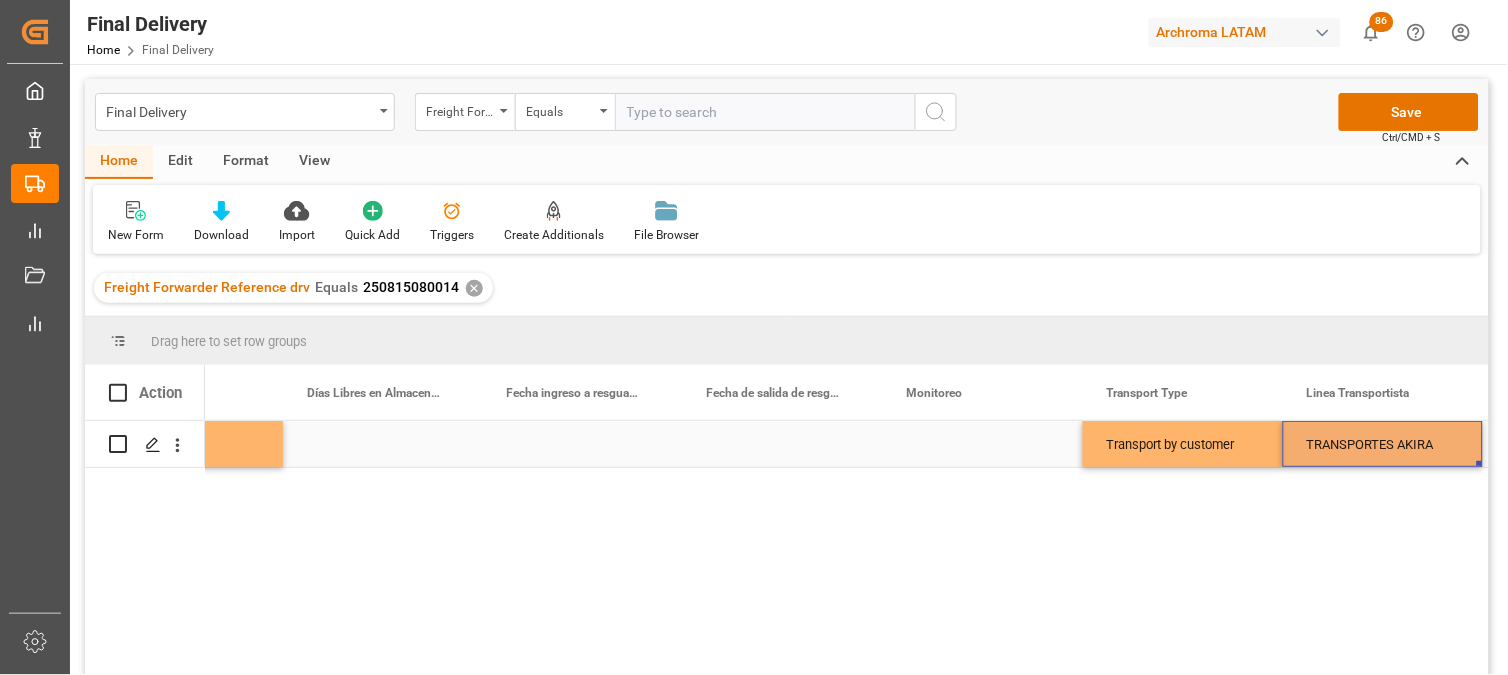 scroll, scrollTop: 0, scrollLeft: 5922, axis: horizontal 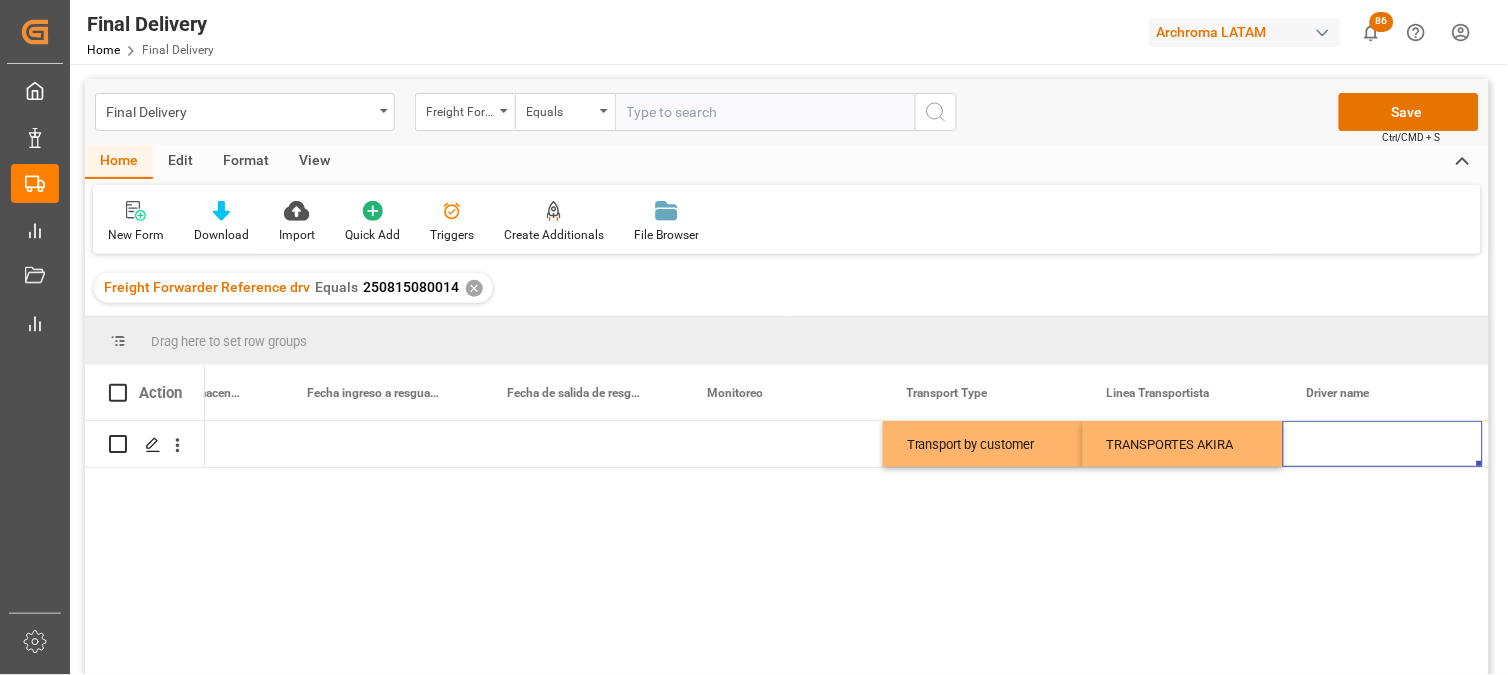 click on "Final Delivery Freight Forwarder Reference drv Equals Save Ctrl/CMD + S" at bounding box center (787, 112) 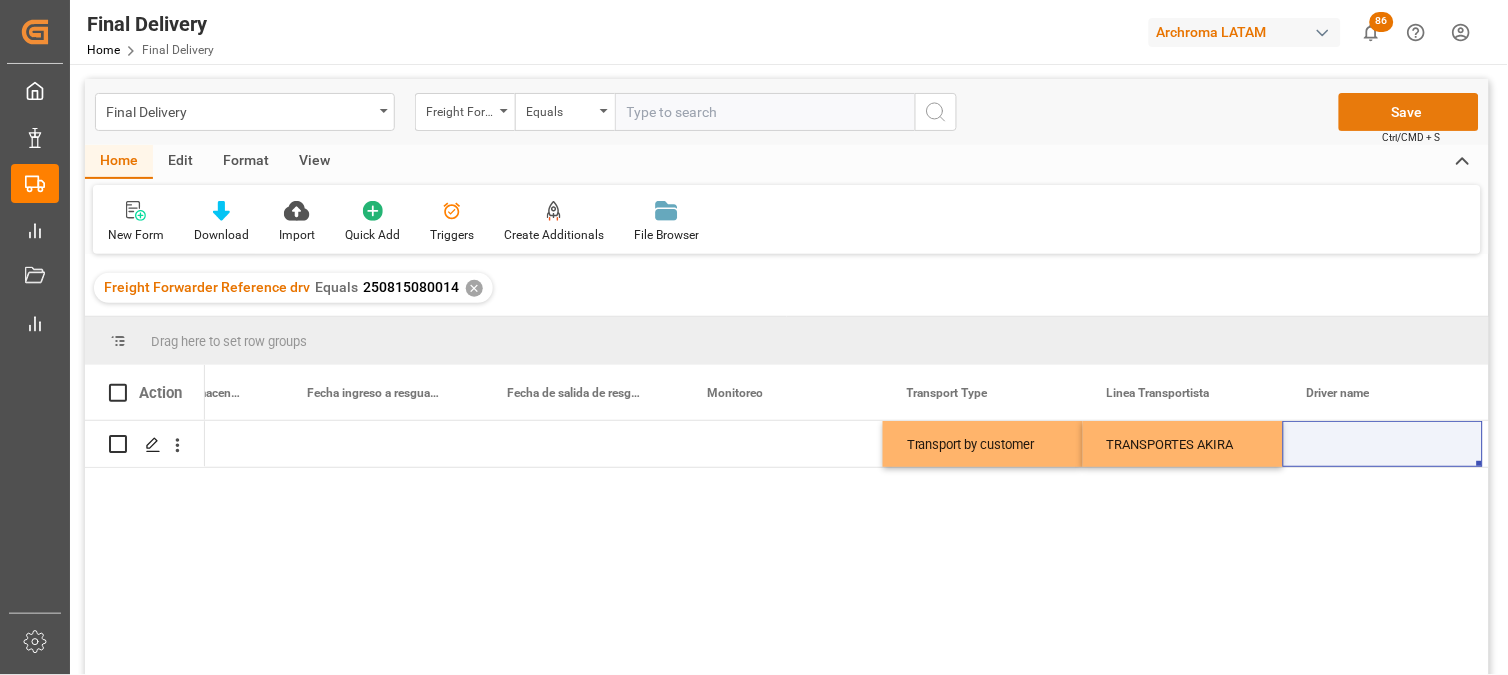 click on "Save" at bounding box center (1409, 112) 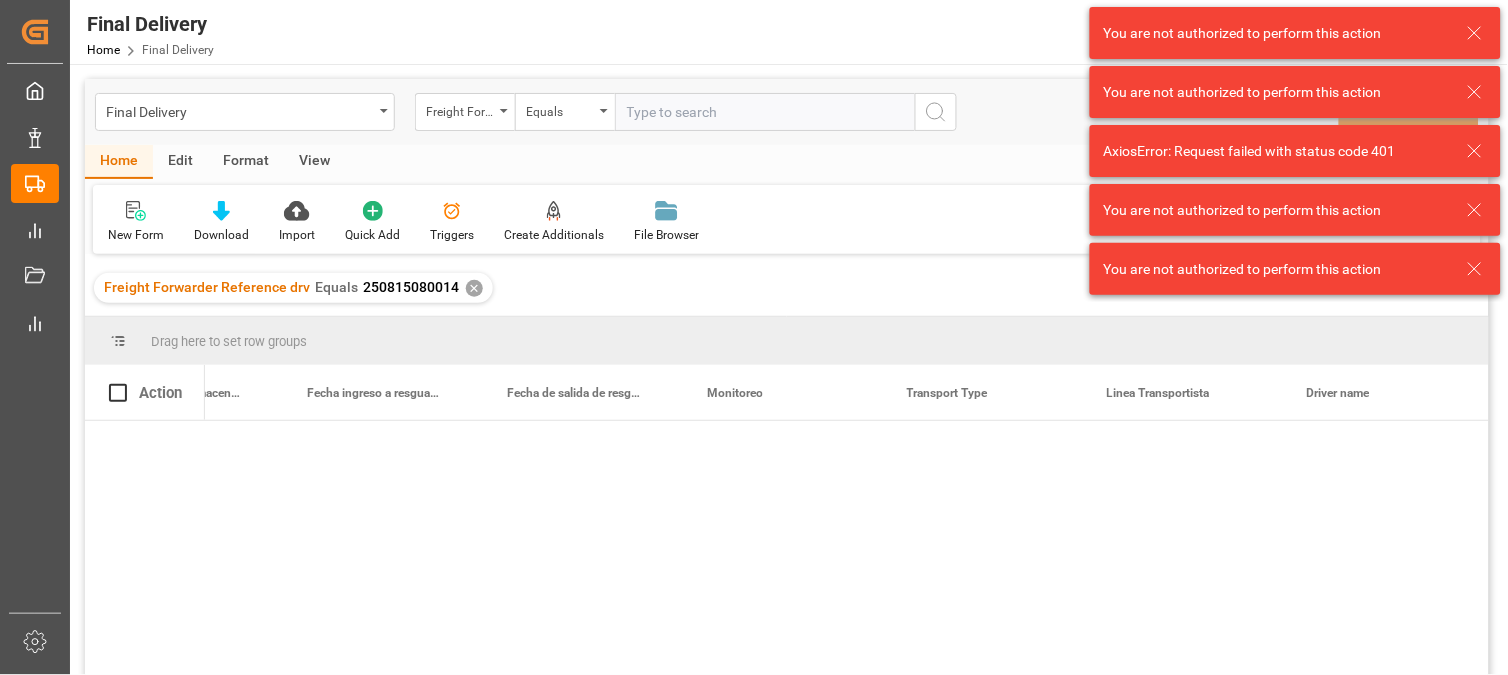 click on "✕" at bounding box center [474, 288] 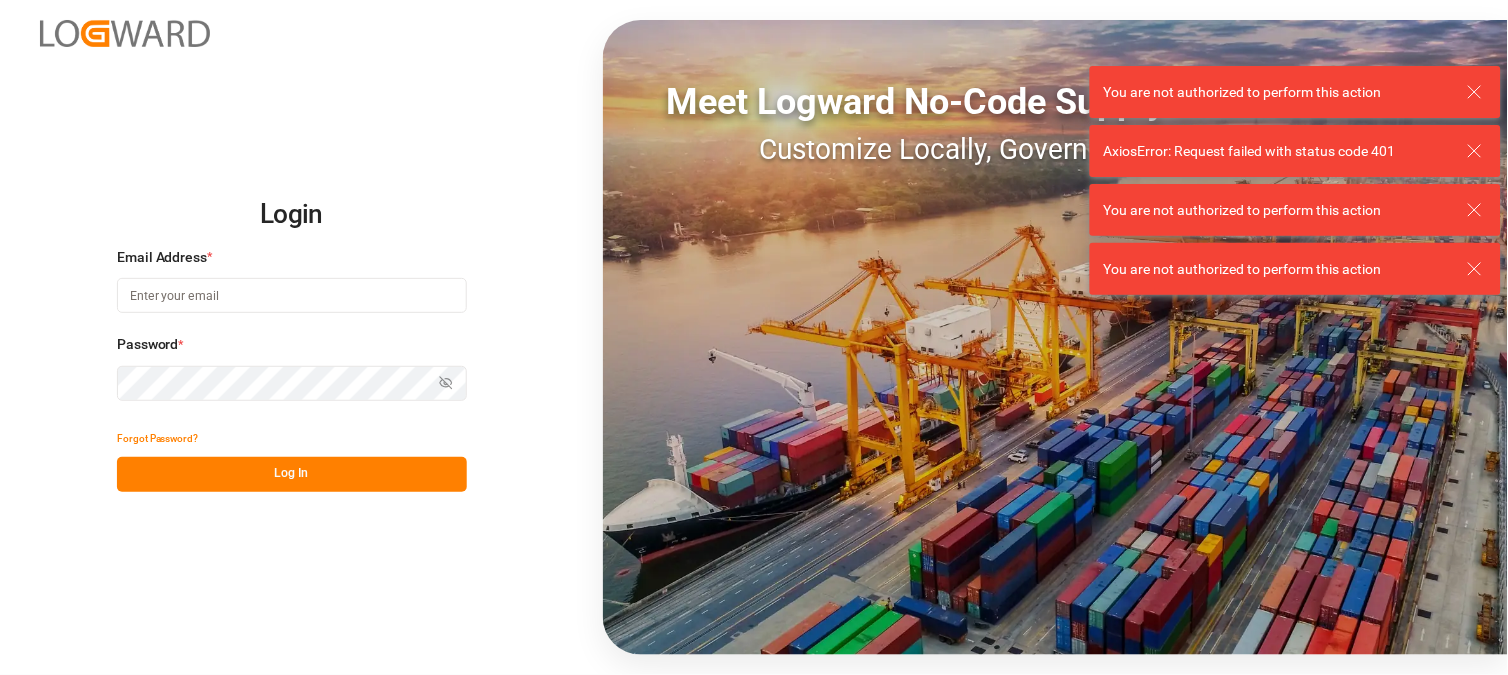 type on "[FIRST].[LAST]@[DOMAIN]" 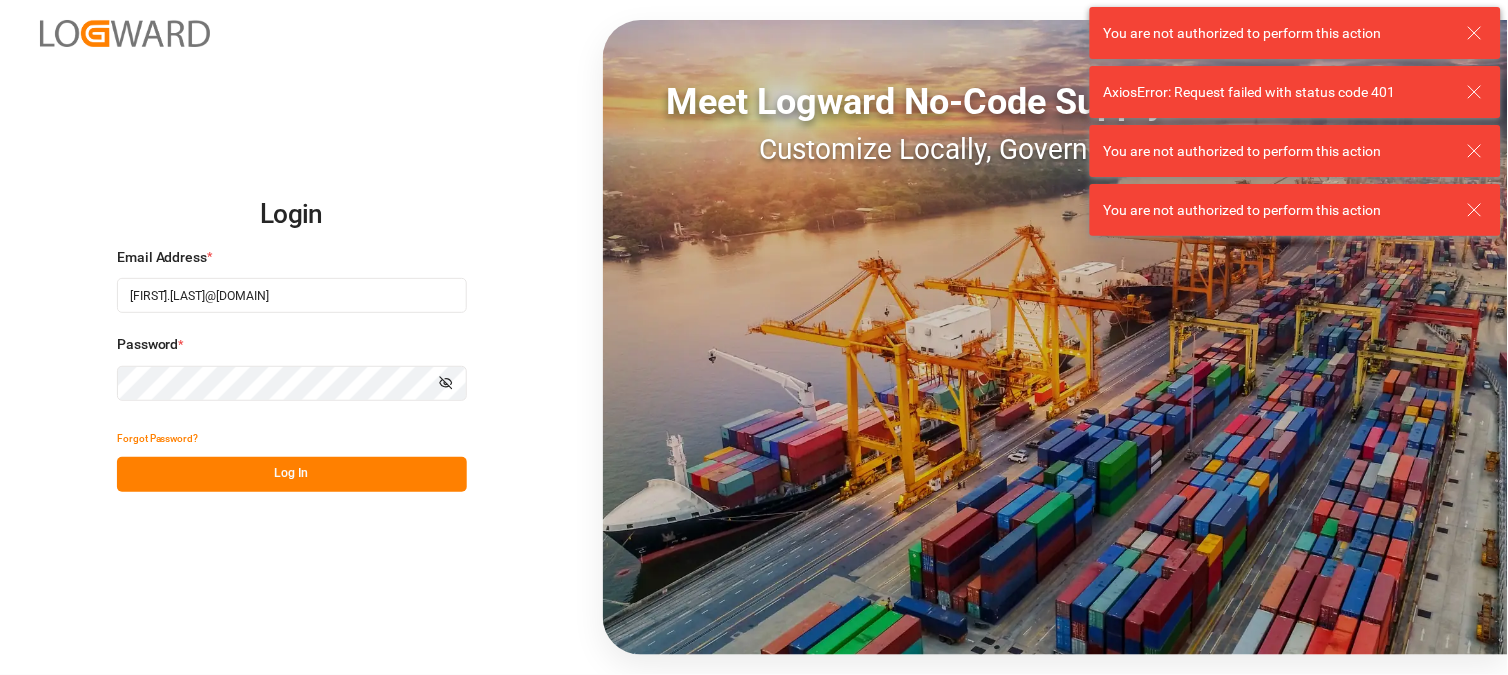 drag, startPoint x: 308, startPoint y: 481, endPoint x: 583, endPoint y: 368, distance: 297.31128 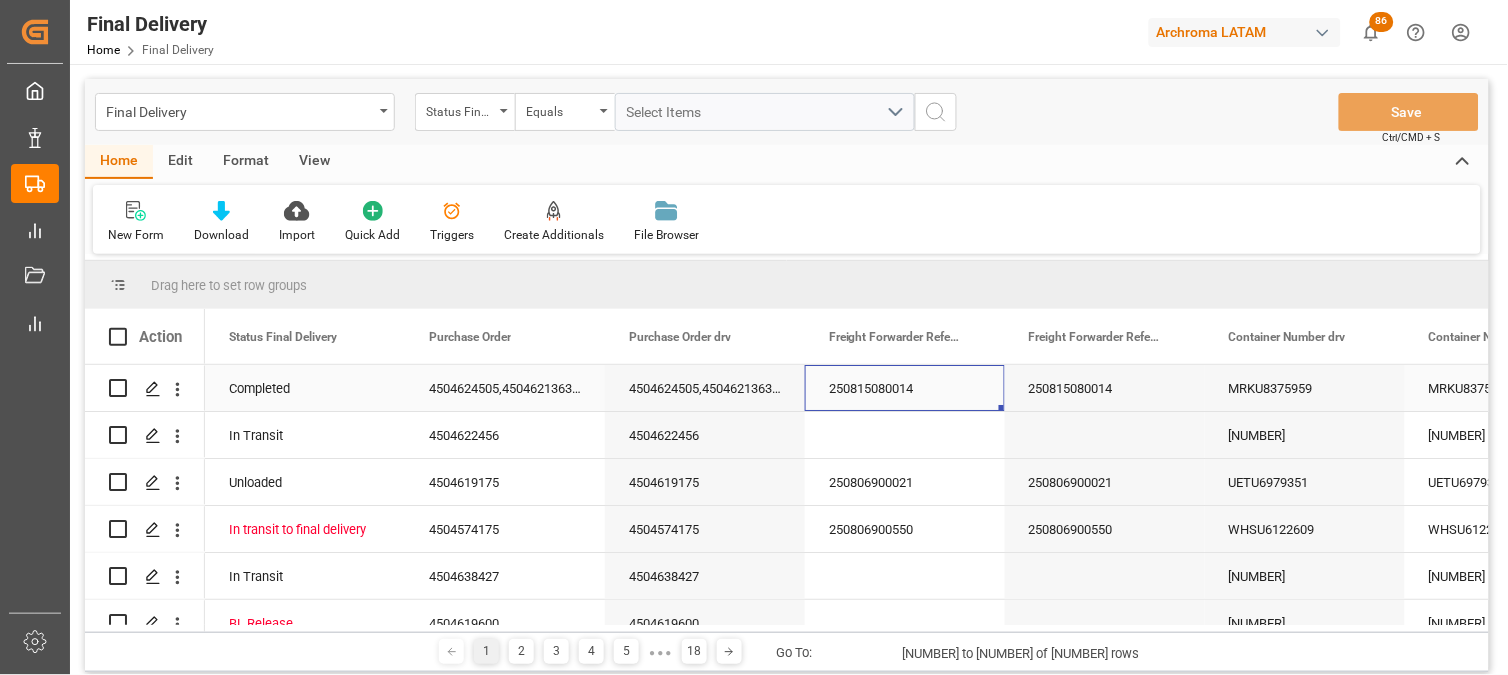 click on "250815080014" at bounding box center [905, 388] 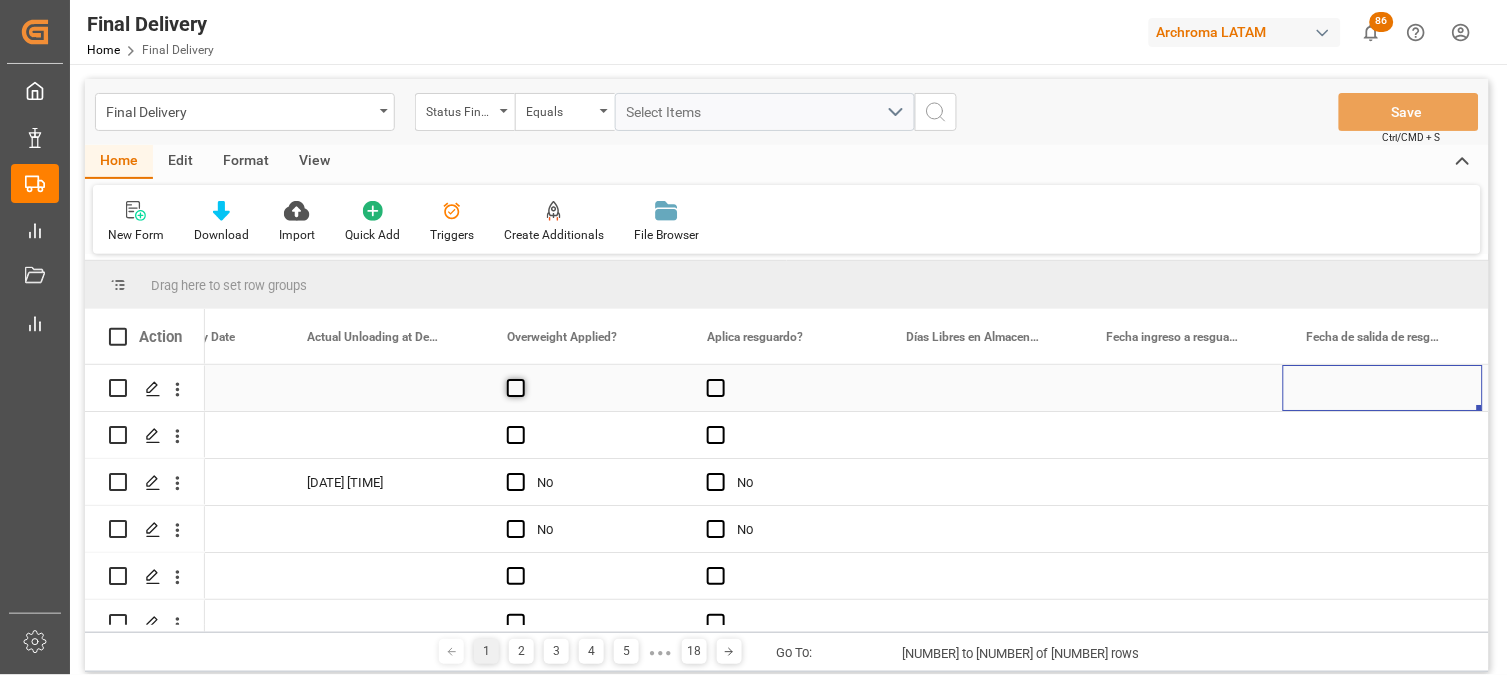 click at bounding box center [516, 388] 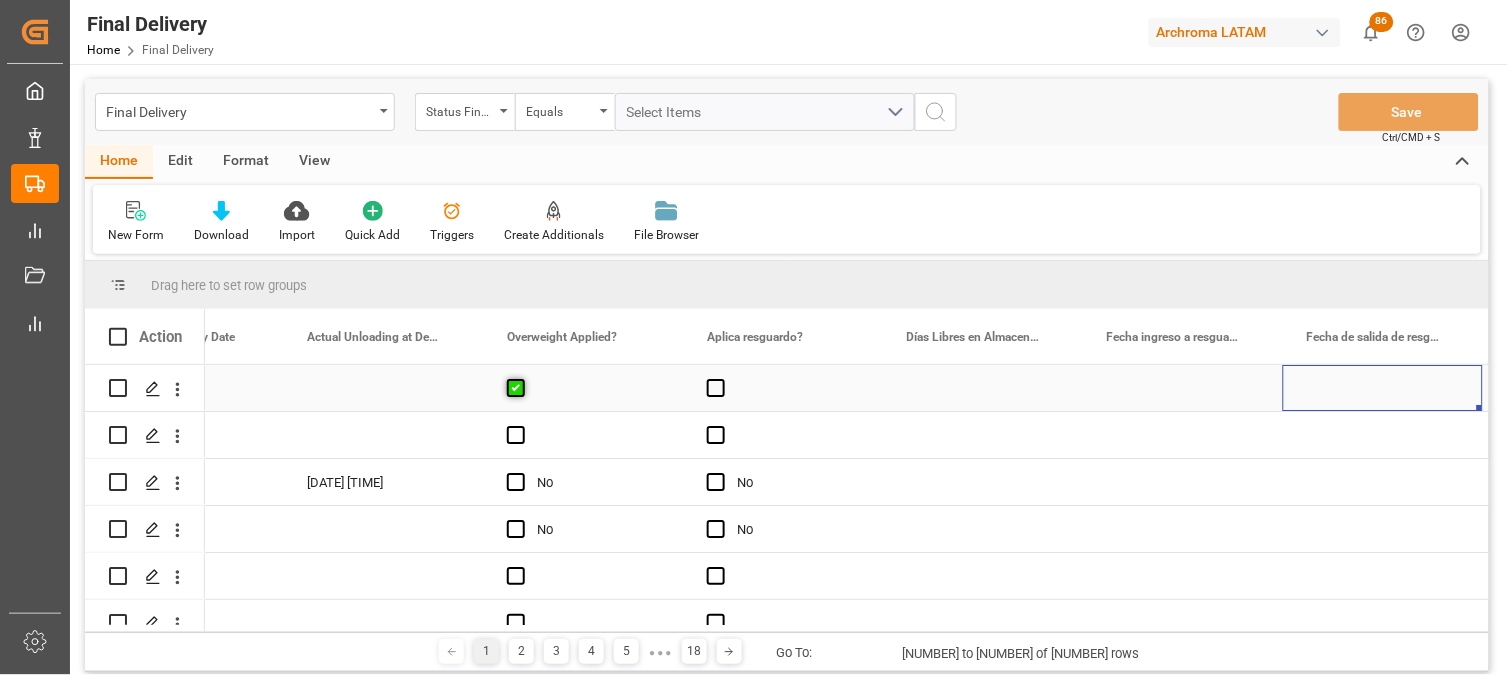 click at bounding box center [516, 388] 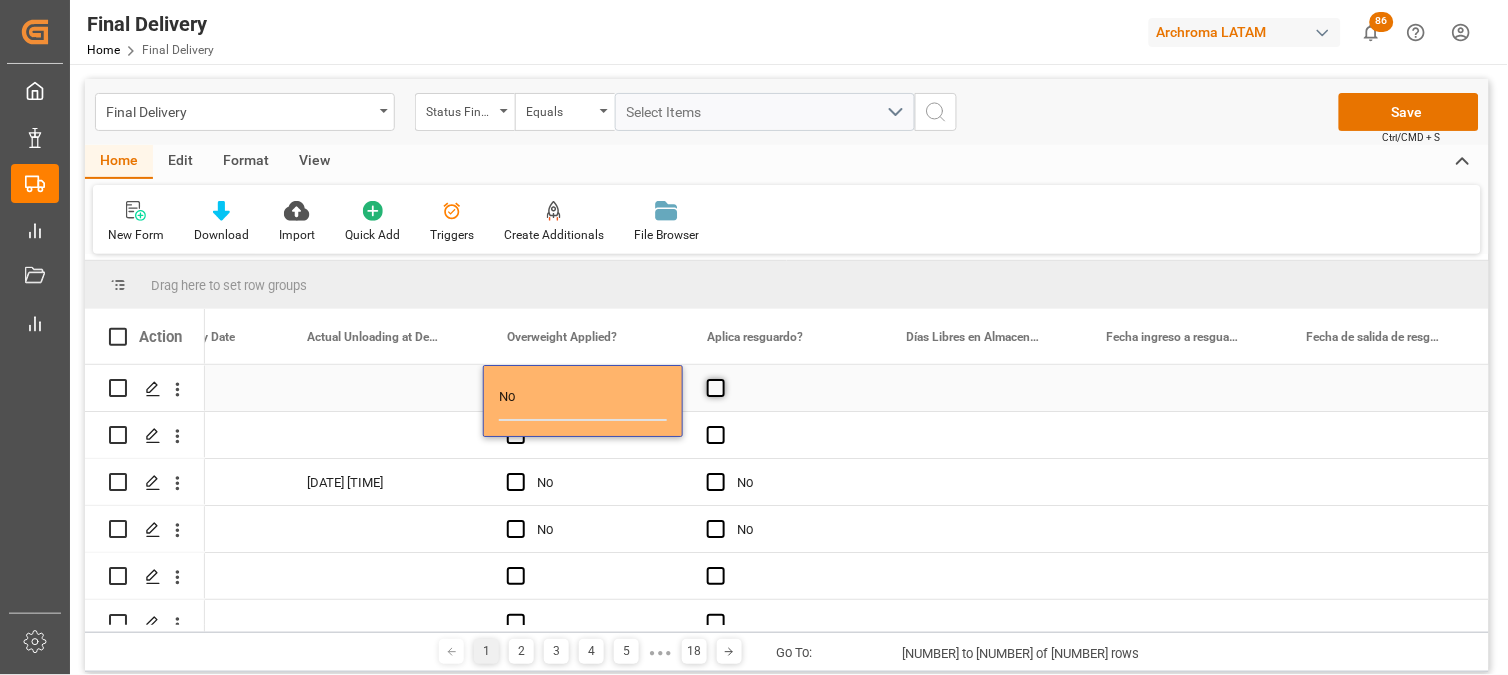 click at bounding box center [716, 388] 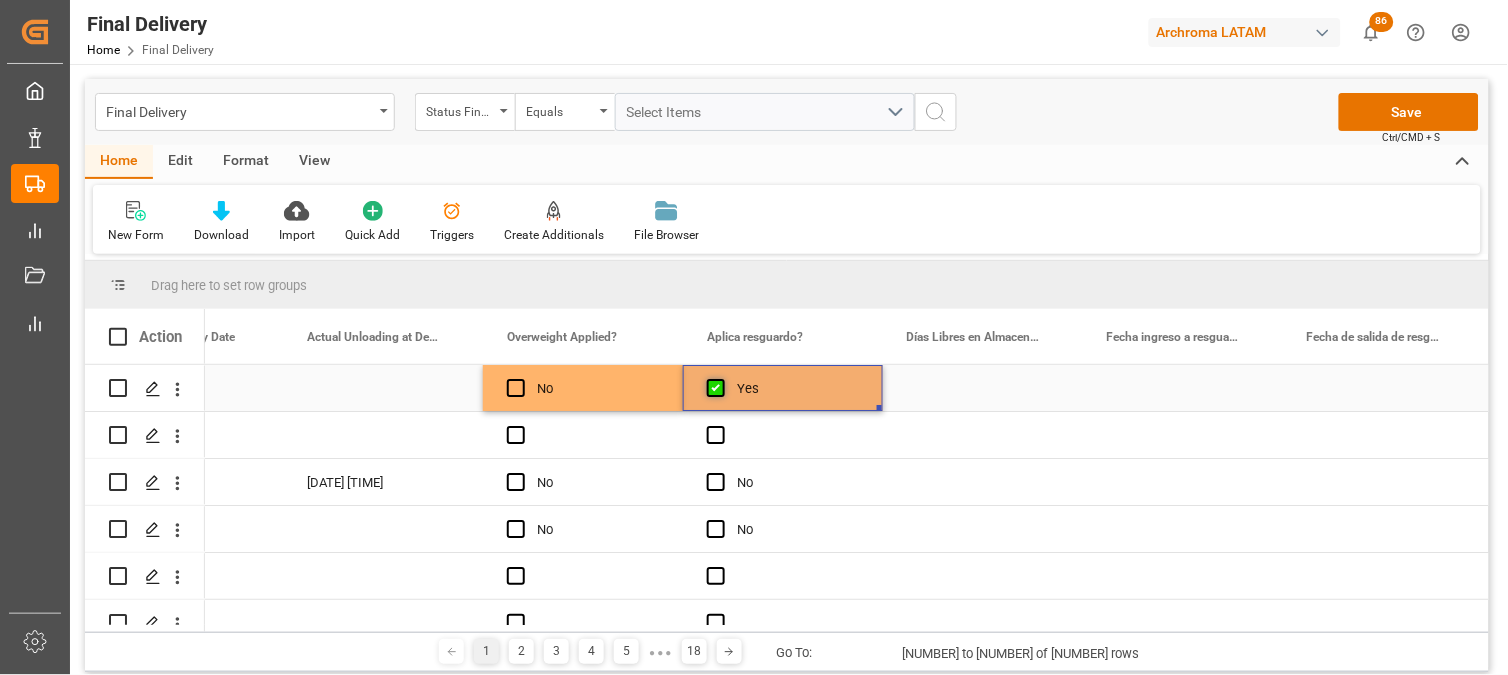 click at bounding box center [716, 388] 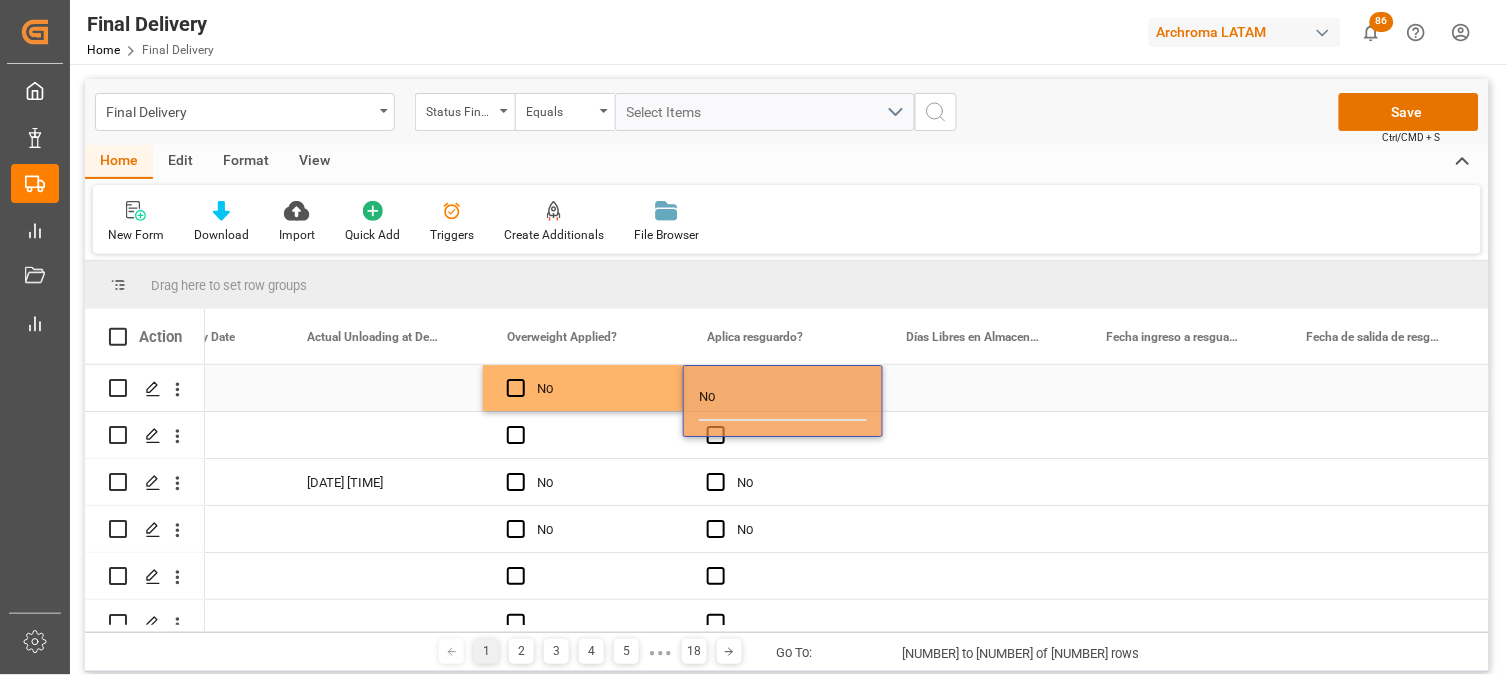 click at bounding box center [983, 388] 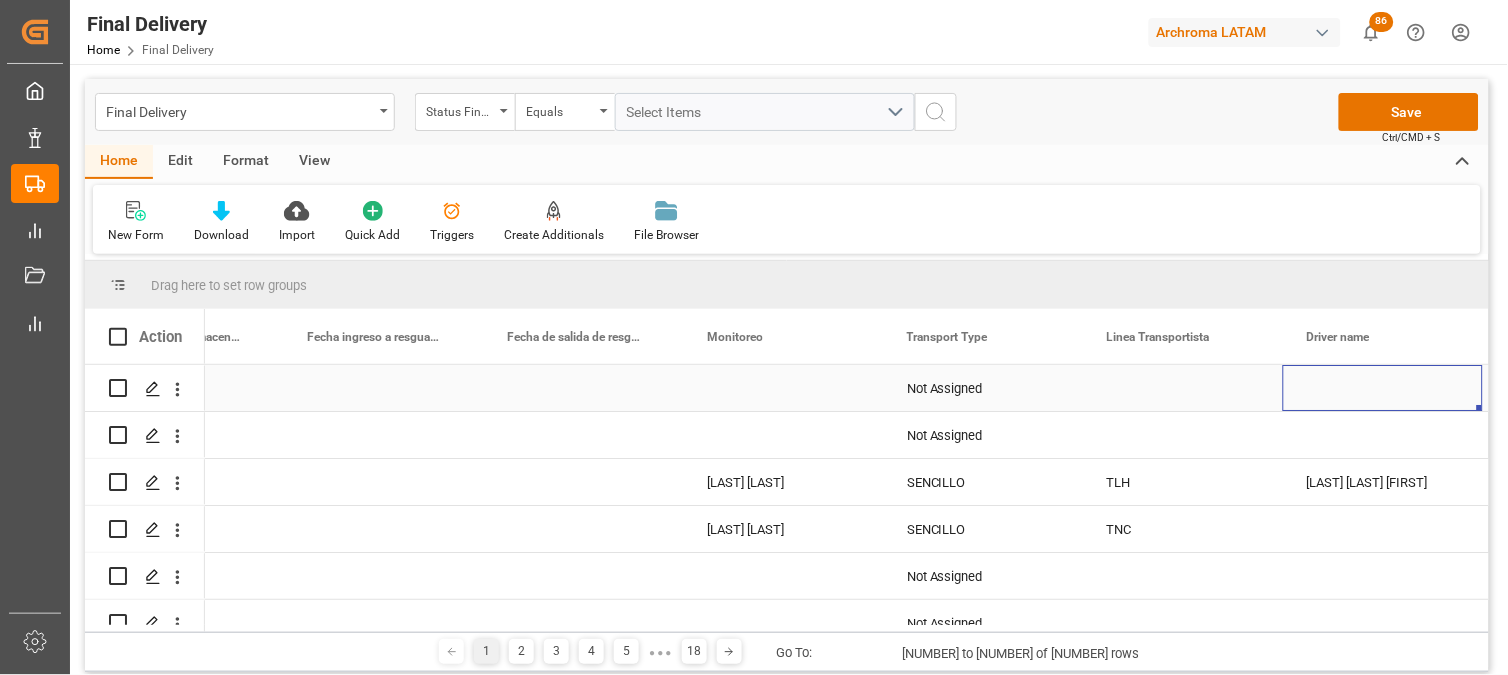 click on "Not Assigned" at bounding box center [983, 389] 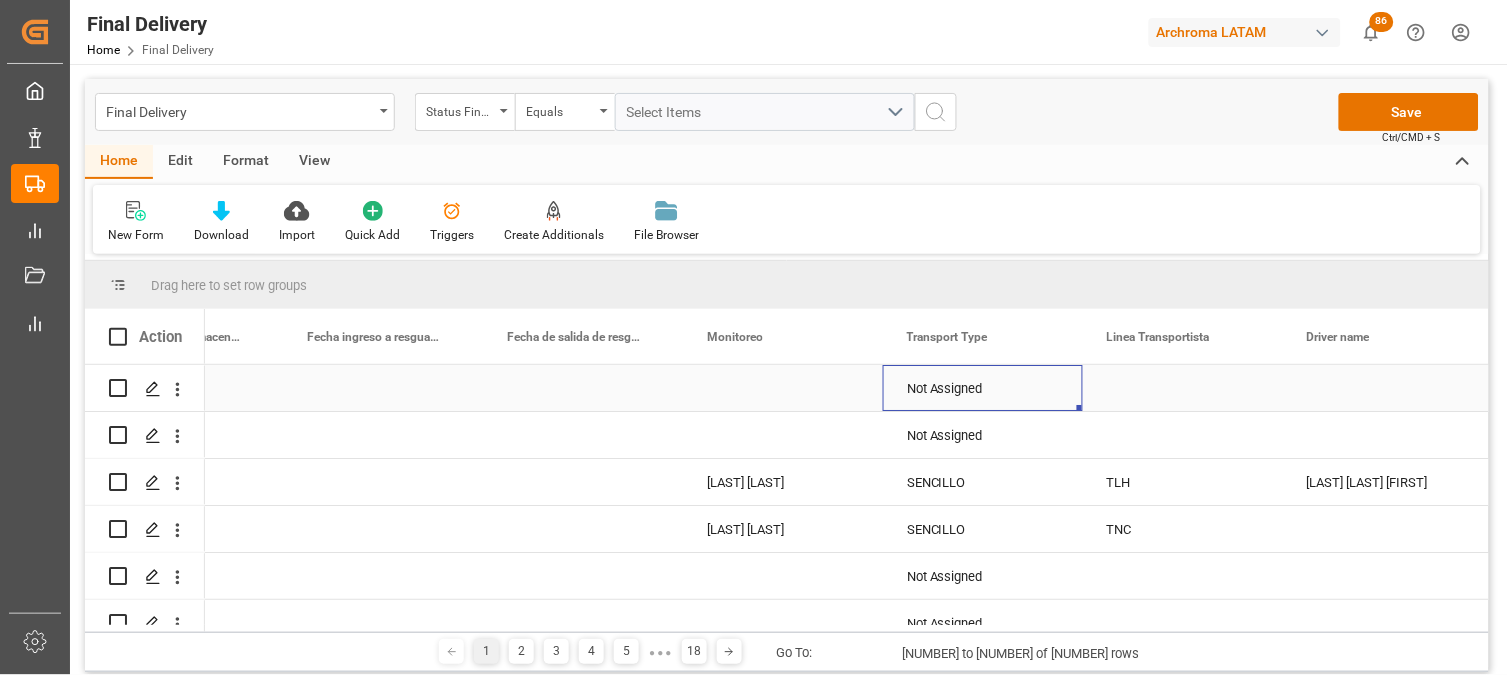 click on "Not Assigned" at bounding box center [983, 389] 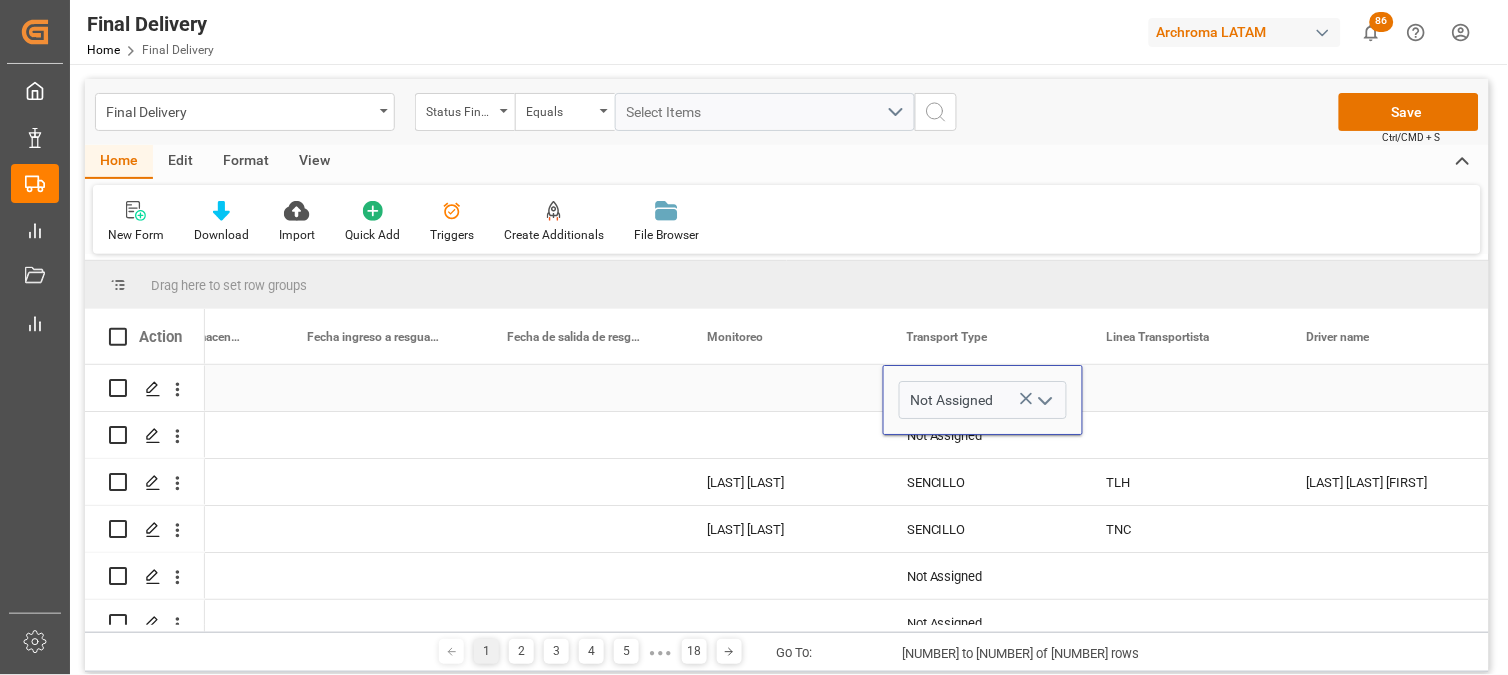 click 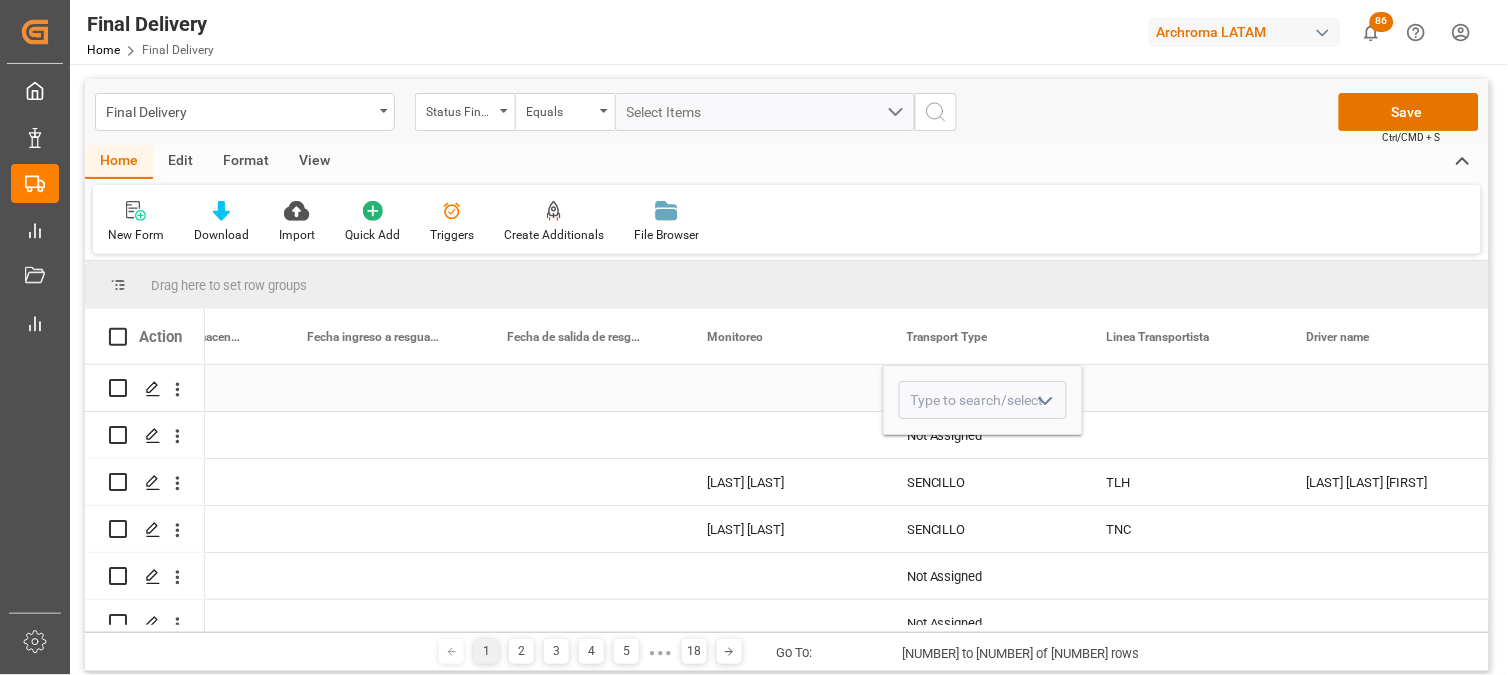 click 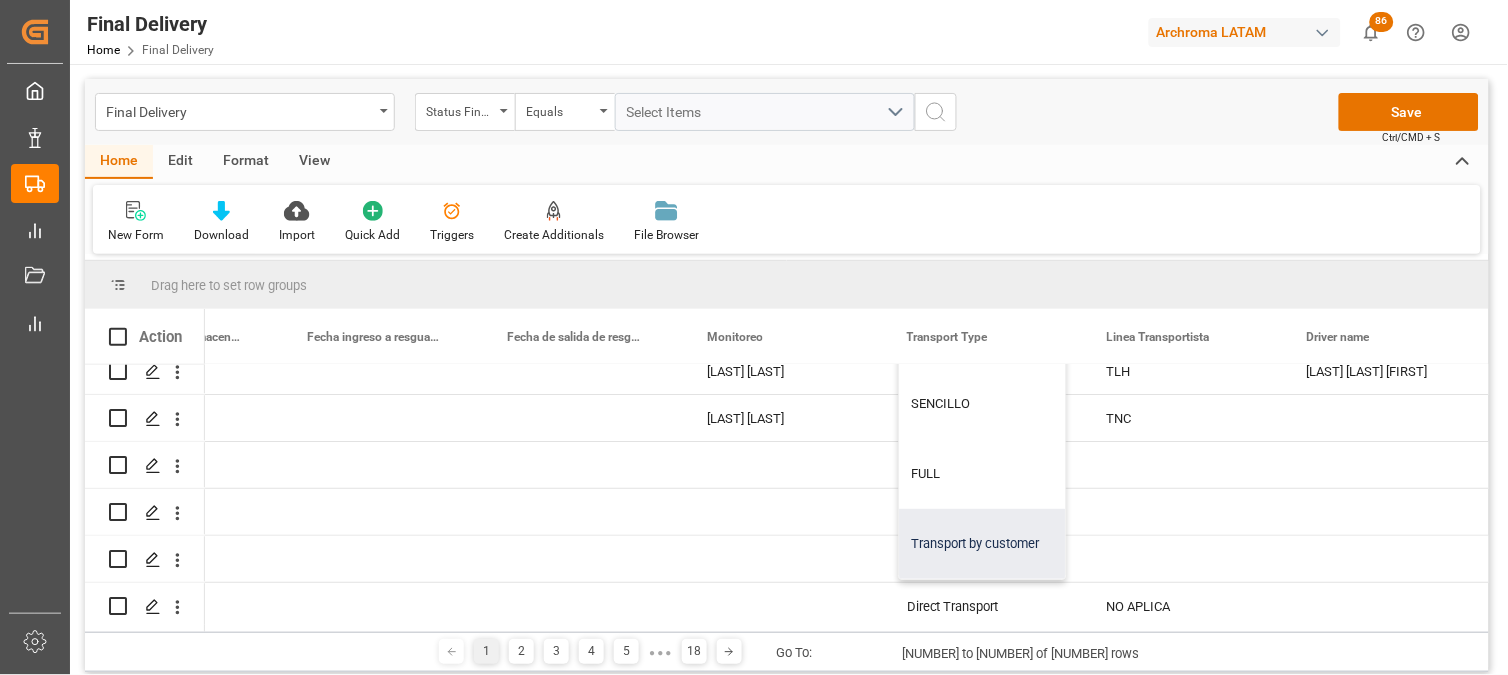 click on "Transport by customer" at bounding box center (983, 544) 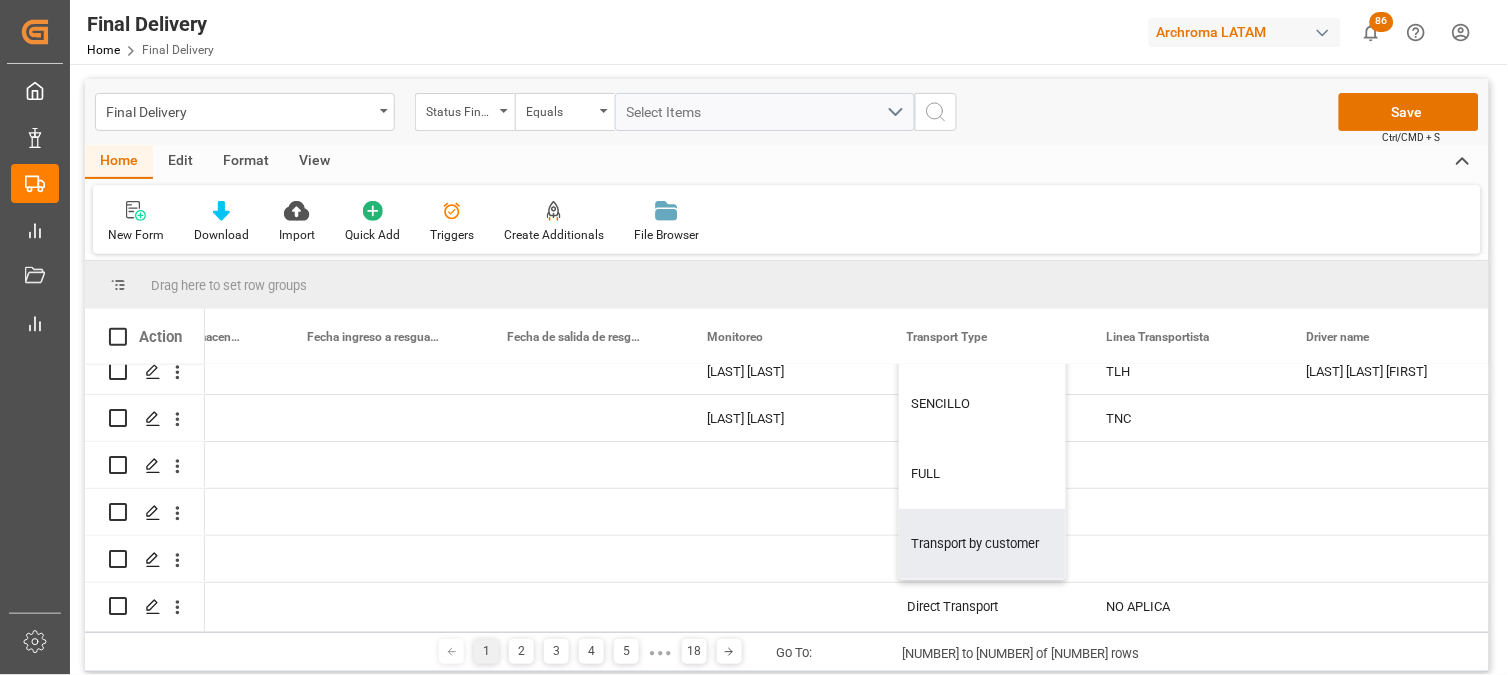 type on "Transport by customer" 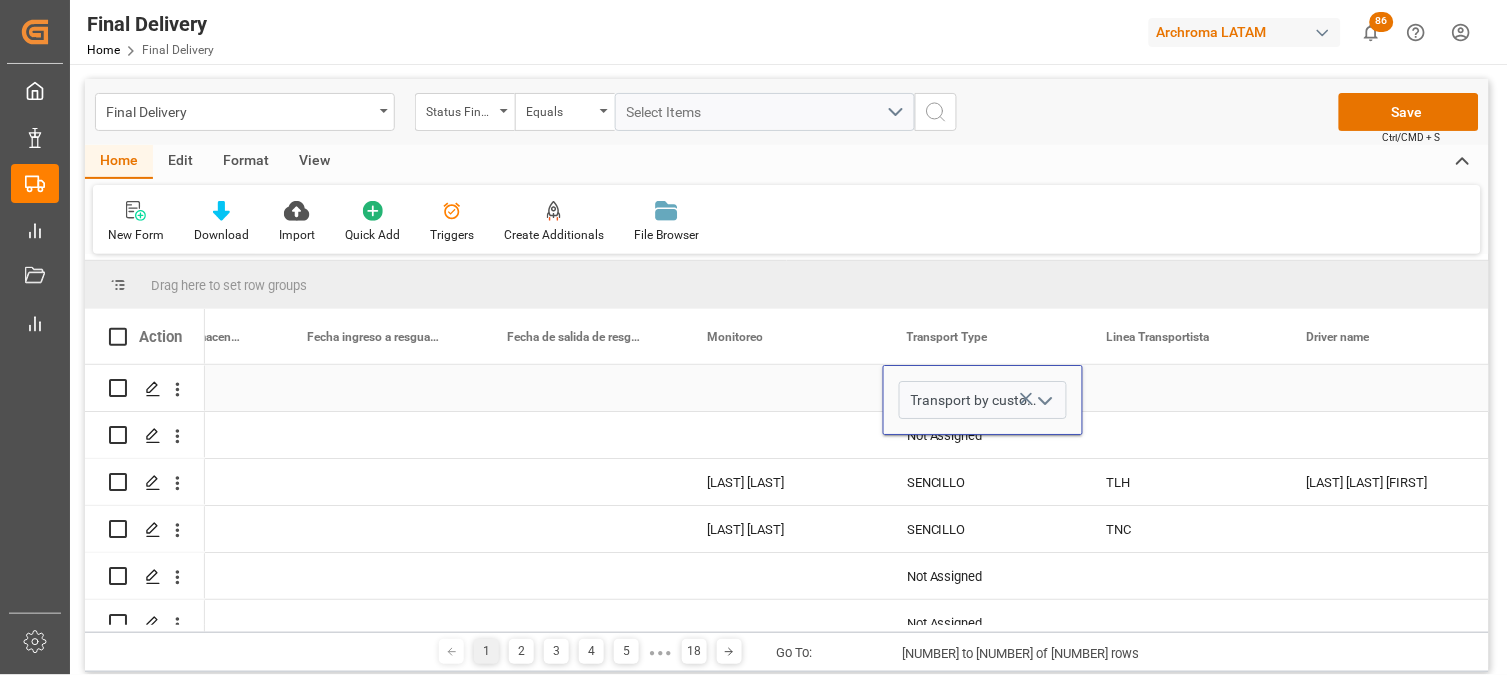 click at bounding box center [1183, 388] 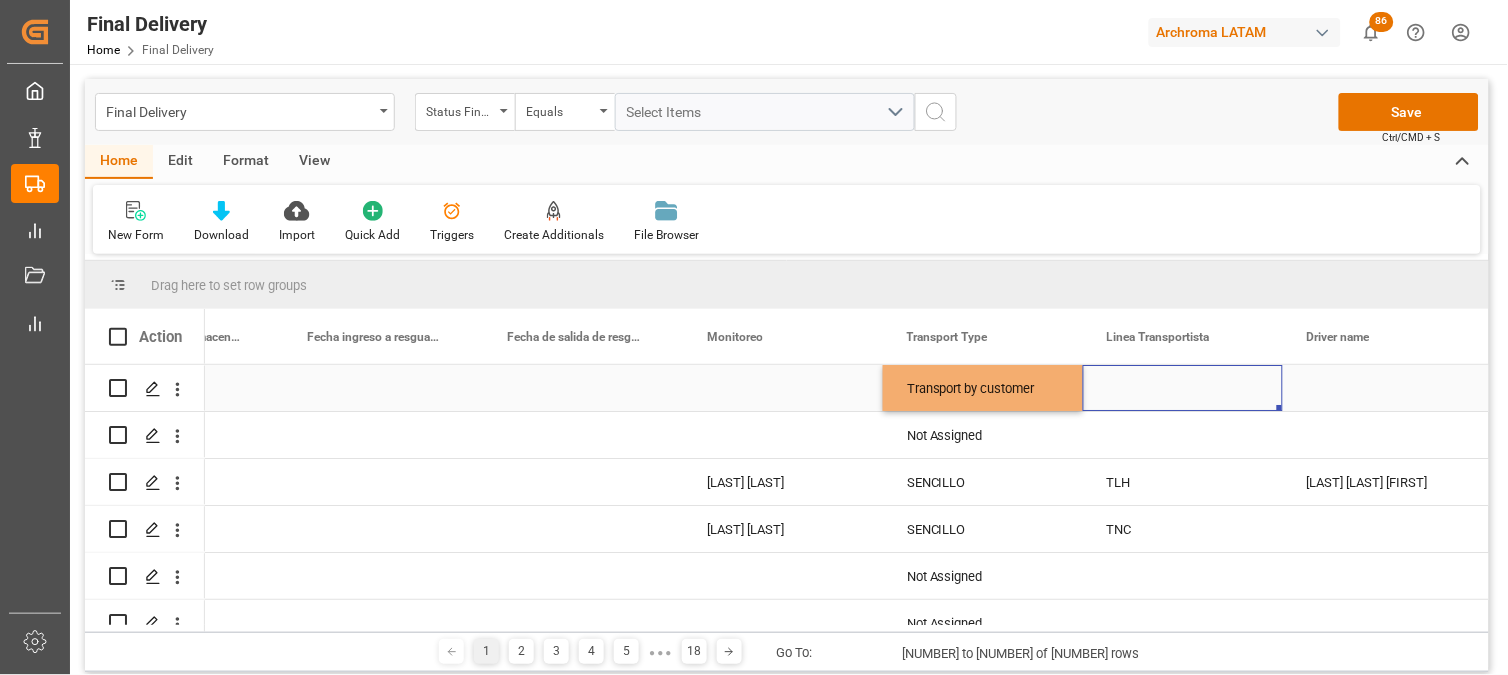 click at bounding box center [1183, 388] 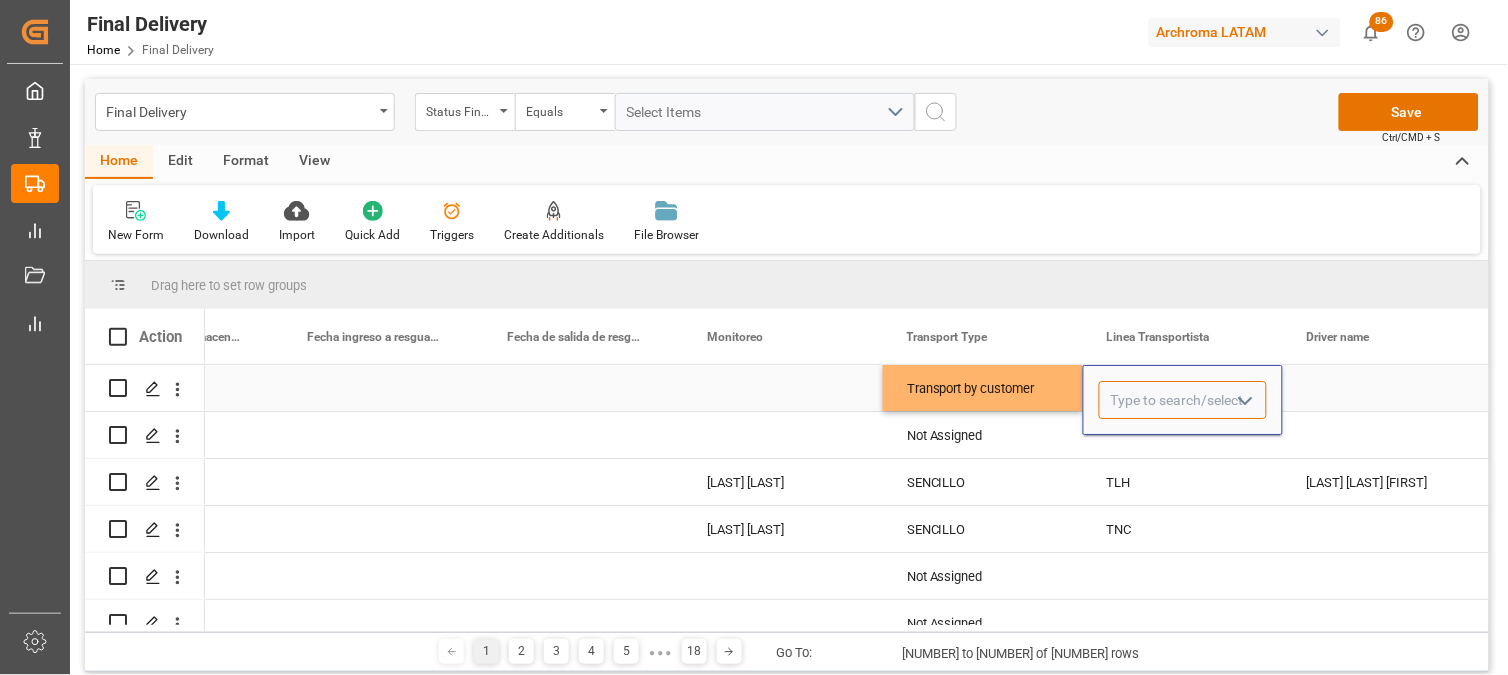 click at bounding box center (1183, 400) 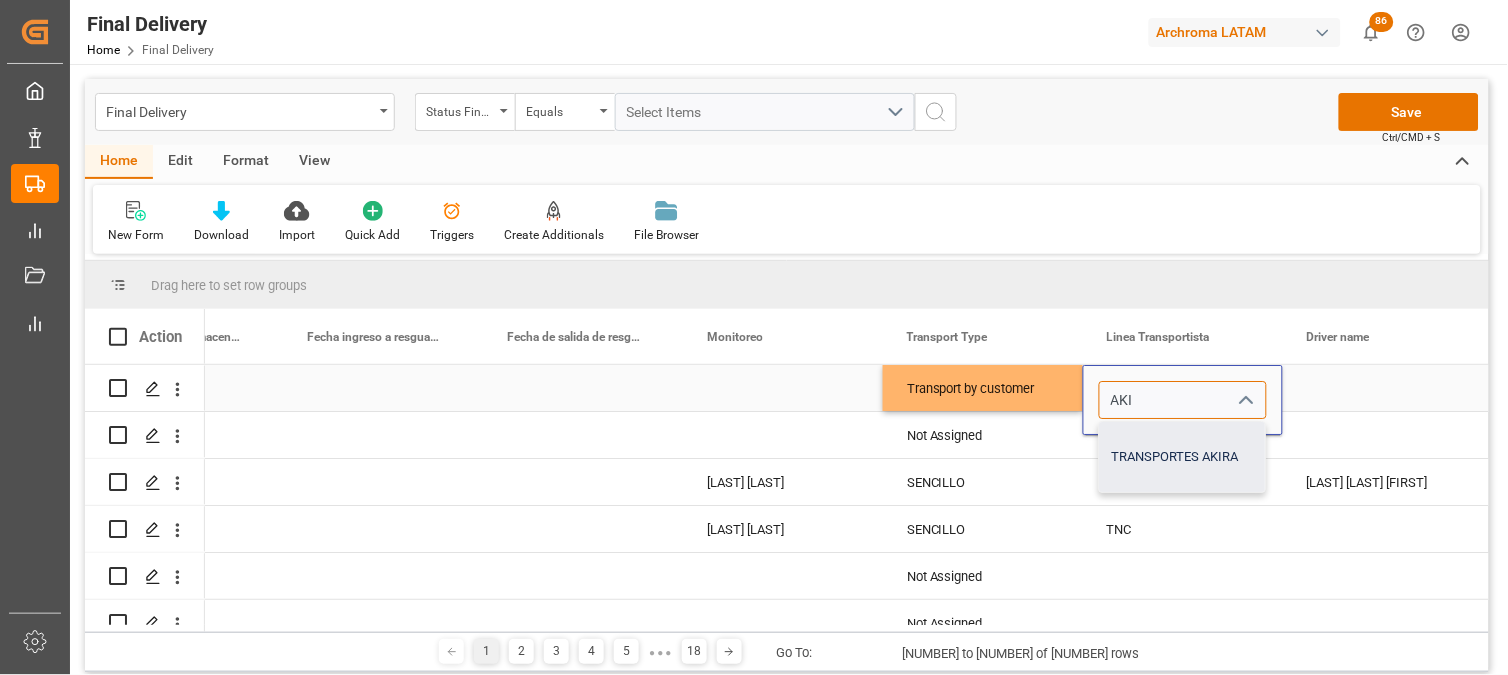 click on "TRANSPORTES AKIRA" at bounding box center [1183, 457] 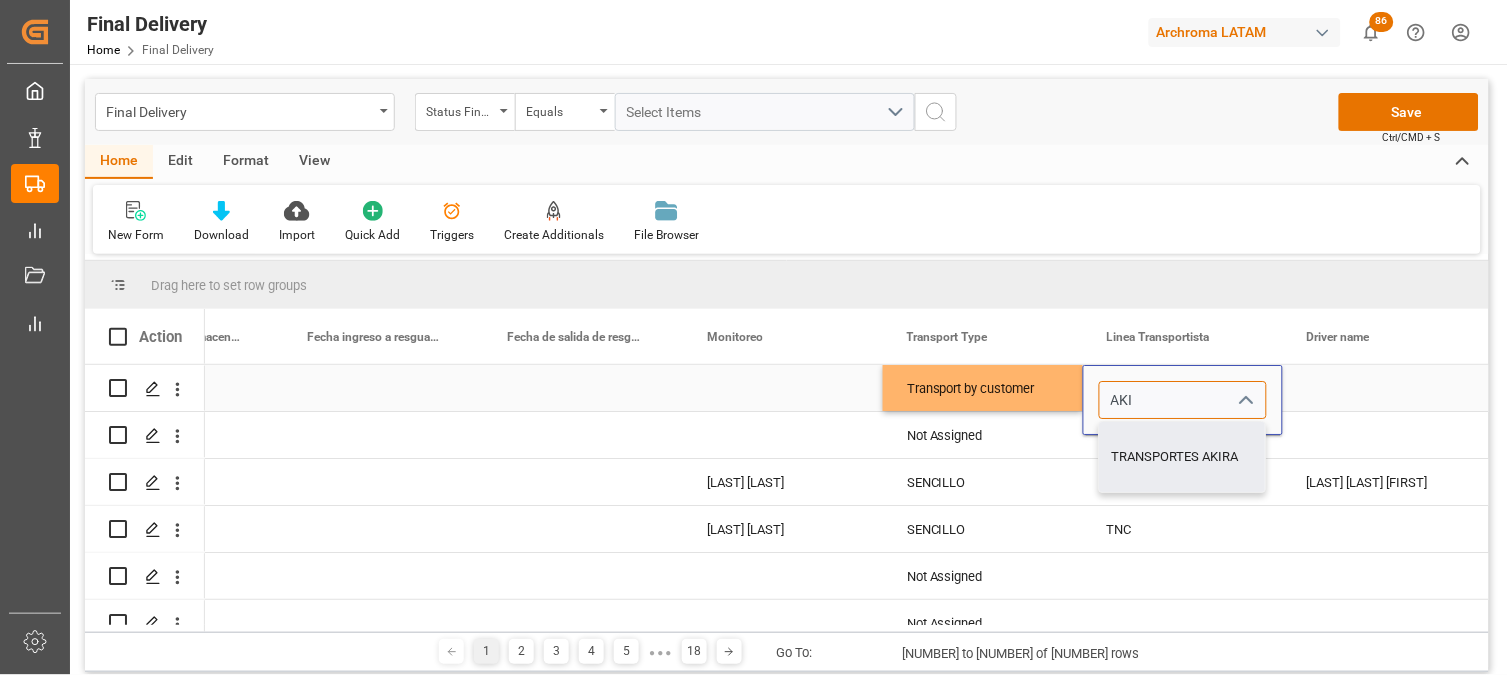 type on "TRANSPORTES AKIRA" 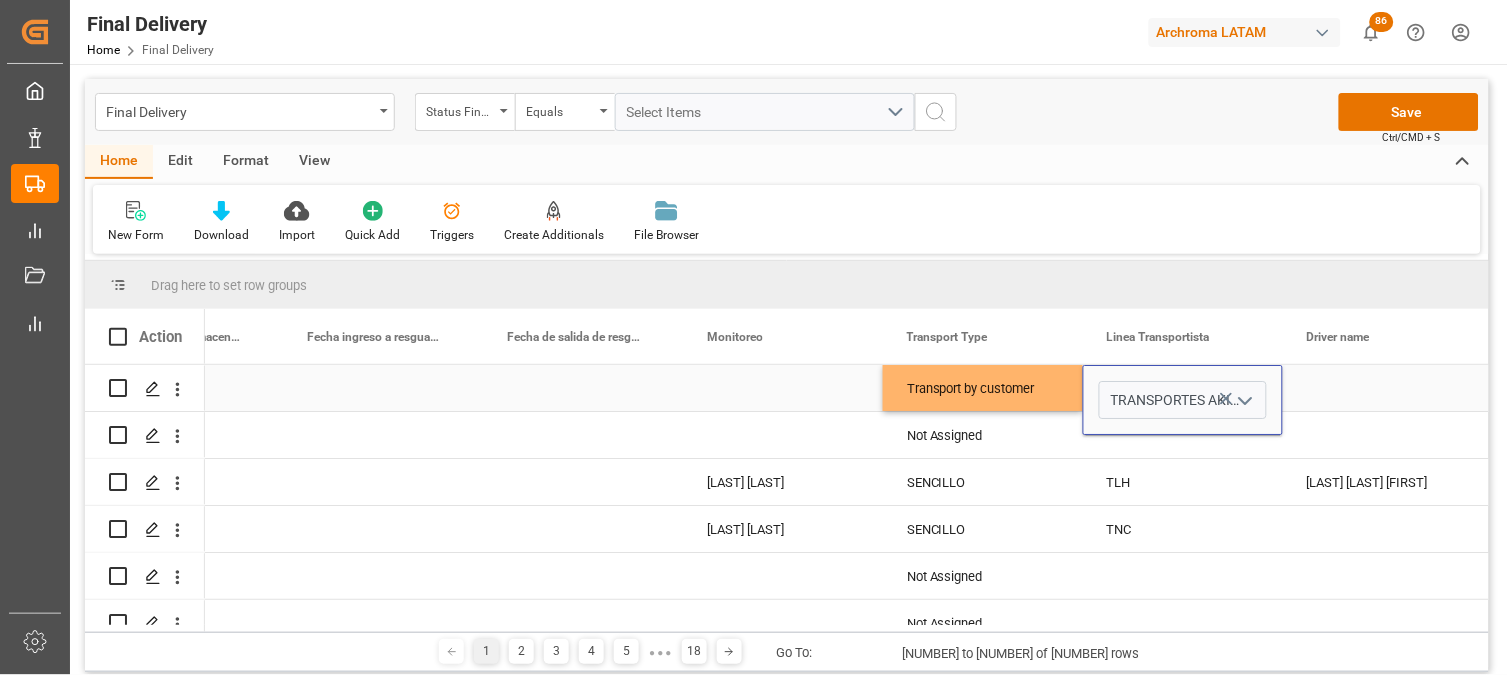 click at bounding box center [1383, 388] 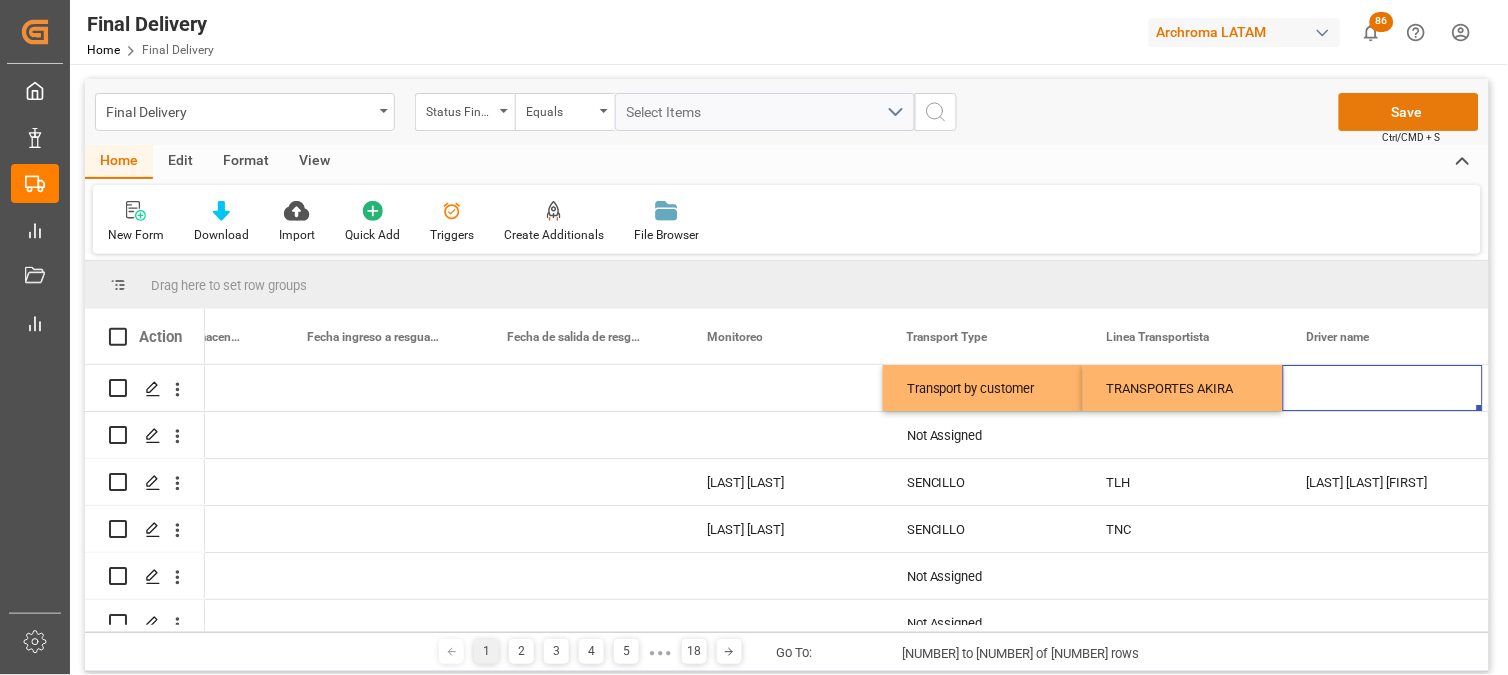 click on "Save" at bounding box center (1409, 112) 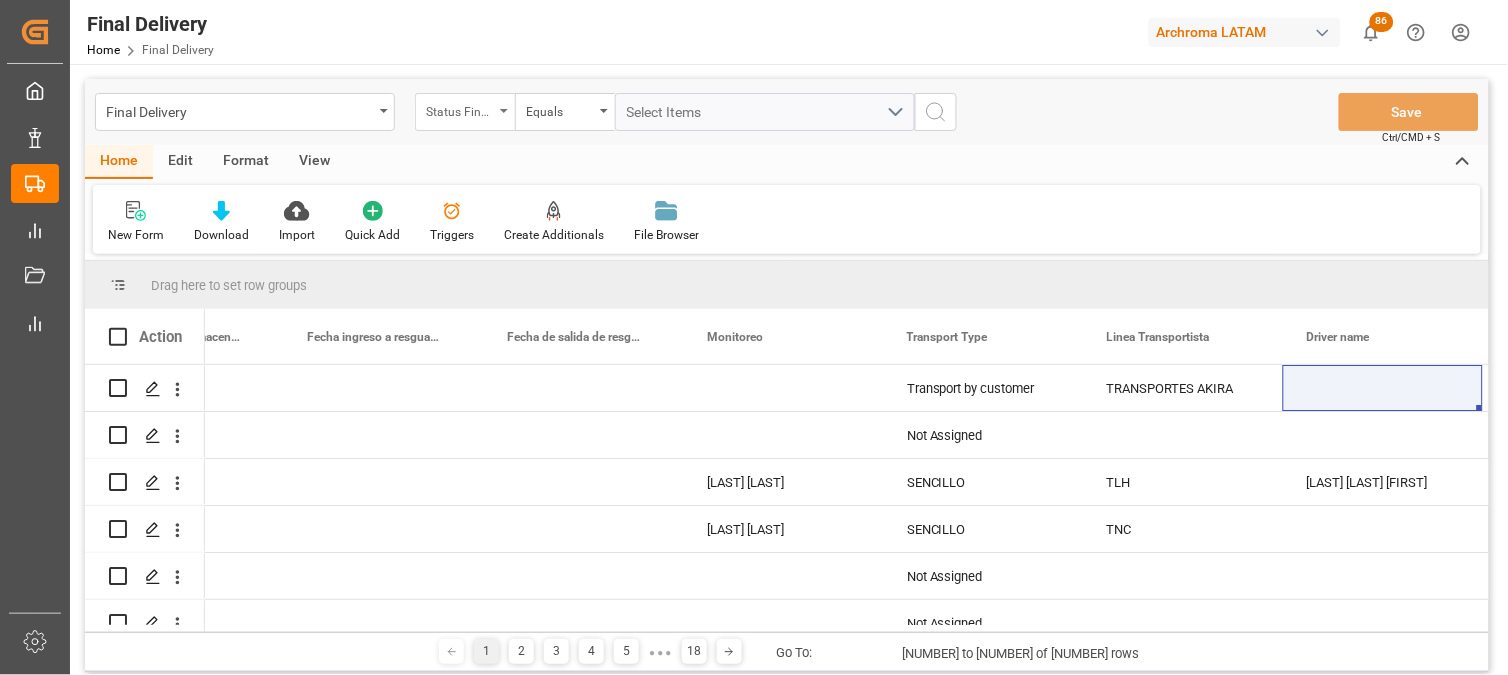click on "Status Final Delivery" at bounding box center [465, 112] 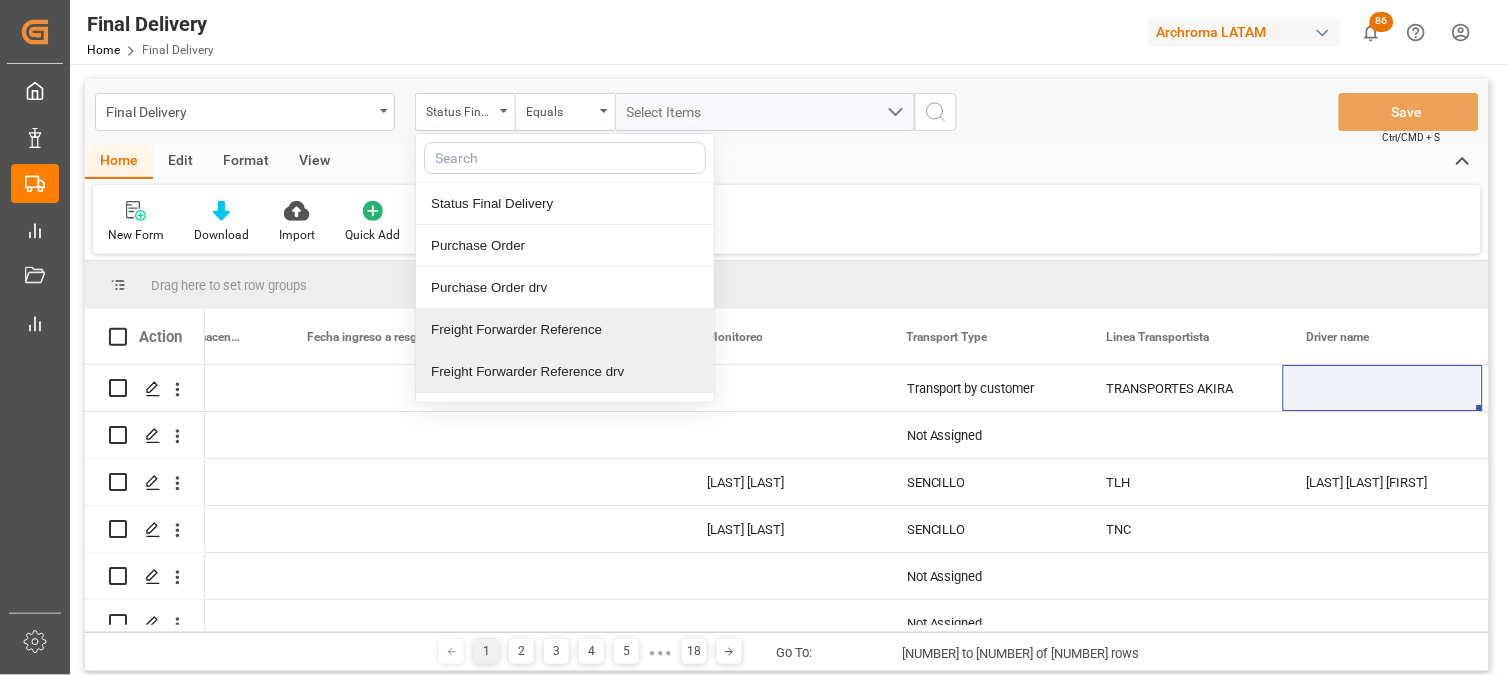 click on "Freight Forwarder Reference drv" at bounding box center (565, 372) 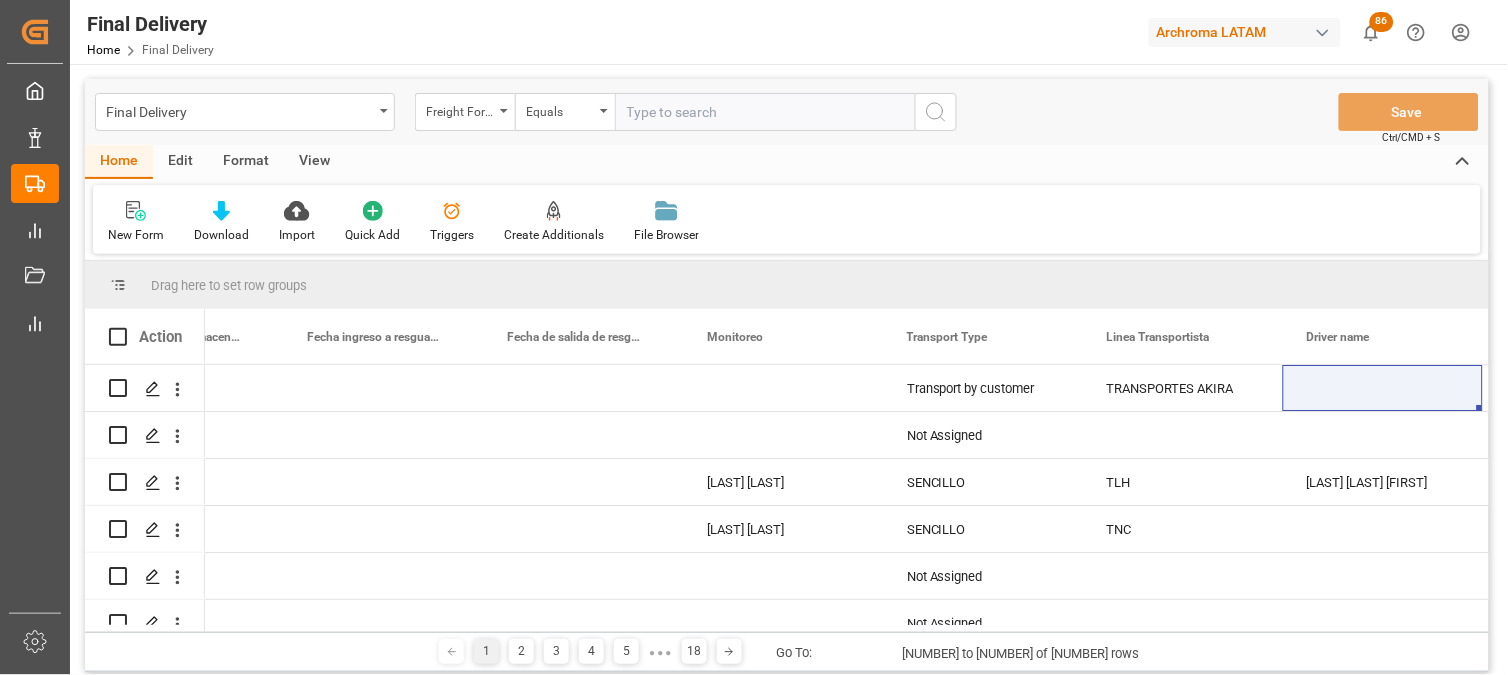 click at bounding box center (765, 112) 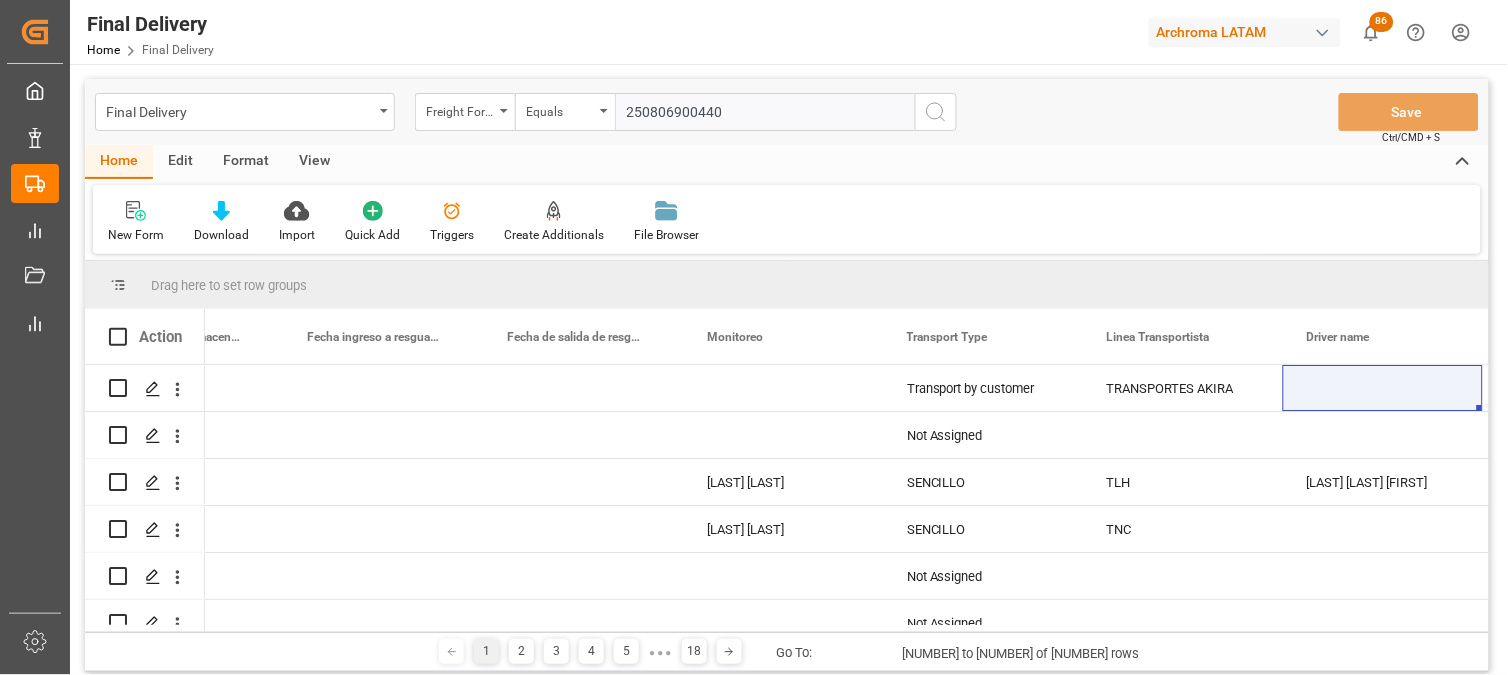 type 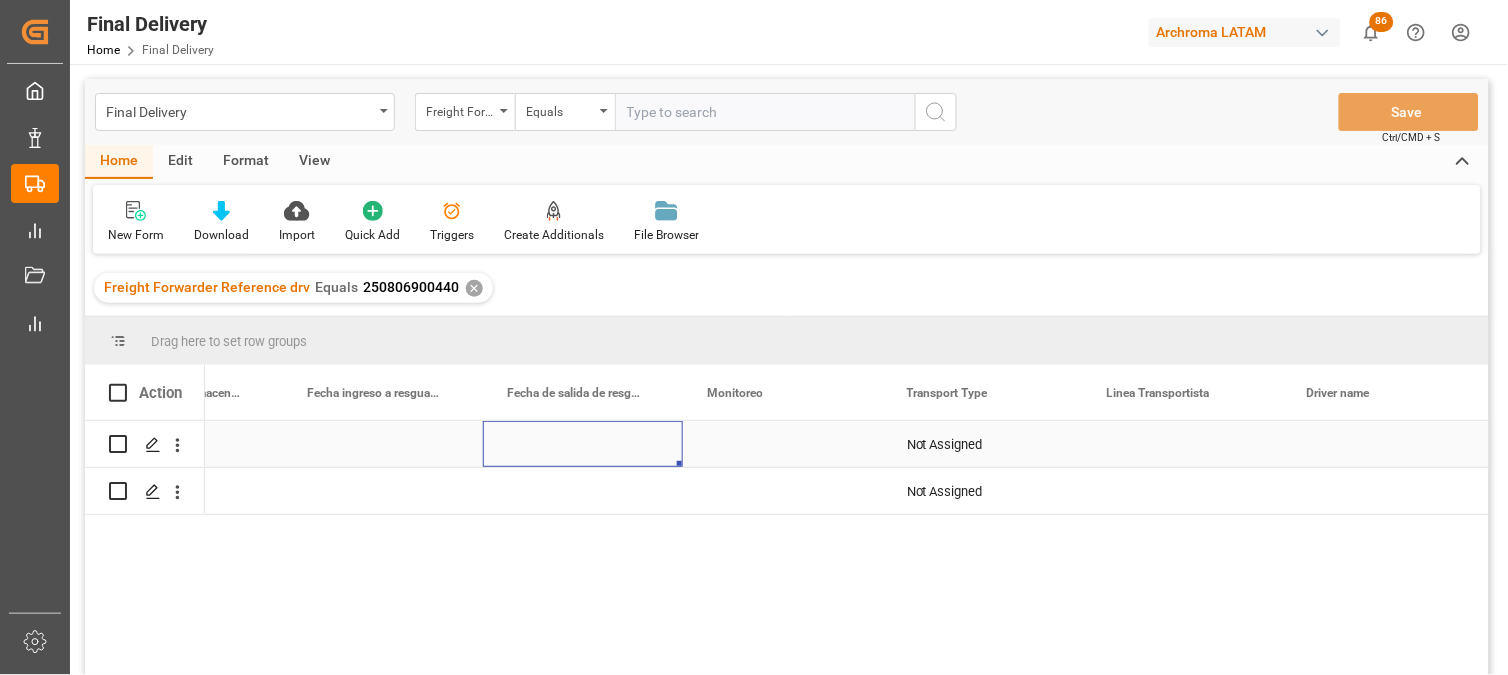 click at bounding box center [583, 444] 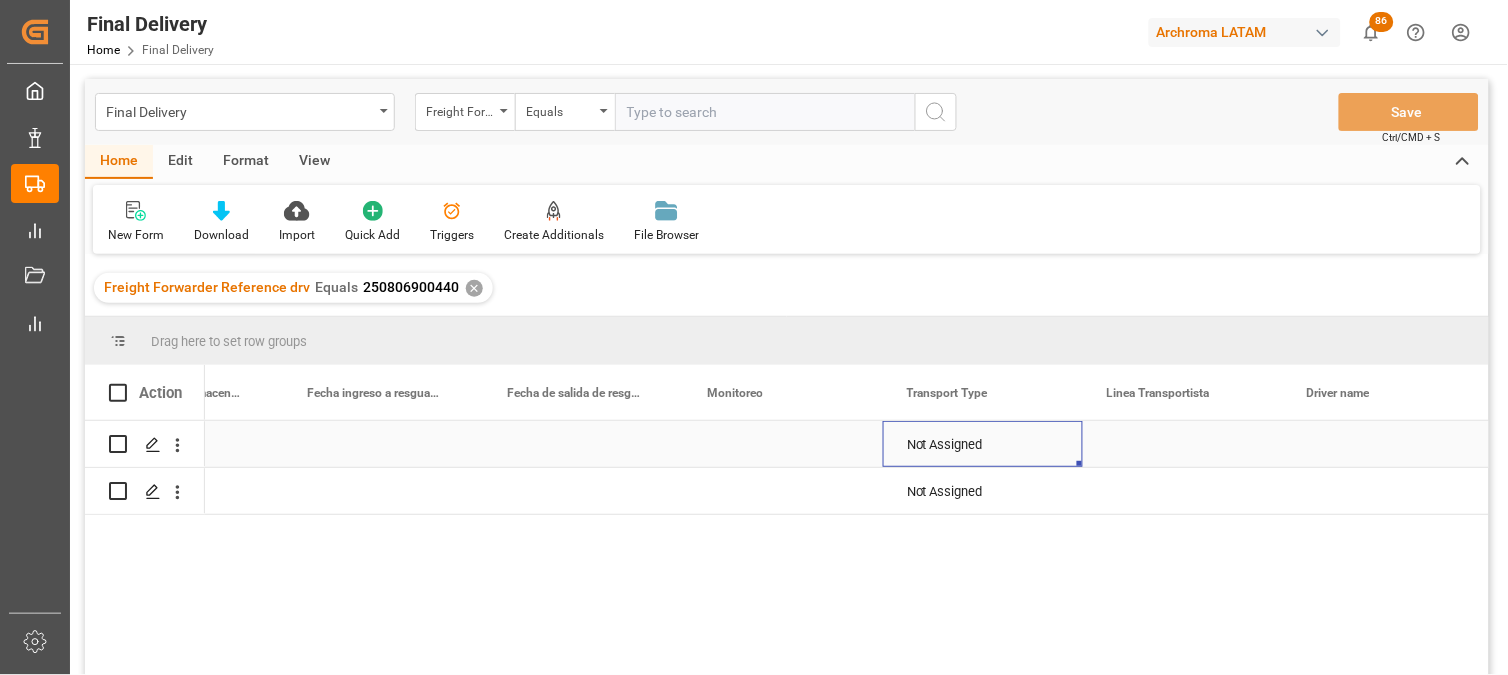 click on "Not Assigned" at bounding box center [983, 445] 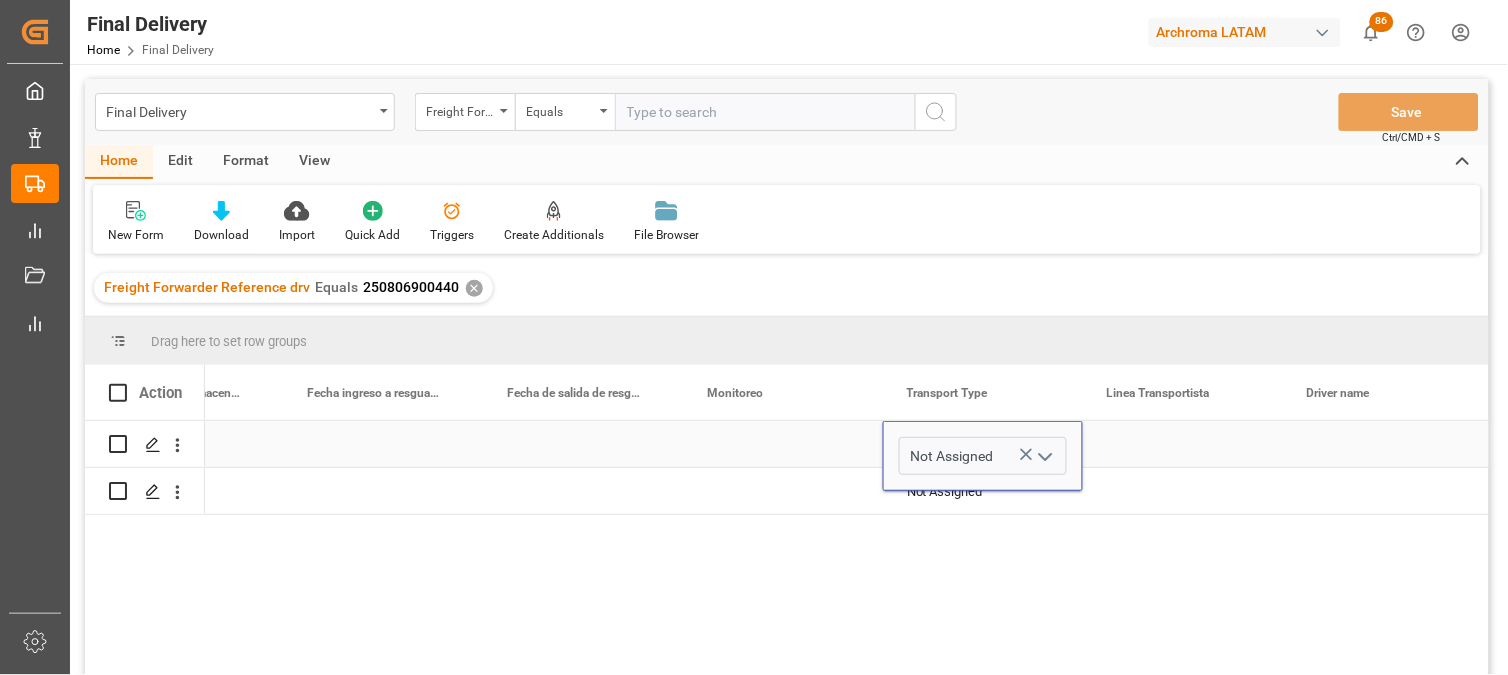 click 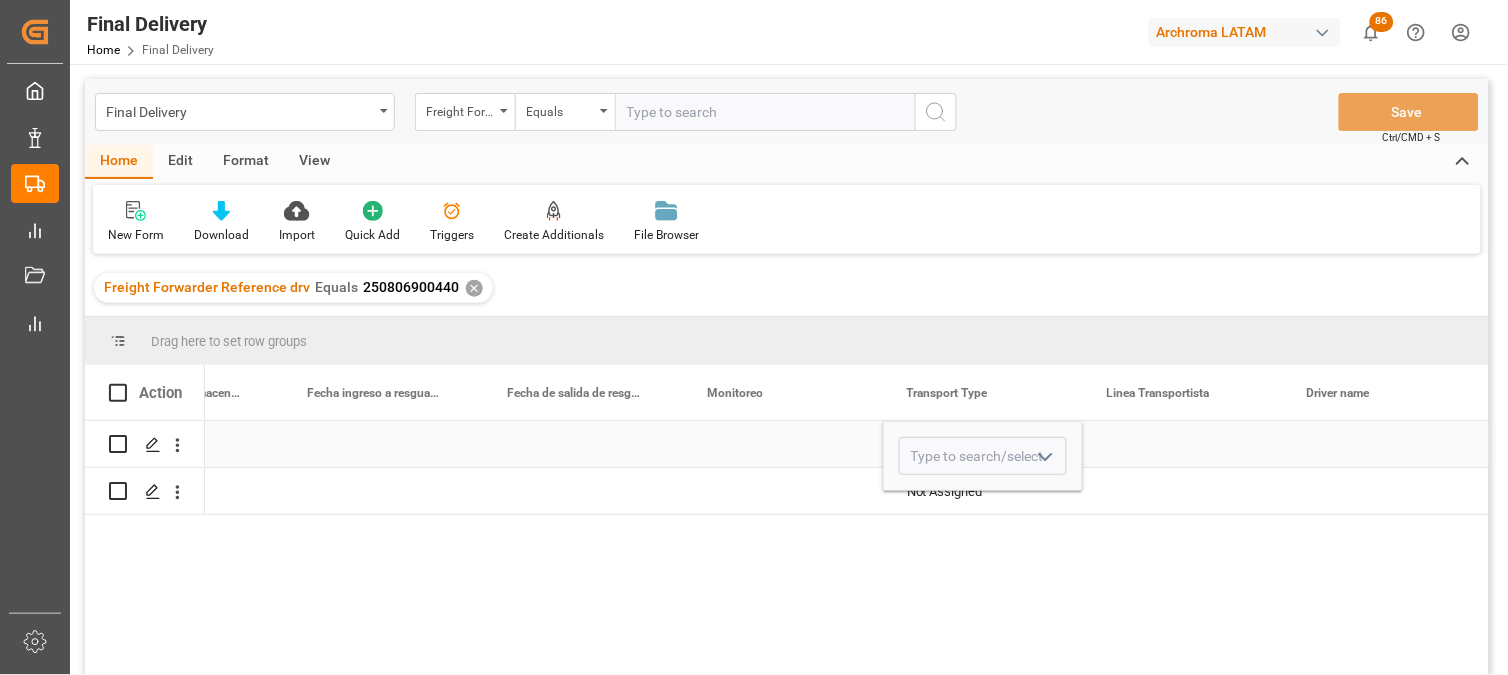 click 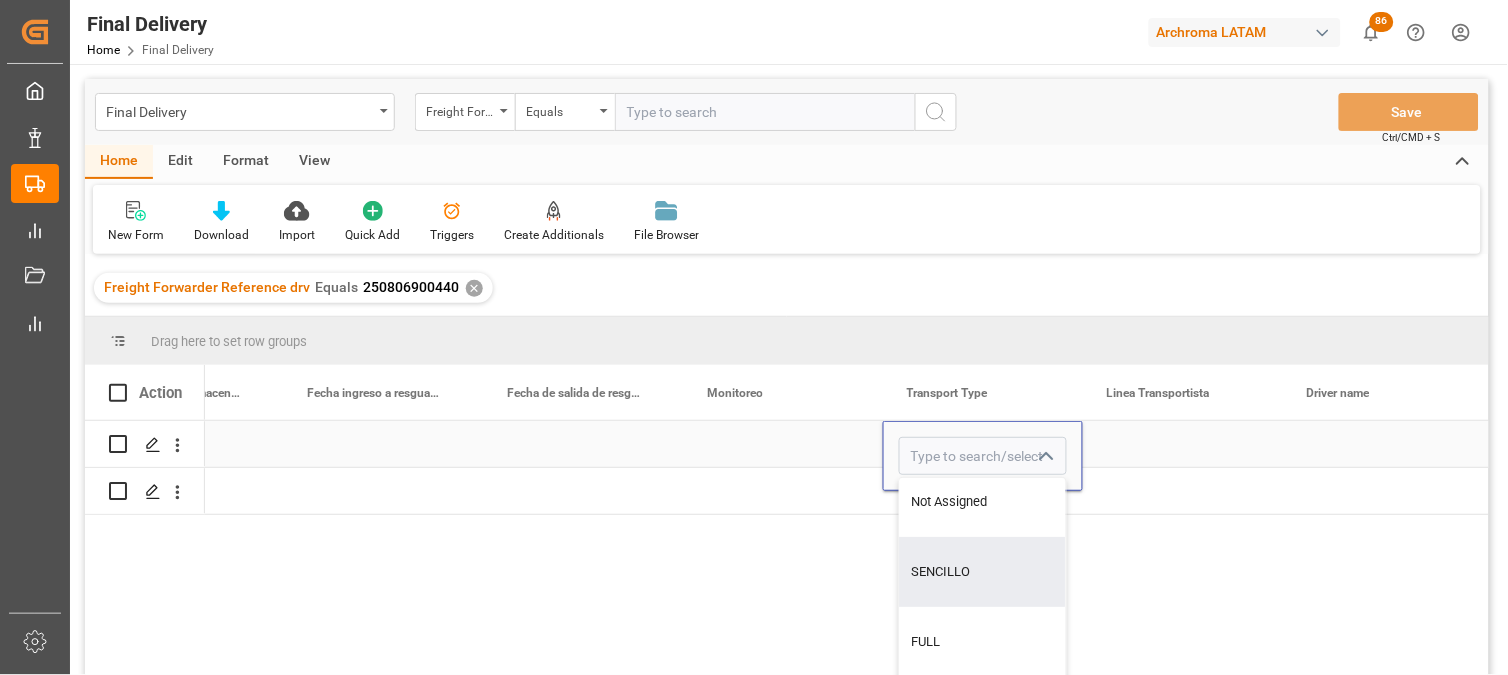 click on "SENCILLO" at bounding box center (983, 572) 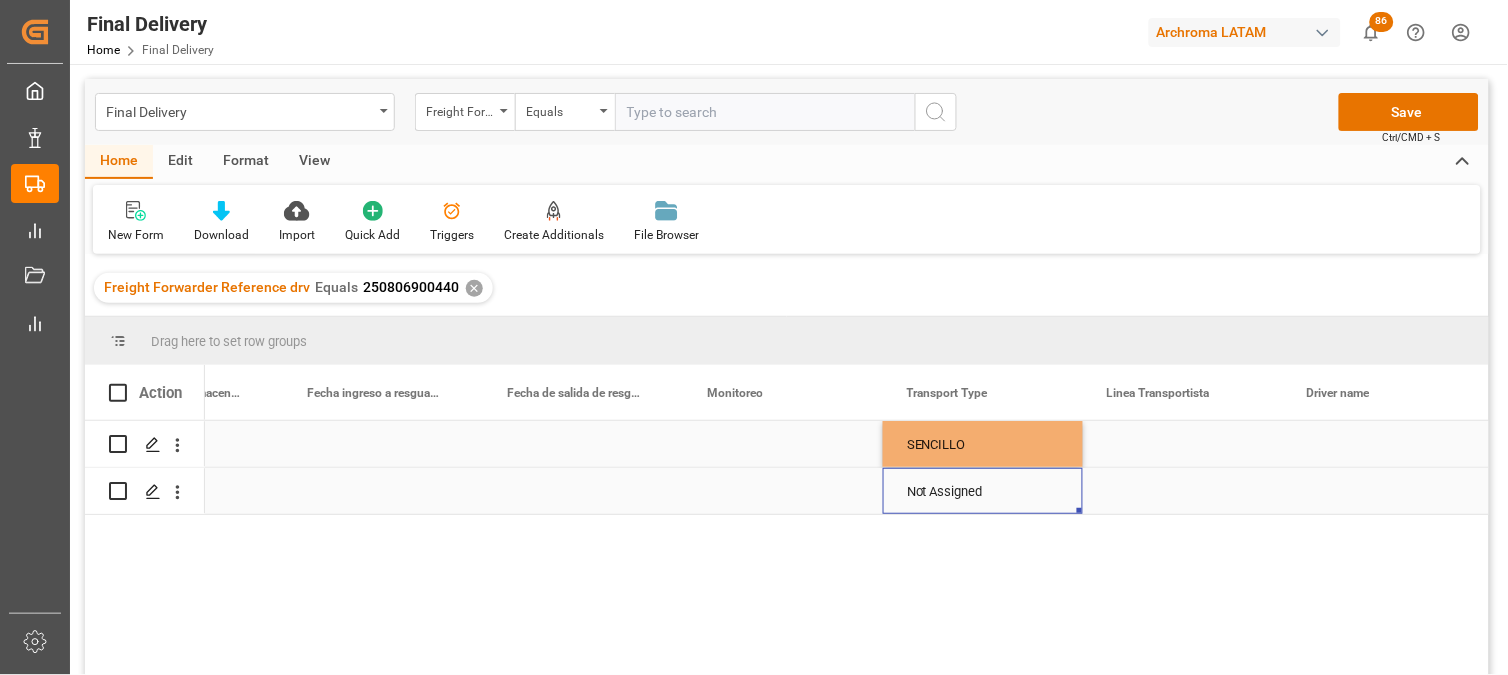 click on "Not Assigned" at bounding box center (983, 492) 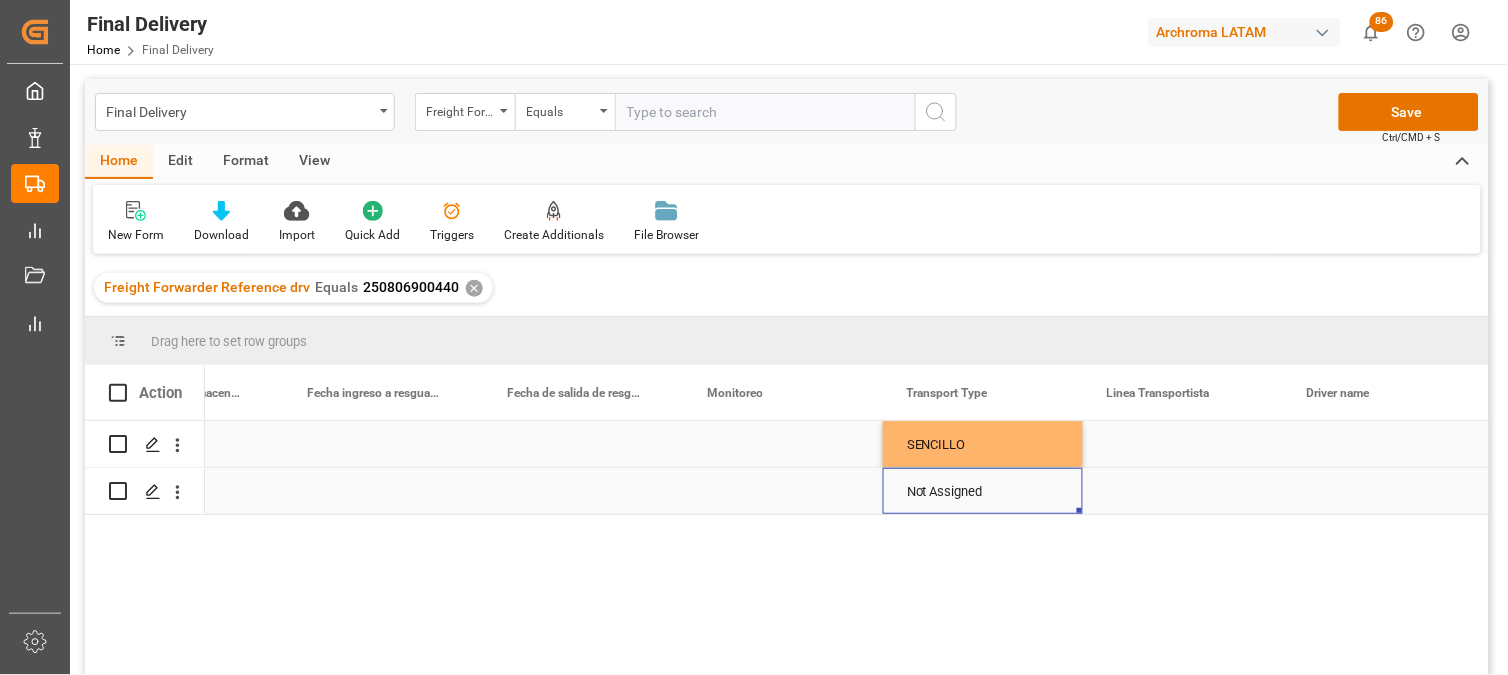 click on "Not Assigned" at bounding box center (983, 492) 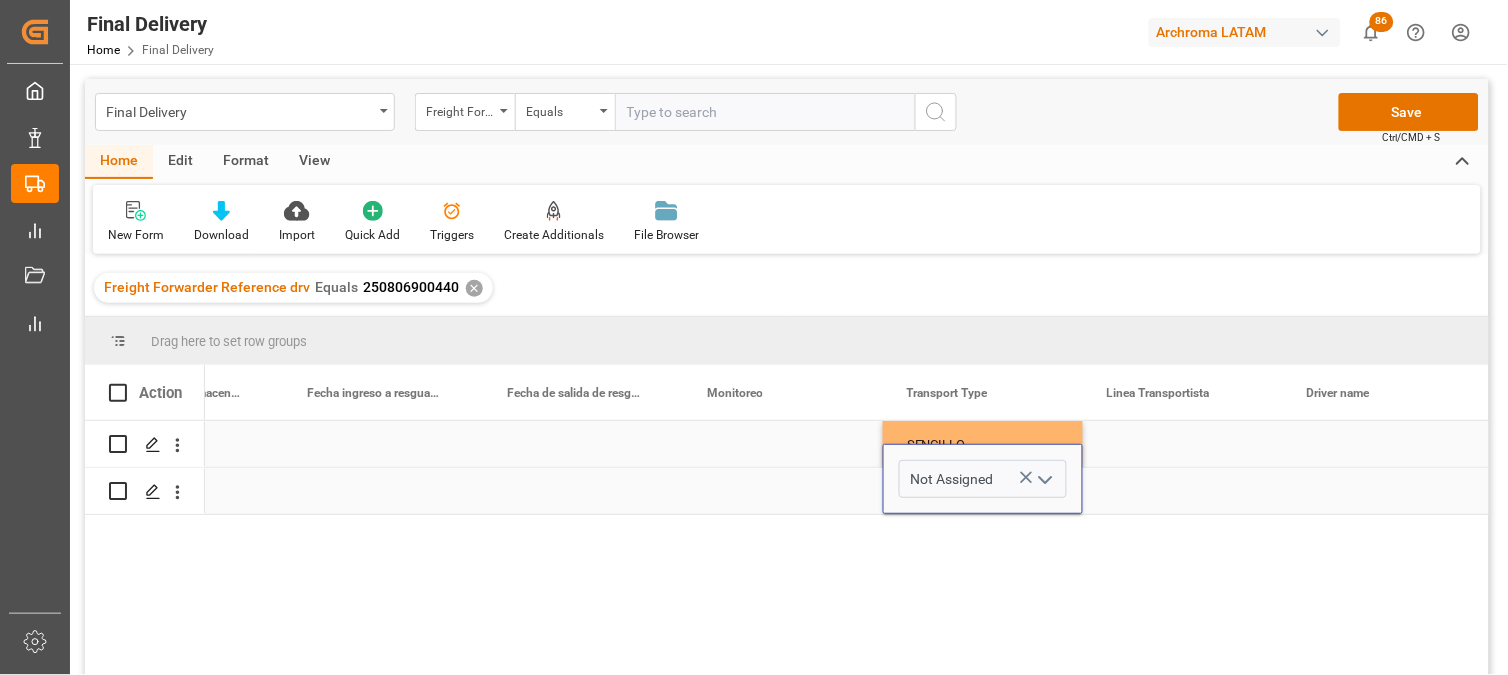 click 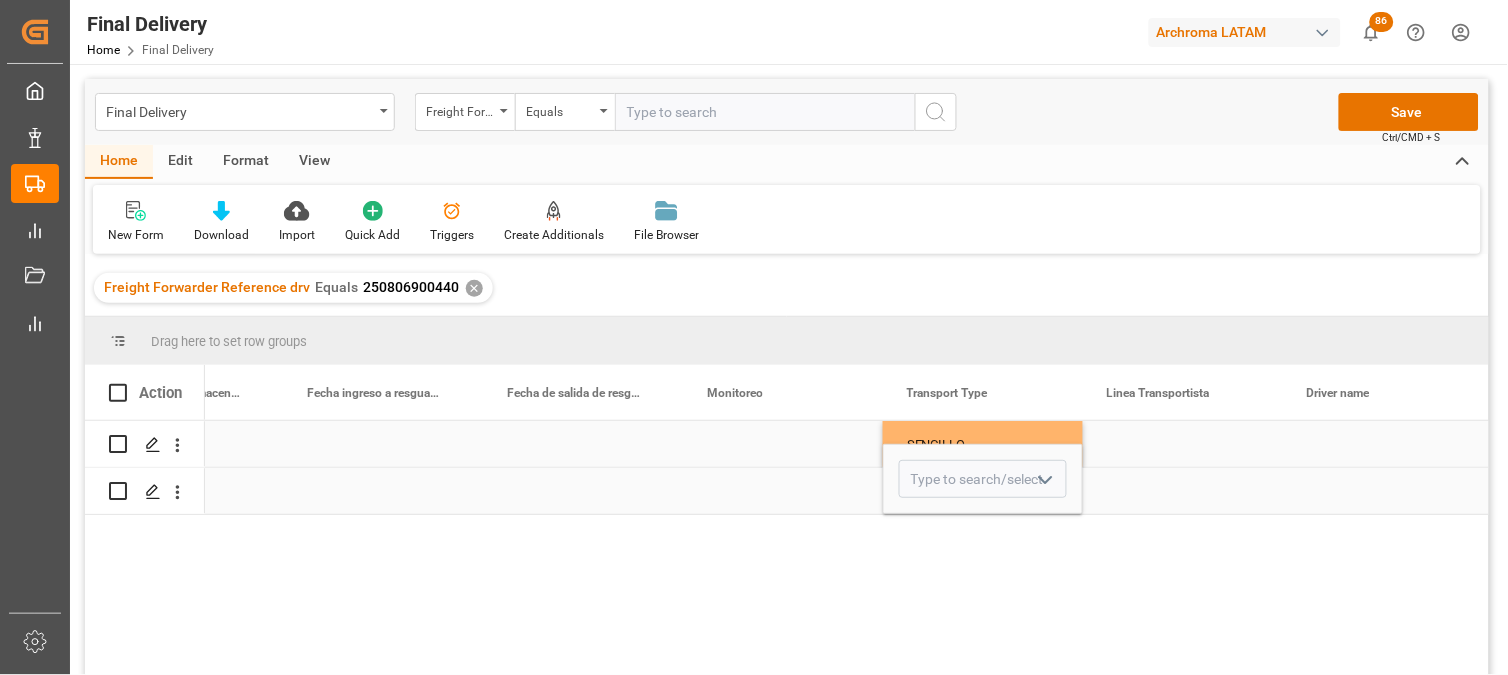 click 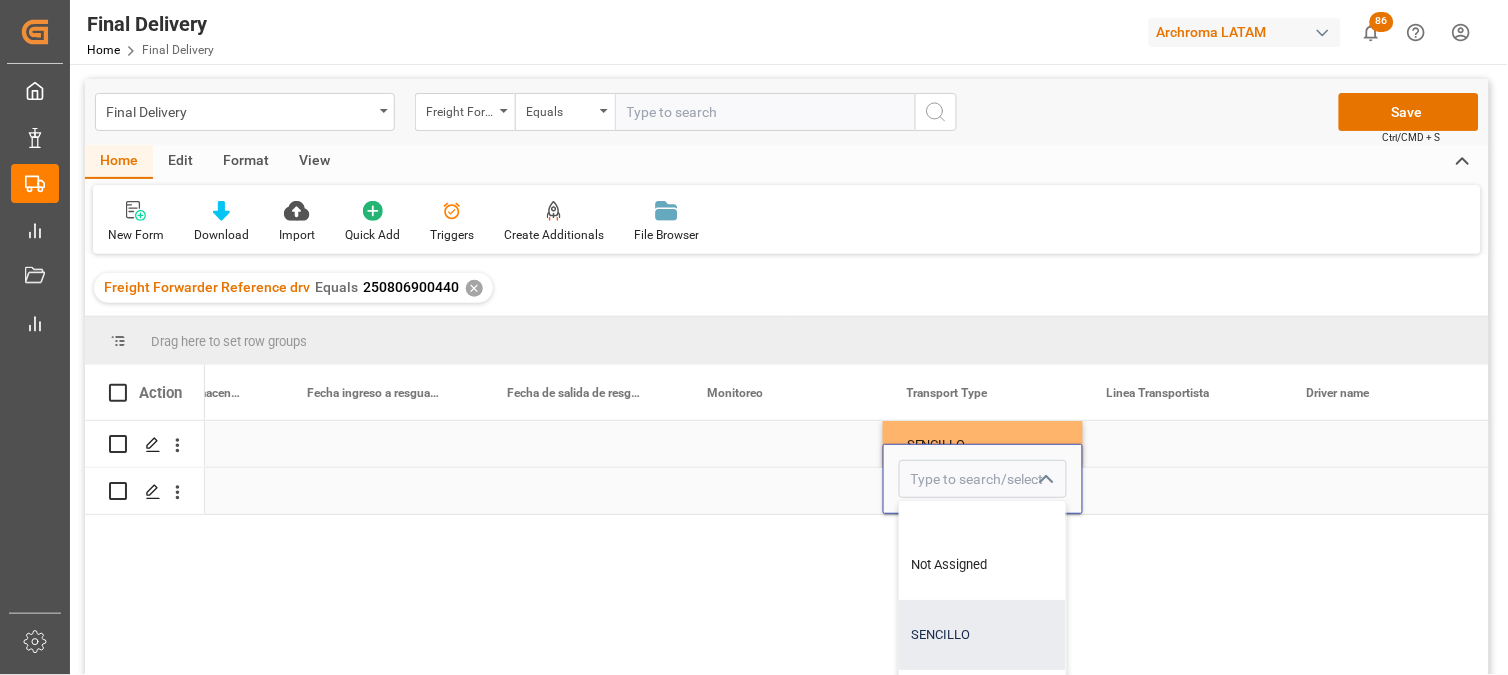 click on "SENCILLO" at bounding box center [983, 635] 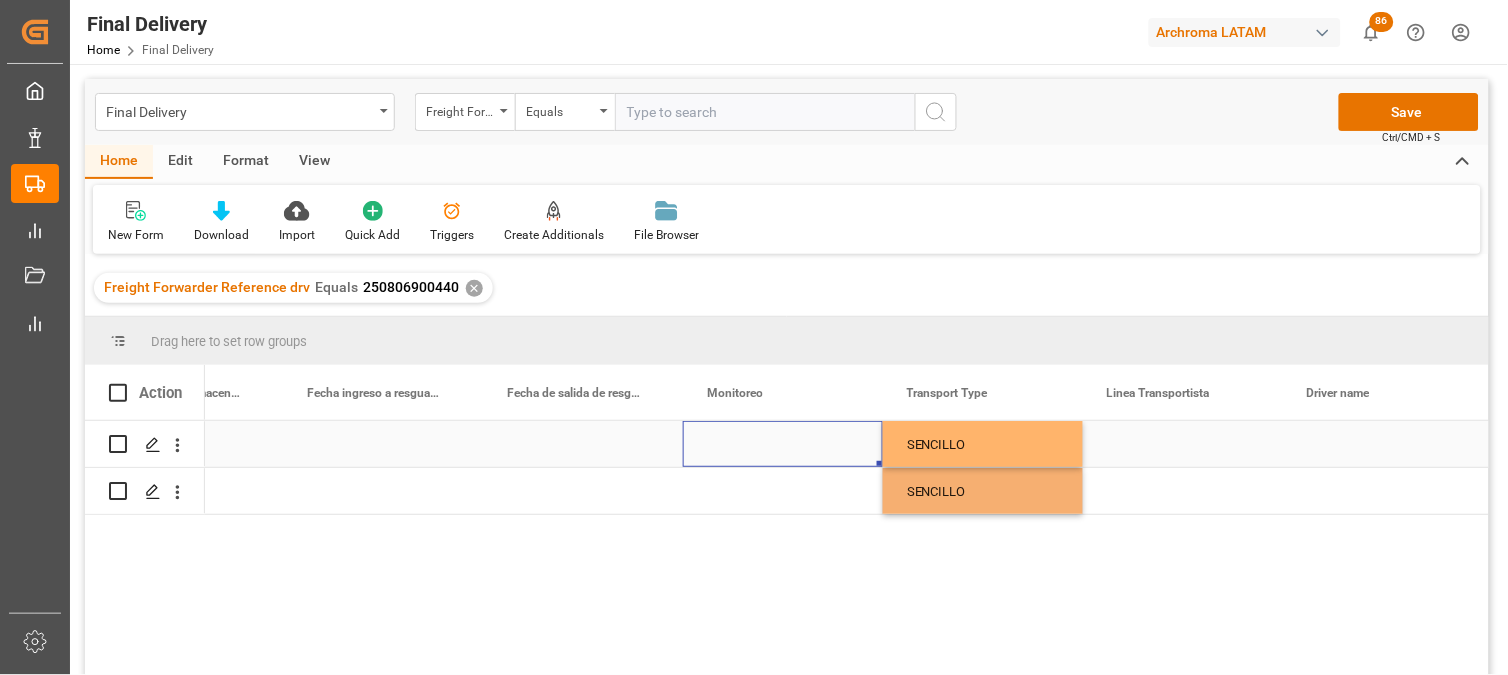 click at bounding box center [783, 444] 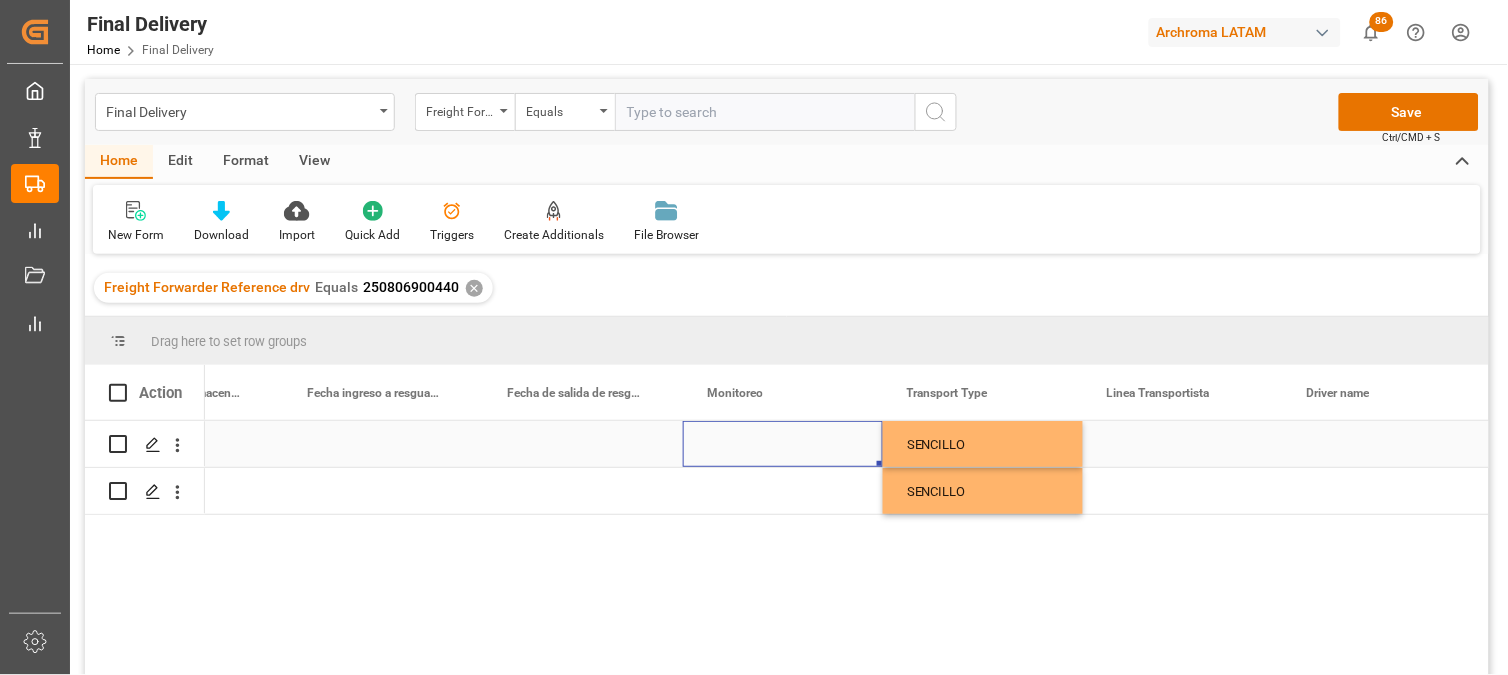 click at bounding box center [783, 444] 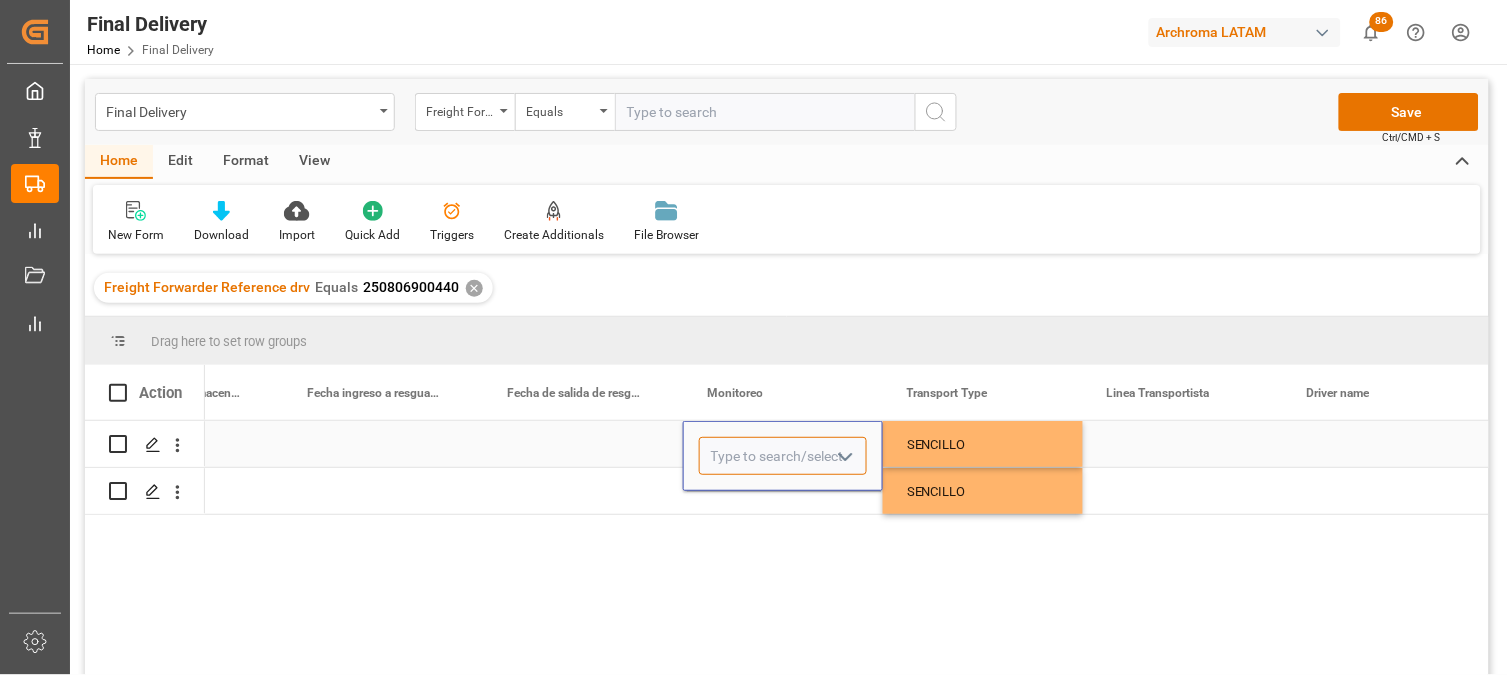 click at bounding box center (783, 456) 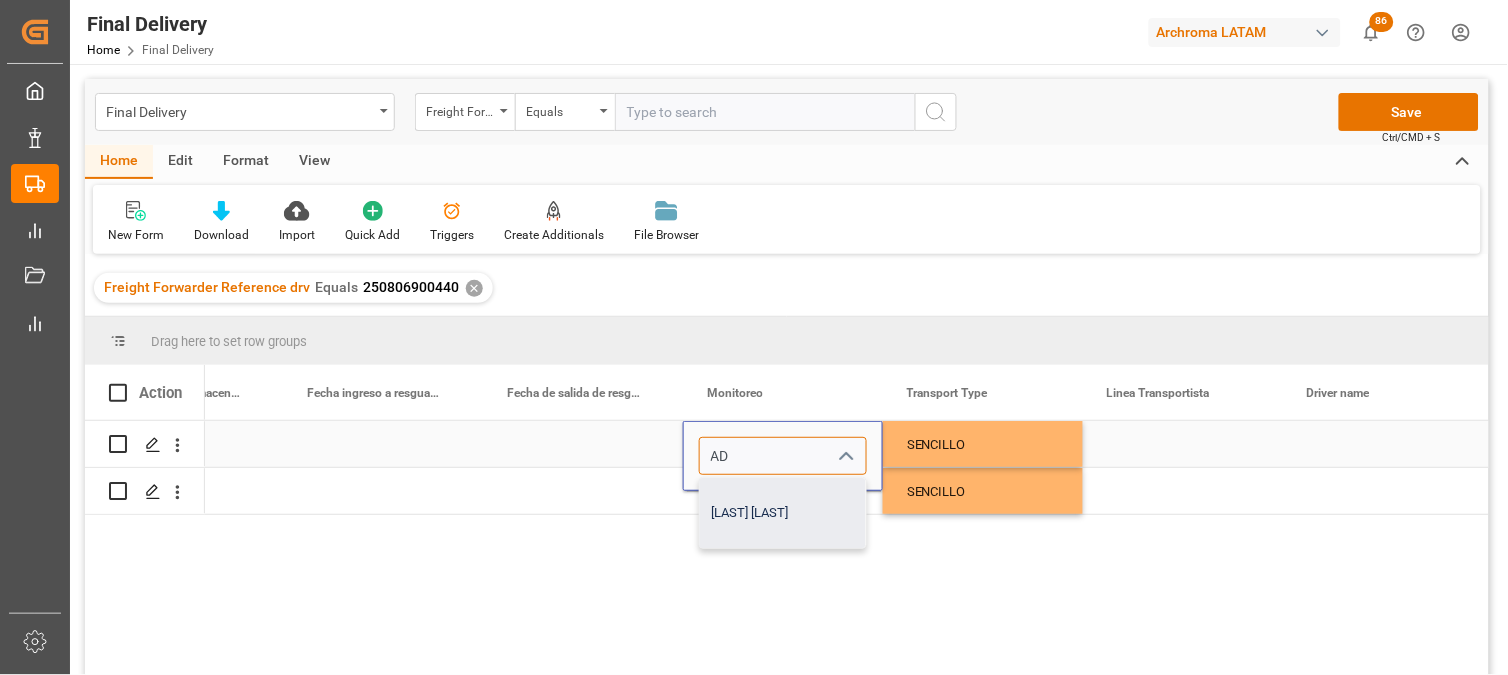 click on "[LAST] [LAST]" at bounding box center [783, 513] 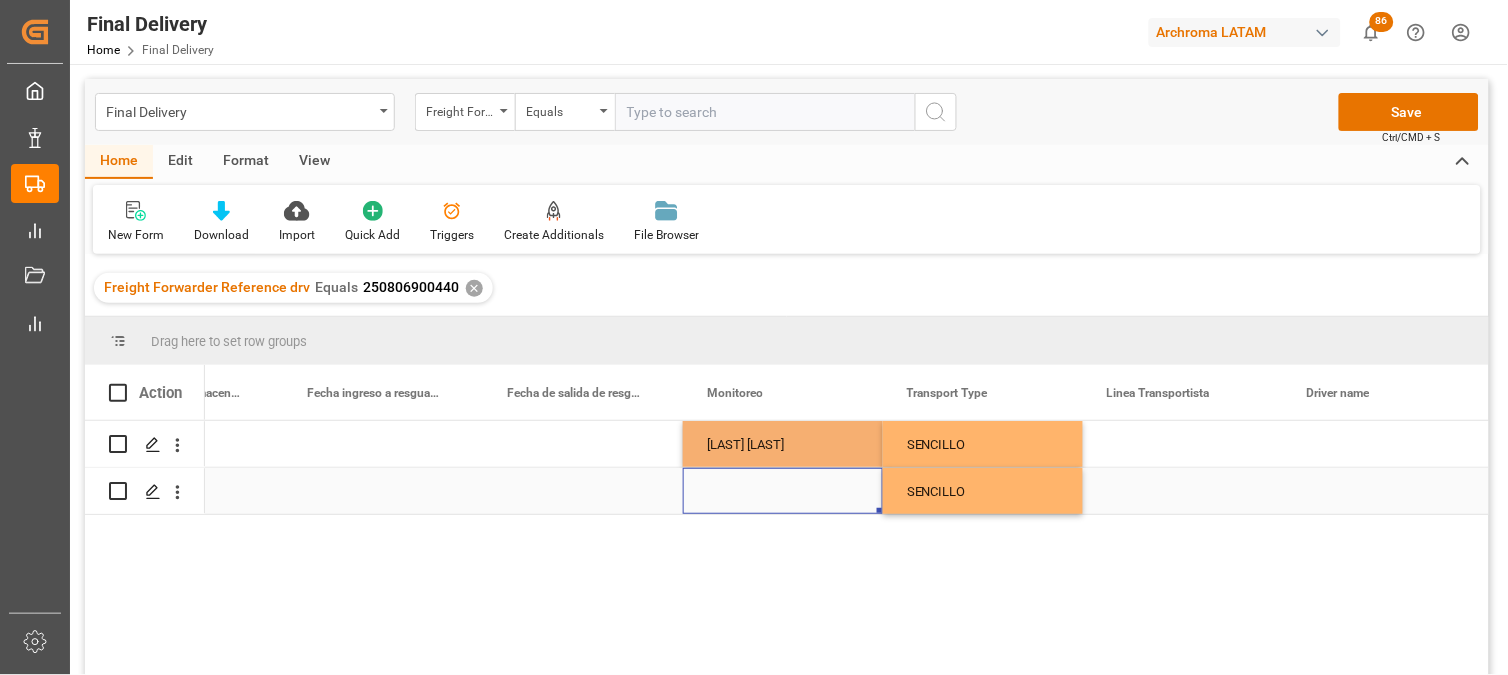 click at bounding box center (783, 491) 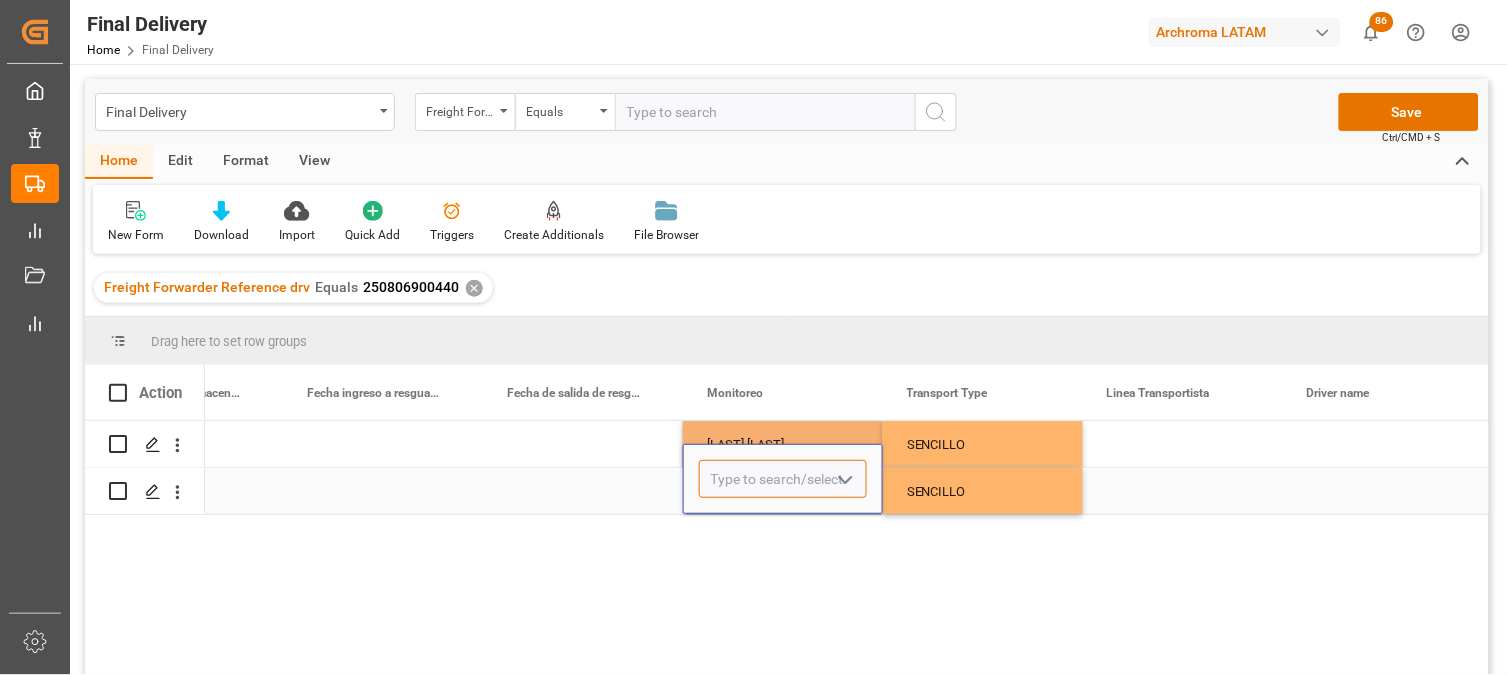 click at bounding box center (783, 479) 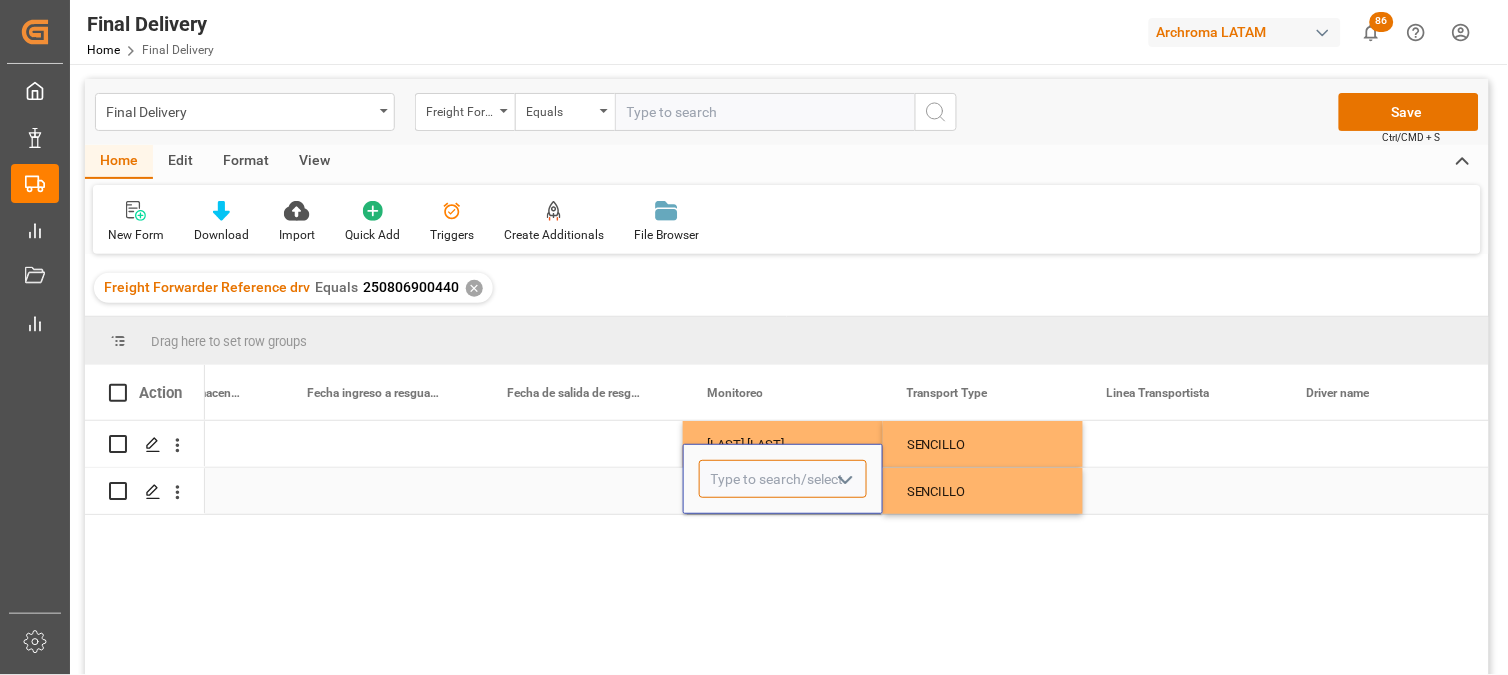 click at bounding box center (783, 479) 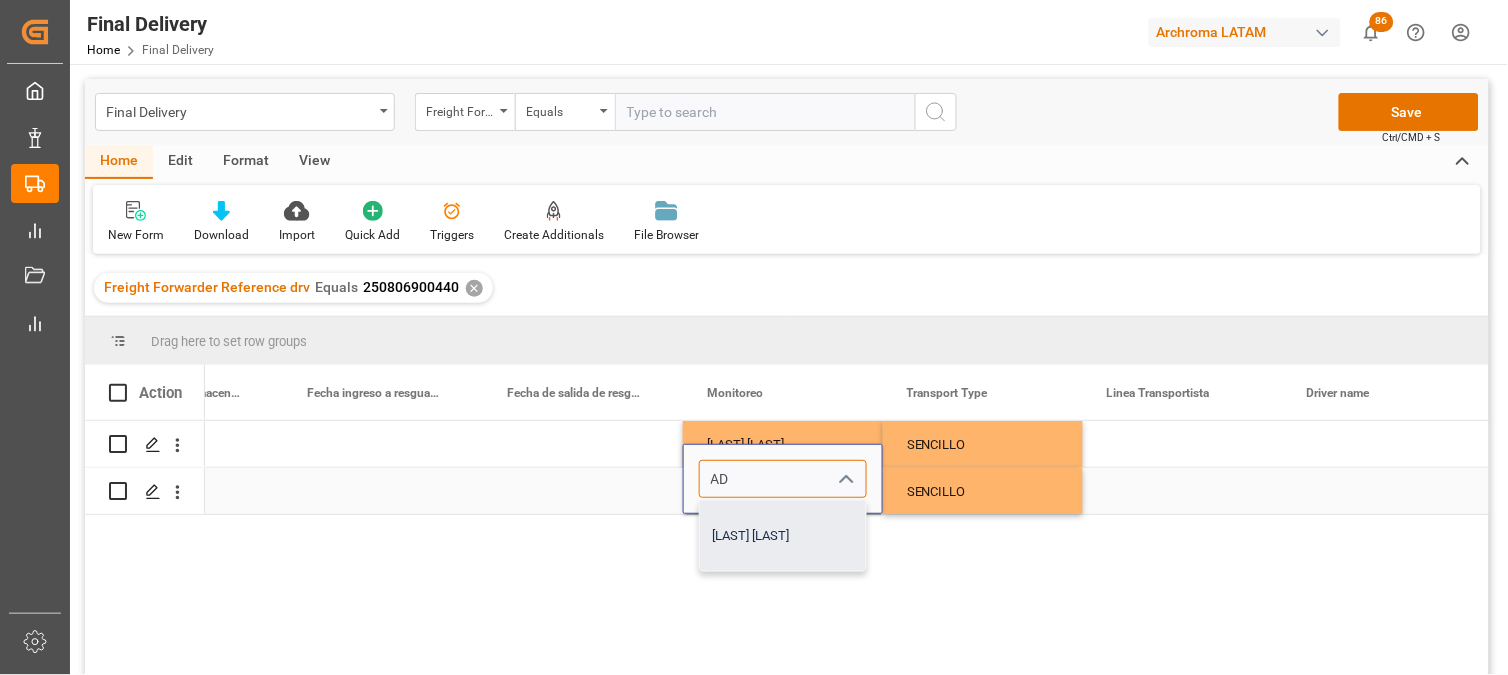 click on "[LAST] [LAST]" at bounding box center (783, 536) 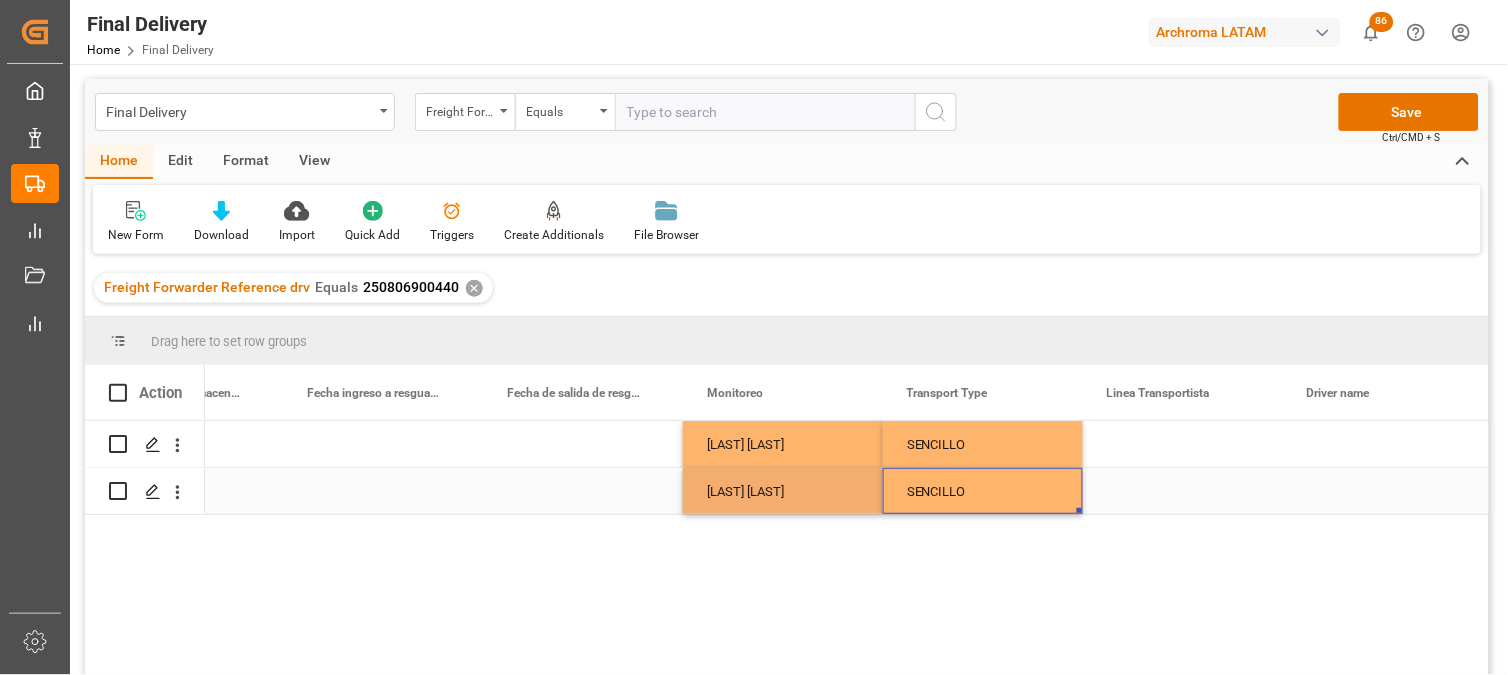 click on "SENCILLO" at bounding box center [983, 492] 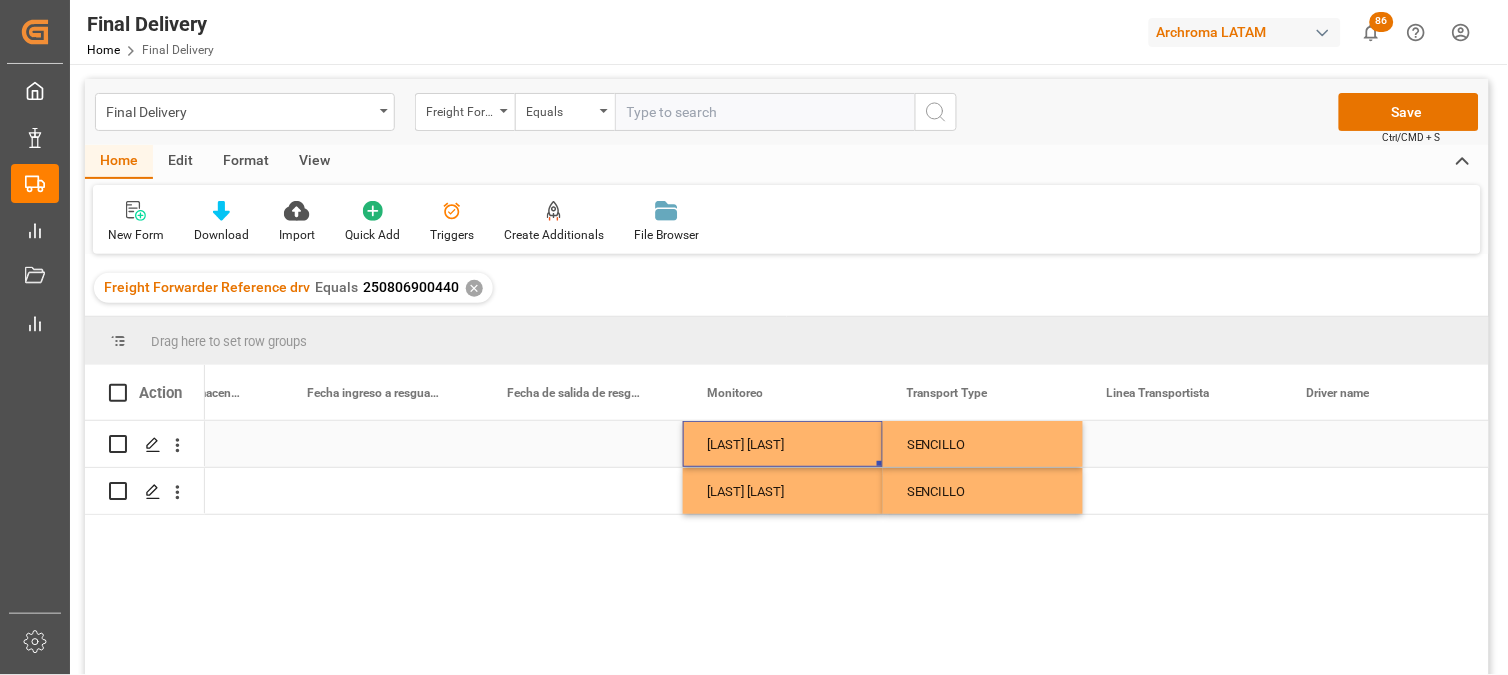 click on "[LAST] [LAST]" at bounding box center (783, 445) 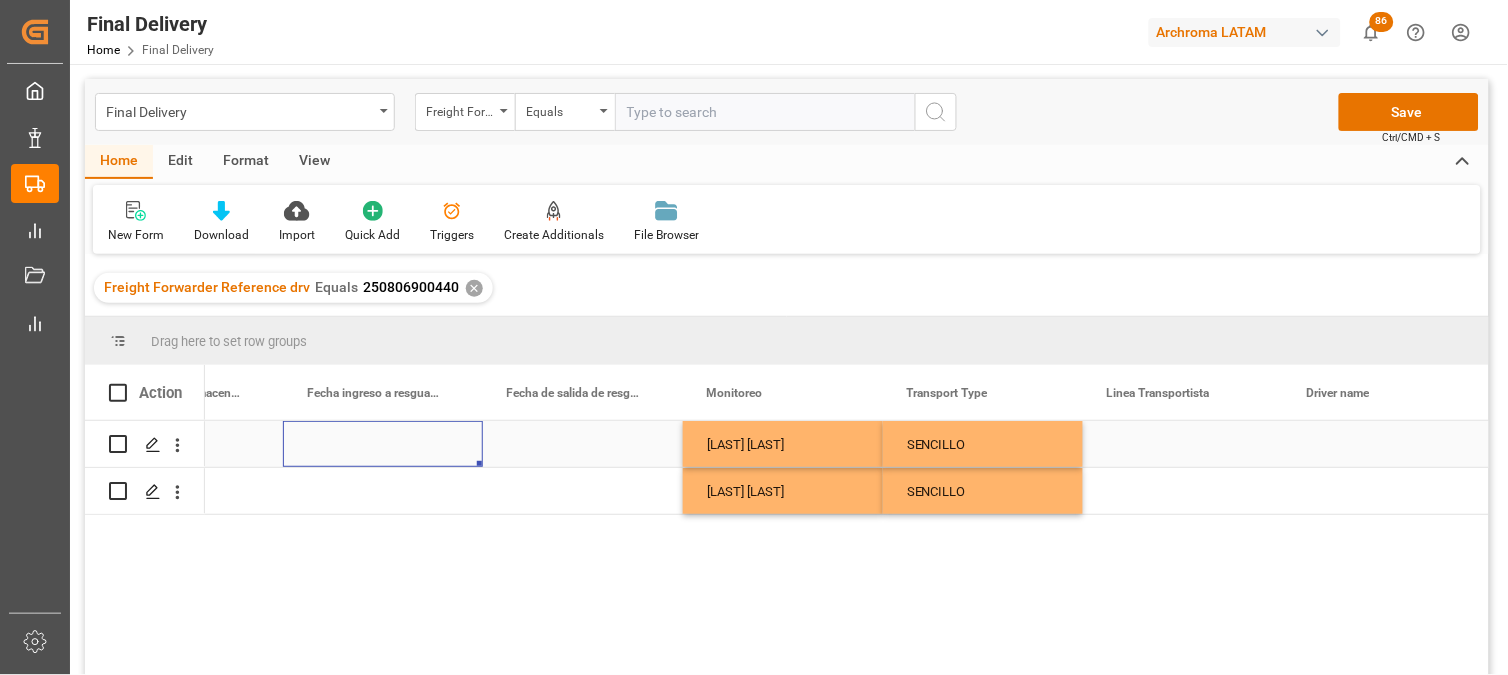 scroll, scrollTop: 0, scrollLeft: 5800, axis: horizontal 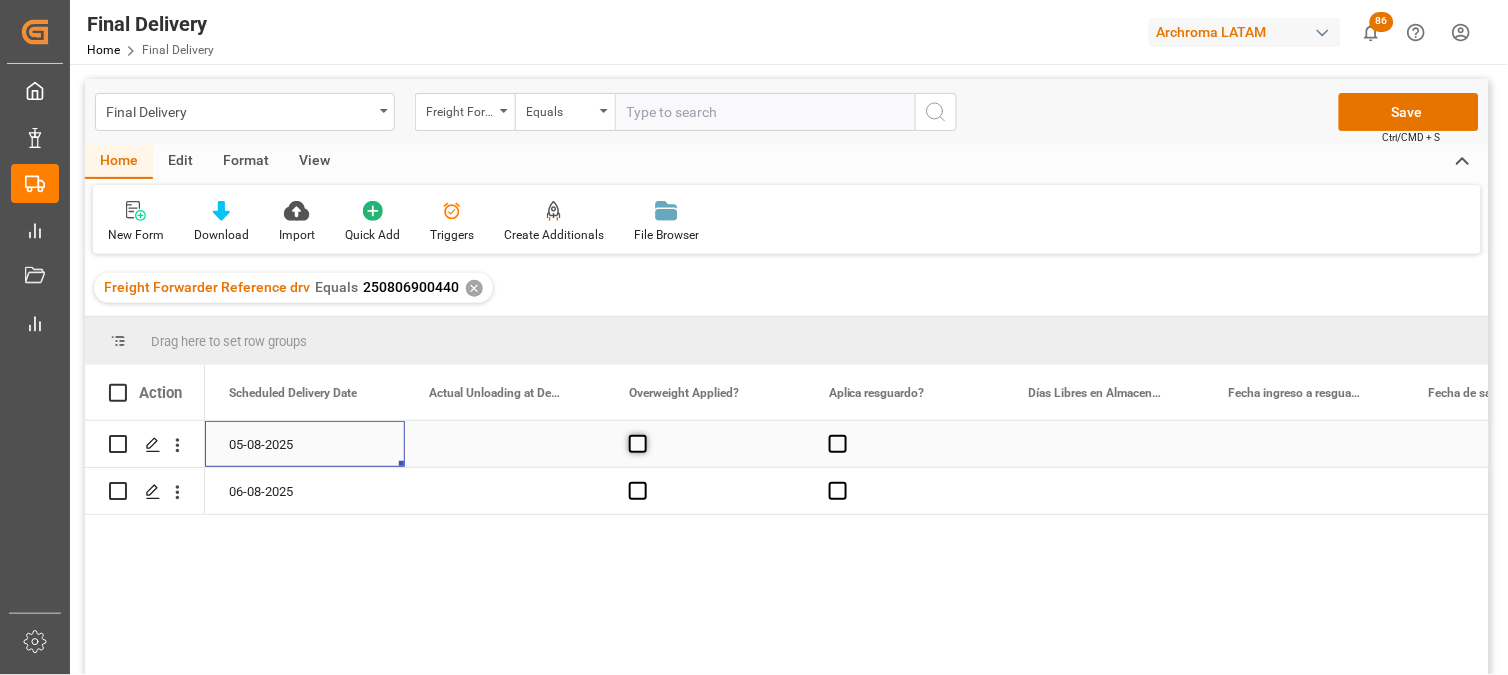 click at bounding box center [638, 444] 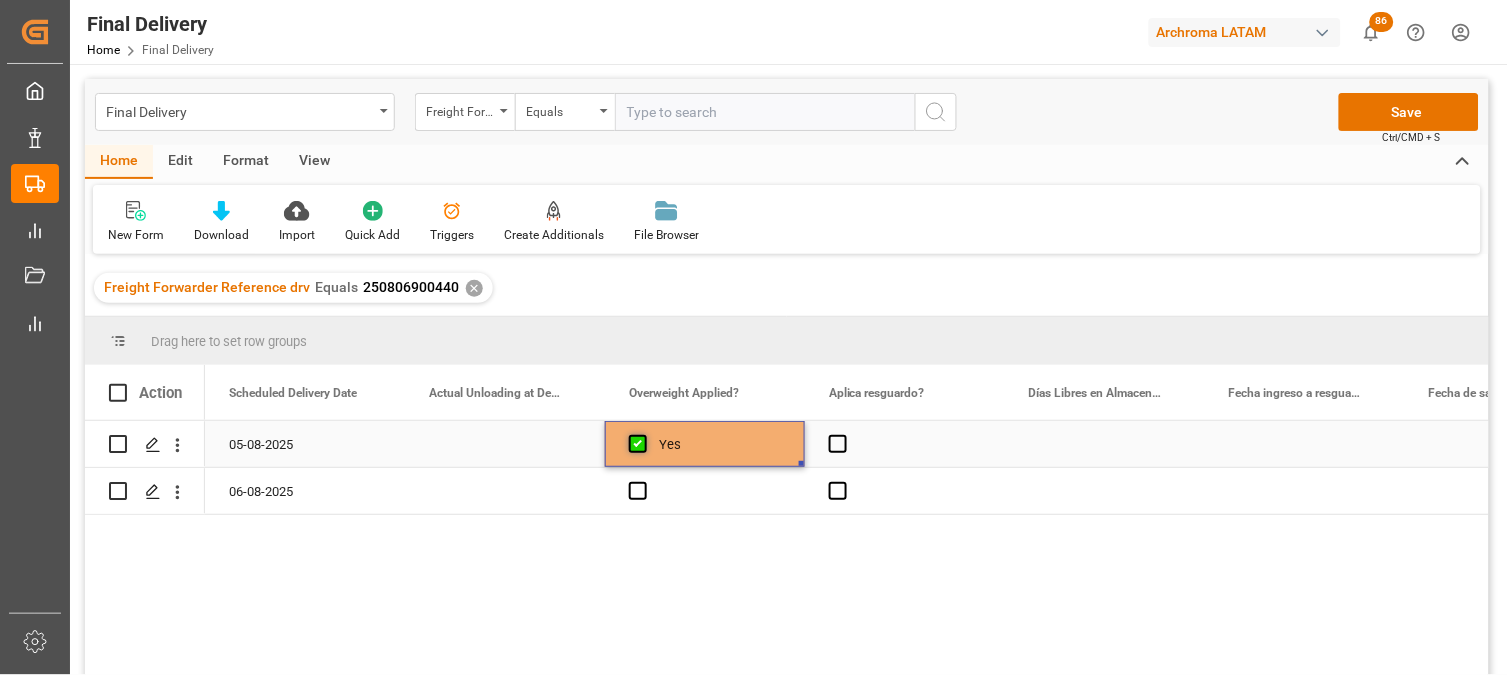 click at bounding box center (638, 444) 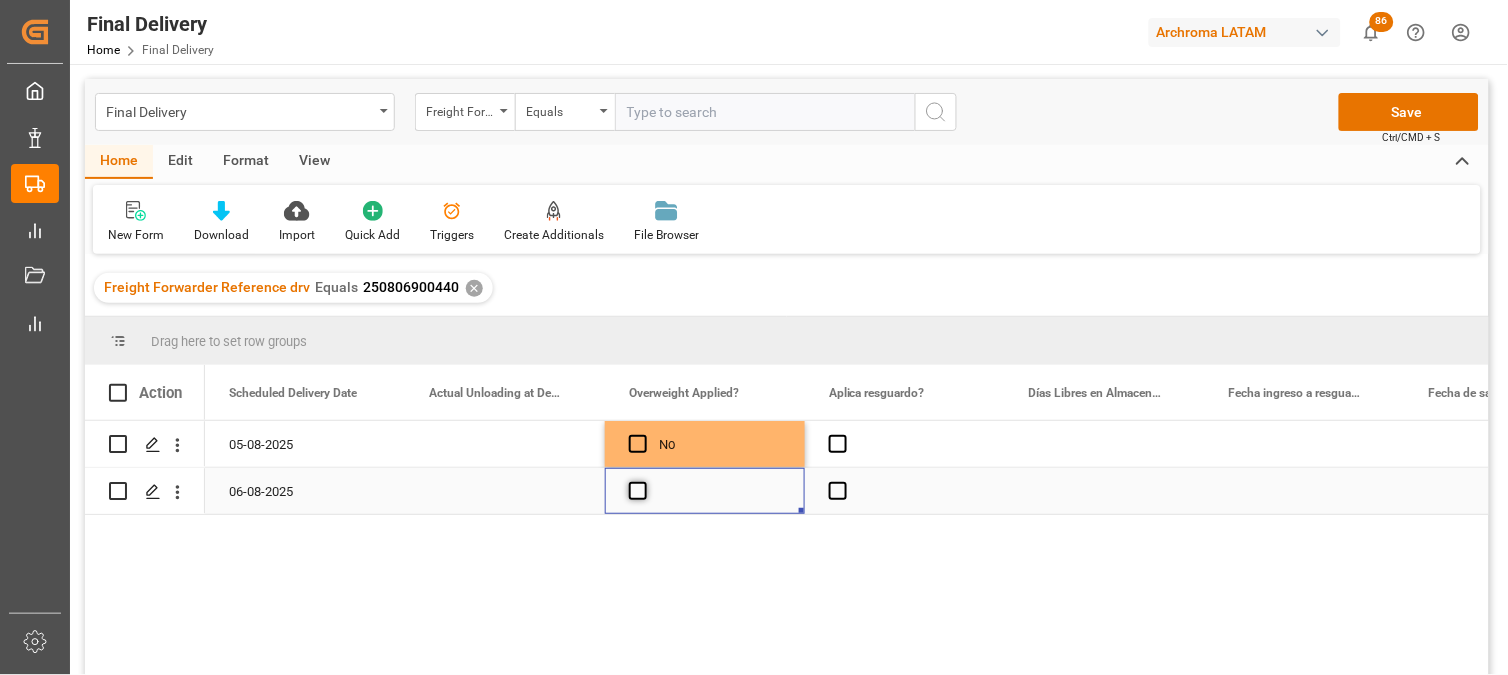 click at bounding box center (638, 491) 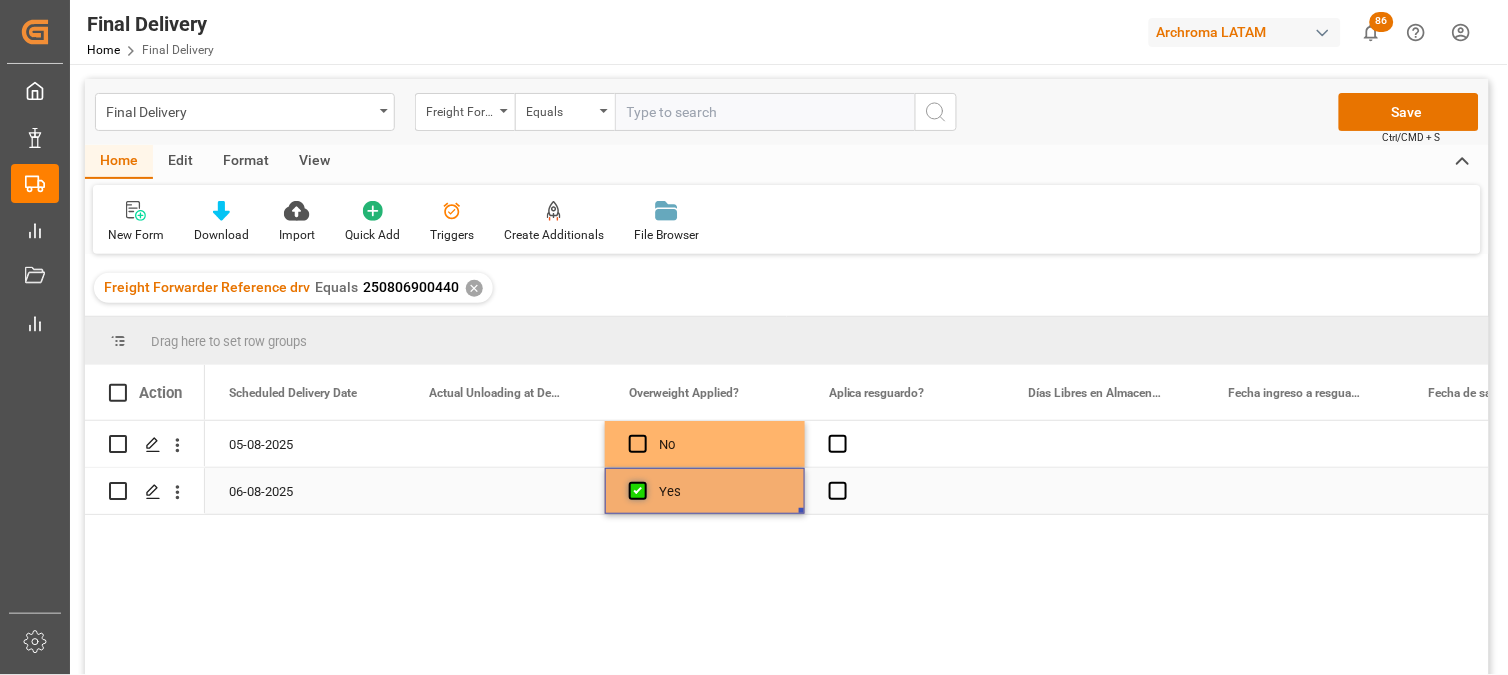 click at bounding box center (638, 491) 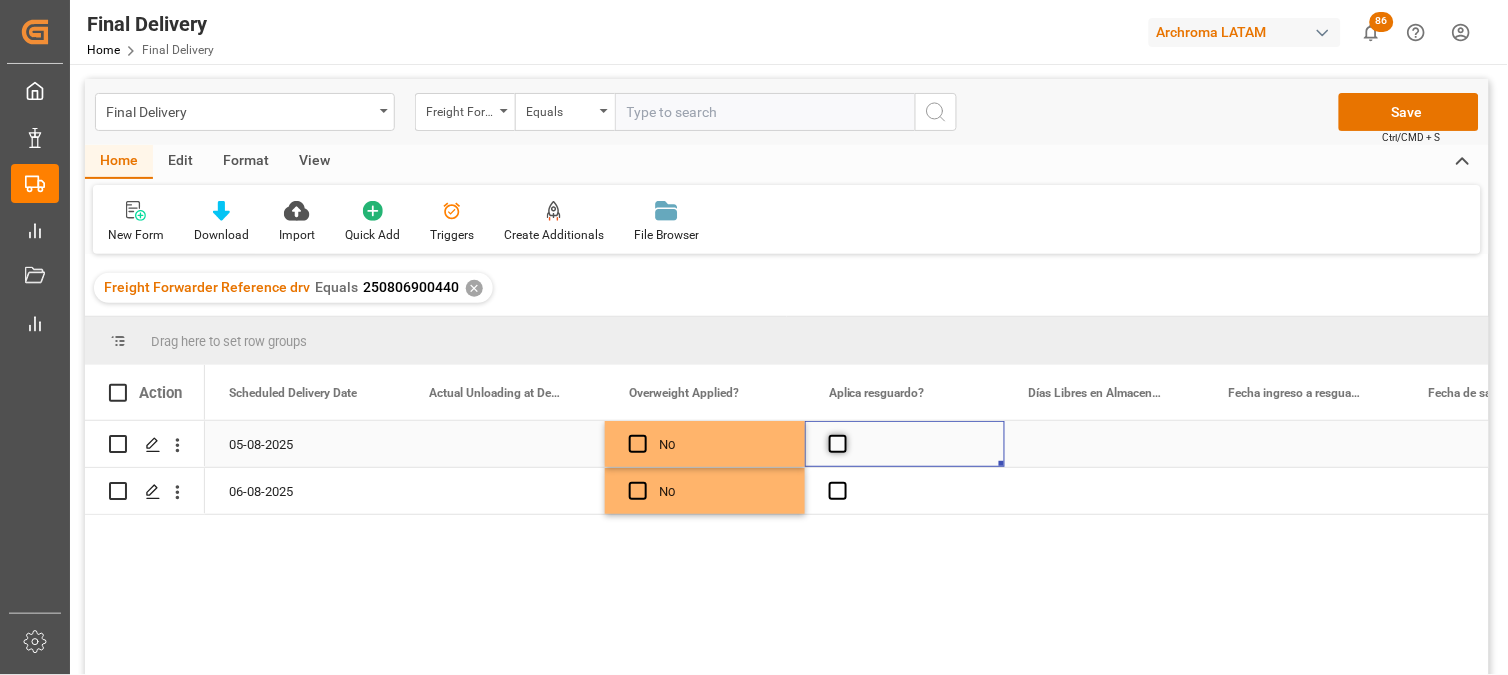 click at bounding box center [838, 444] 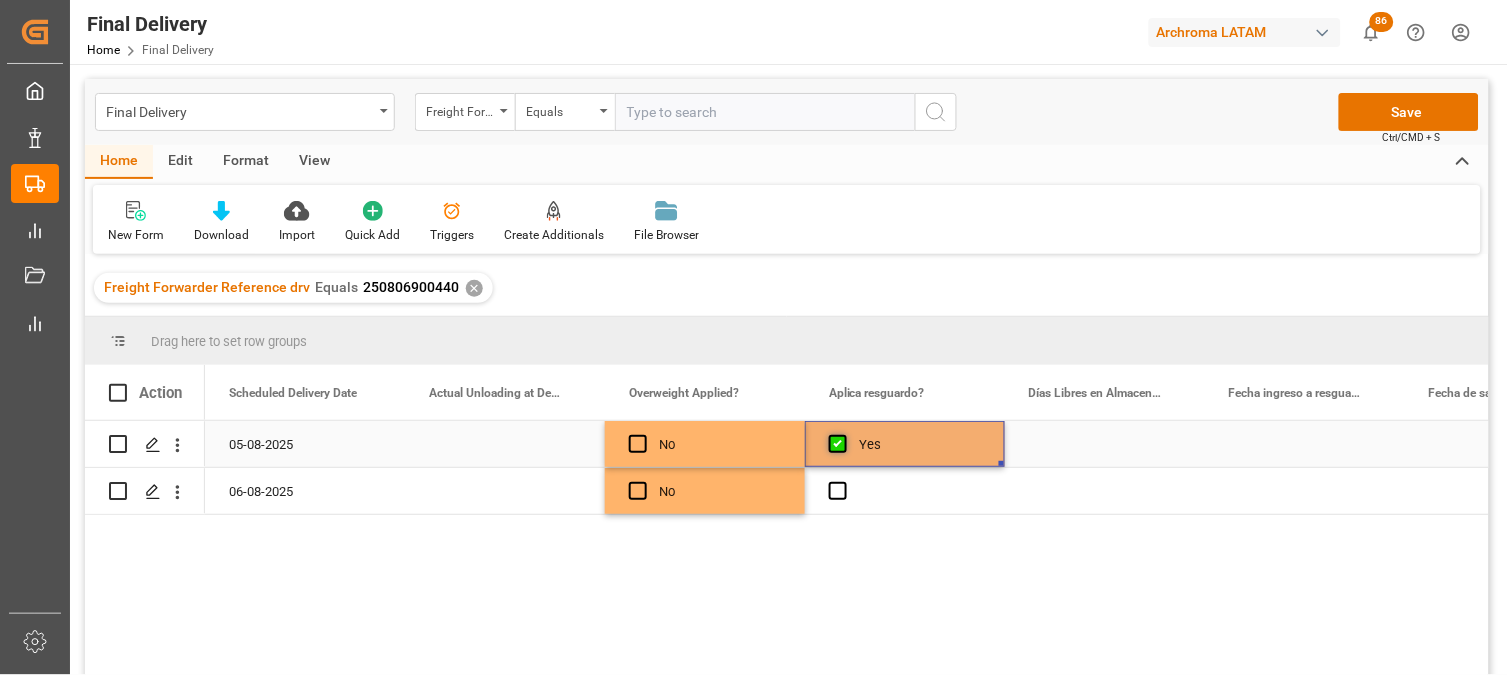 click at bounding box center (838, 444) 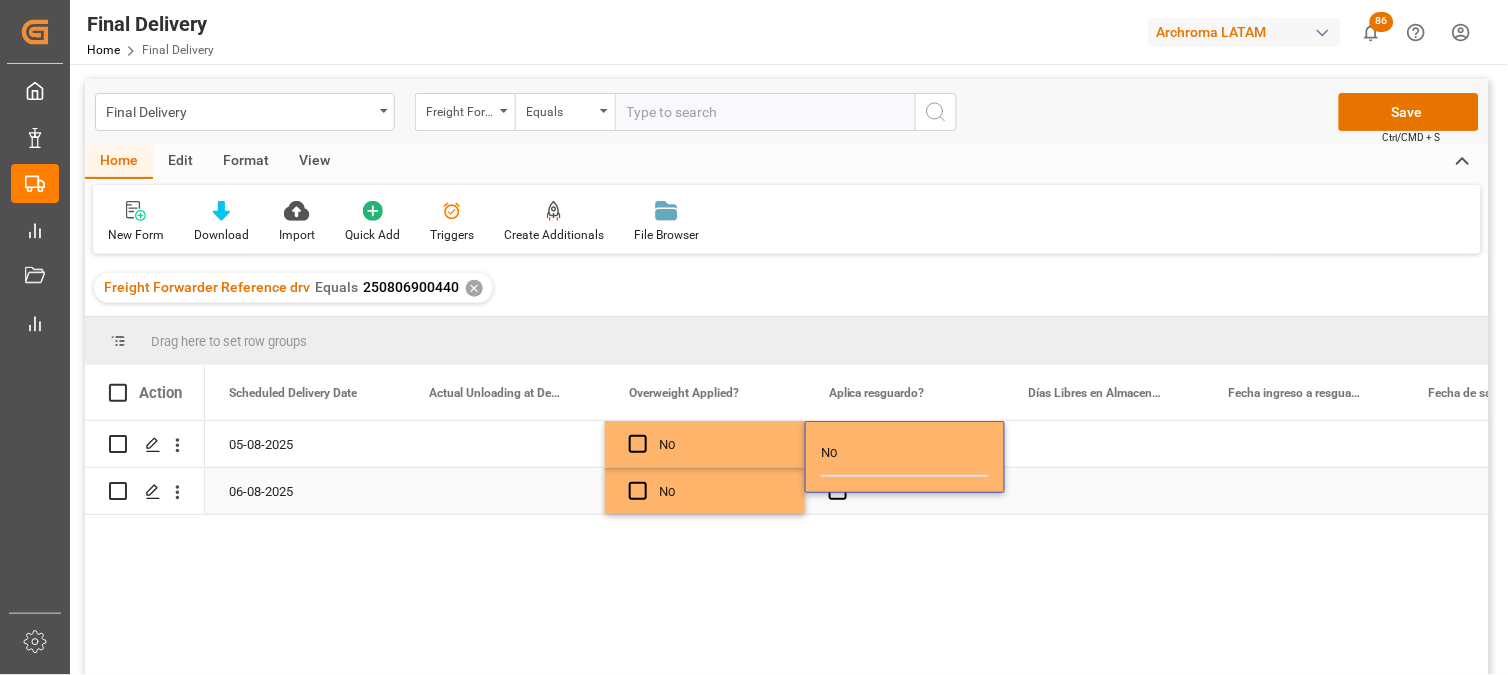 click at bounding box center (905, 491) 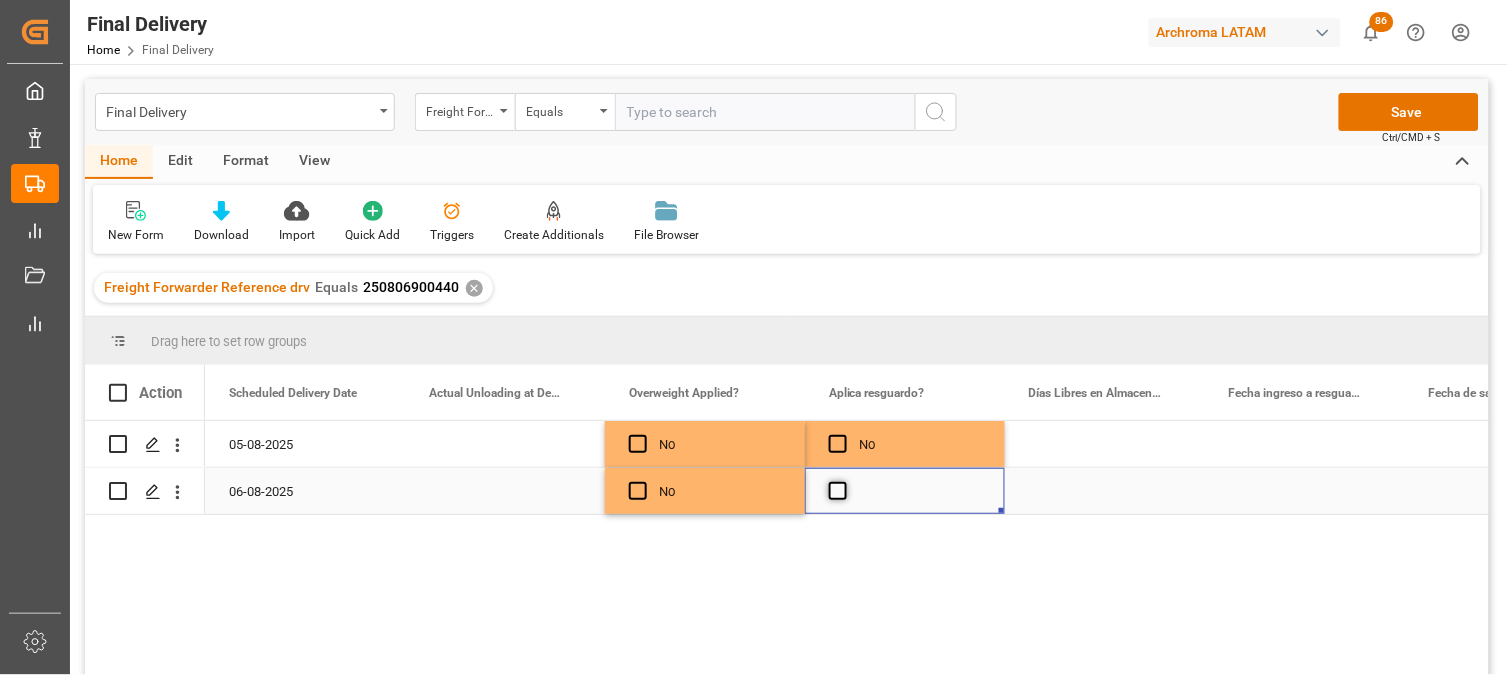 click at bounding box center (838, 491) 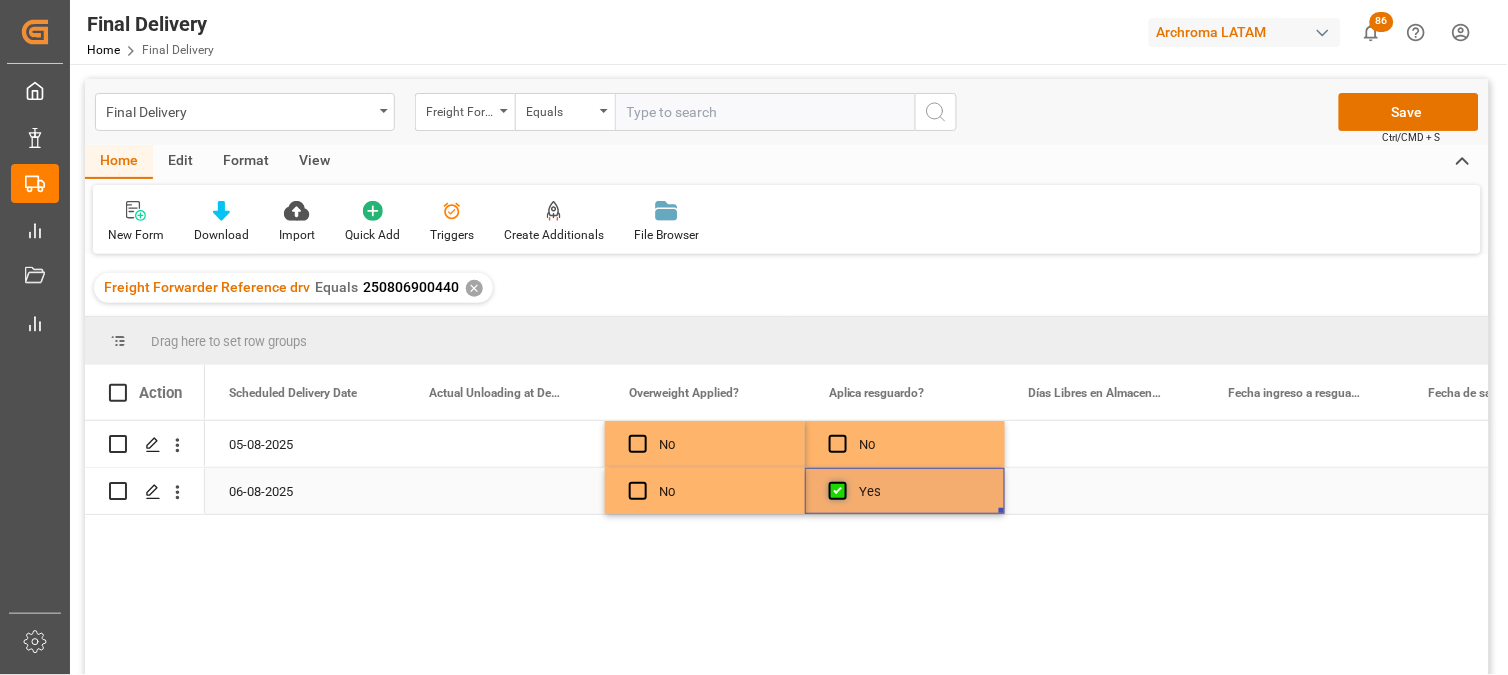 click at bounding box center (838, 491) 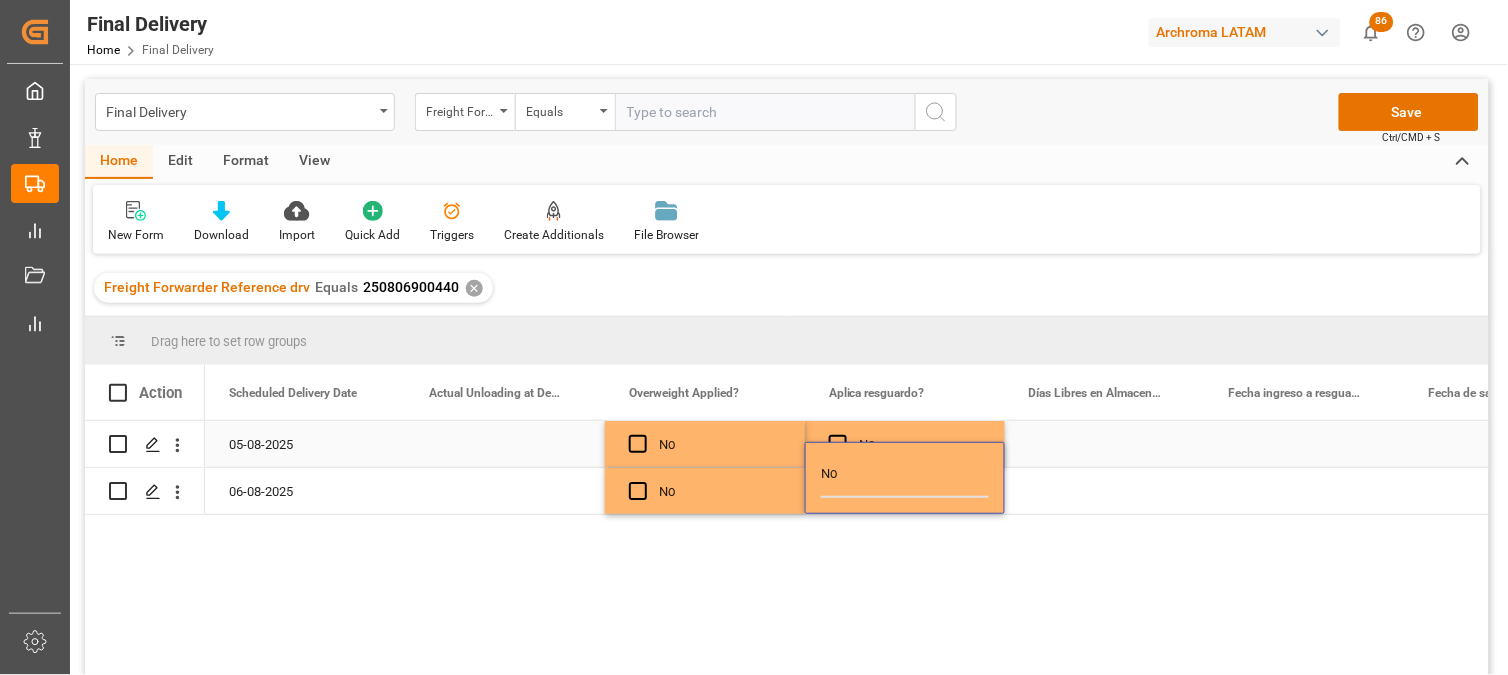 click on "No" at bounding box center (720, 445) 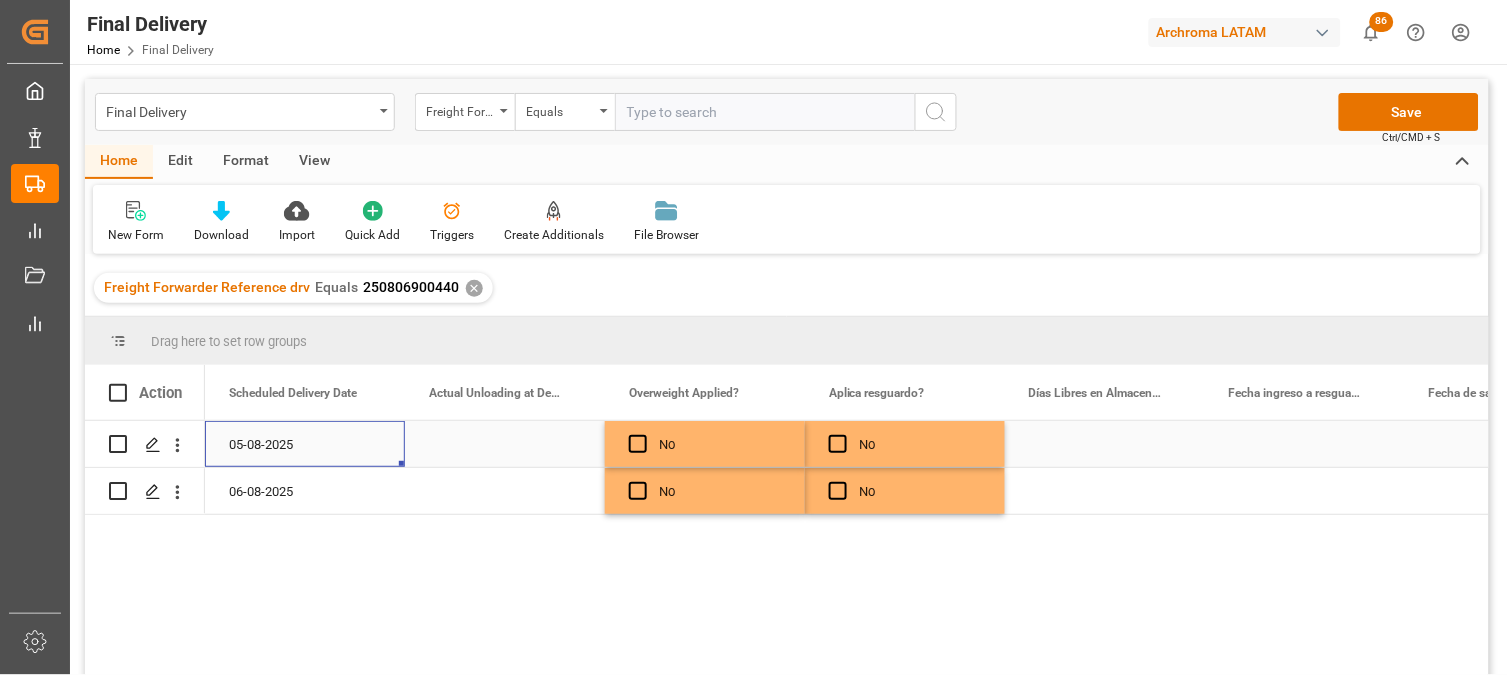scroll, scrollTop: 0, scrollLeft: 4800, axis: horizontal 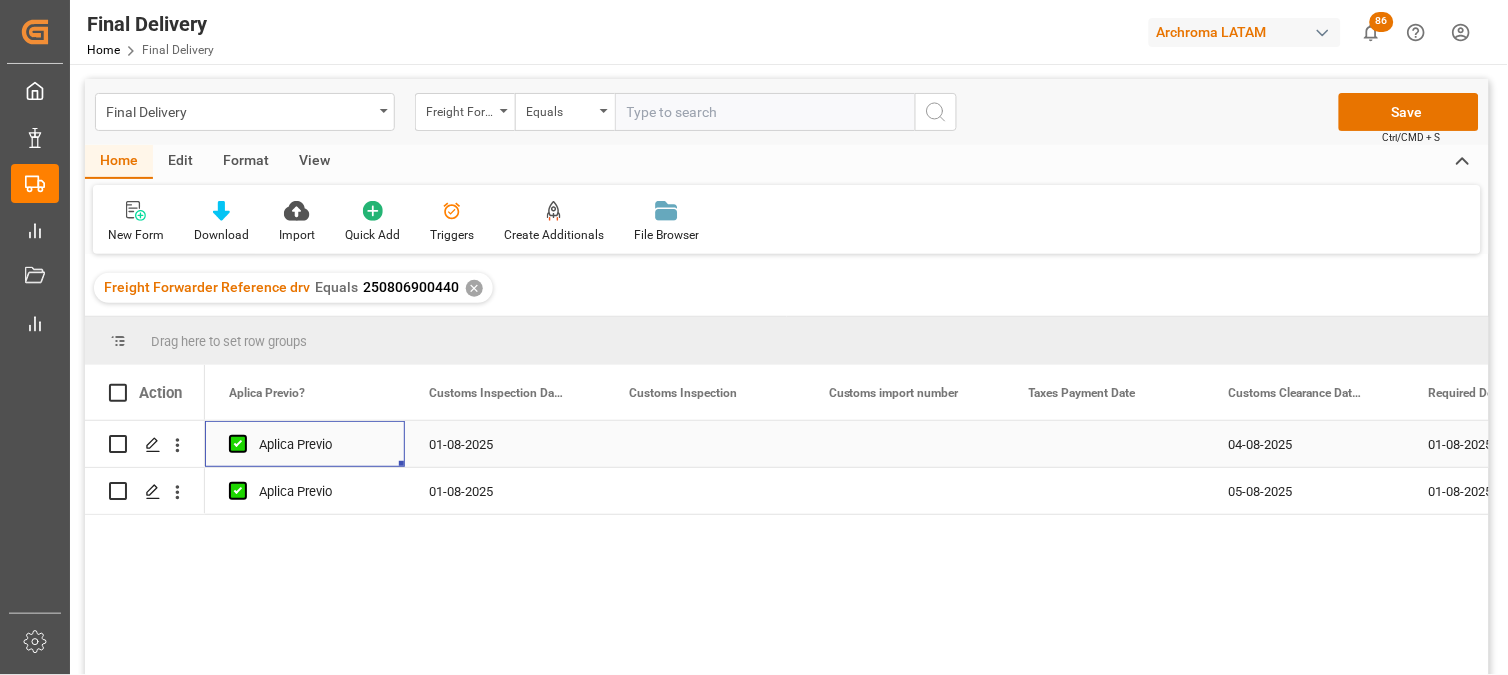click at bounding box center (1105, 444) 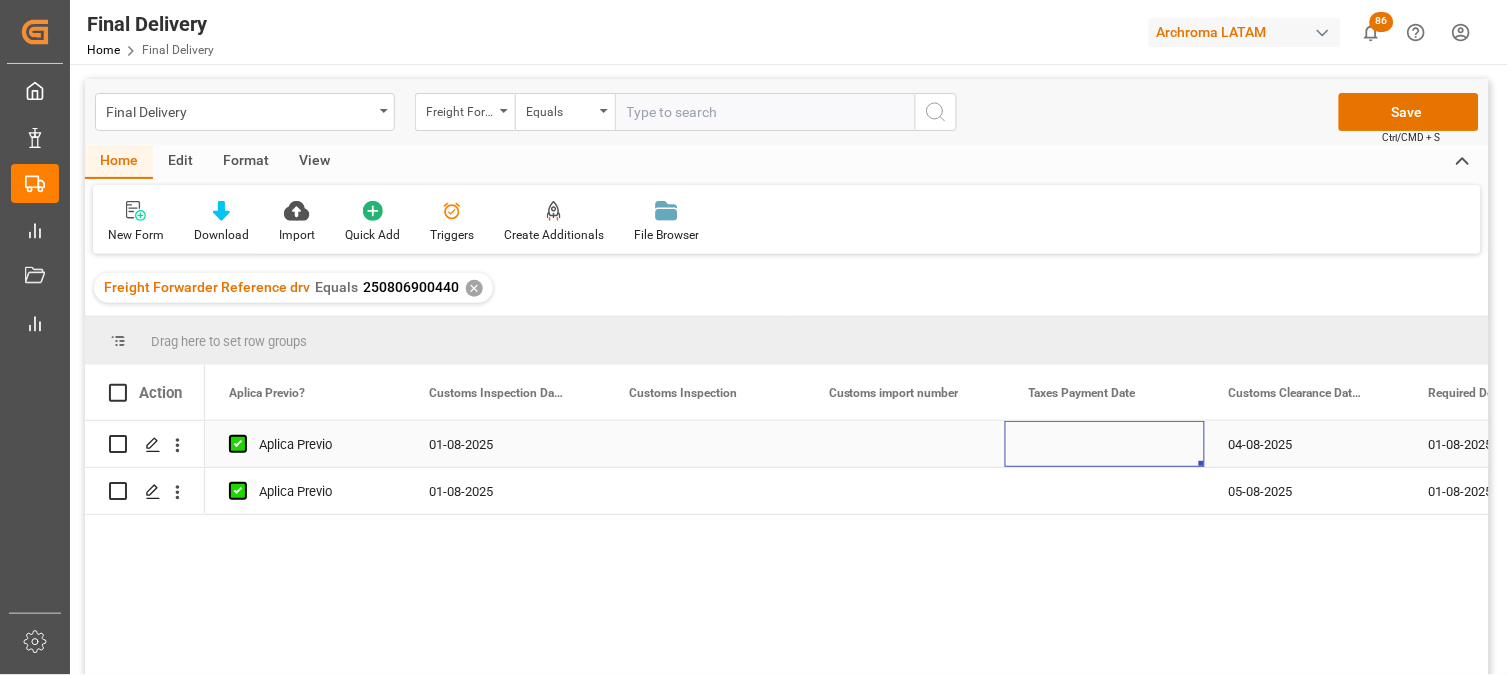 click at bounding box center [1105, 444] 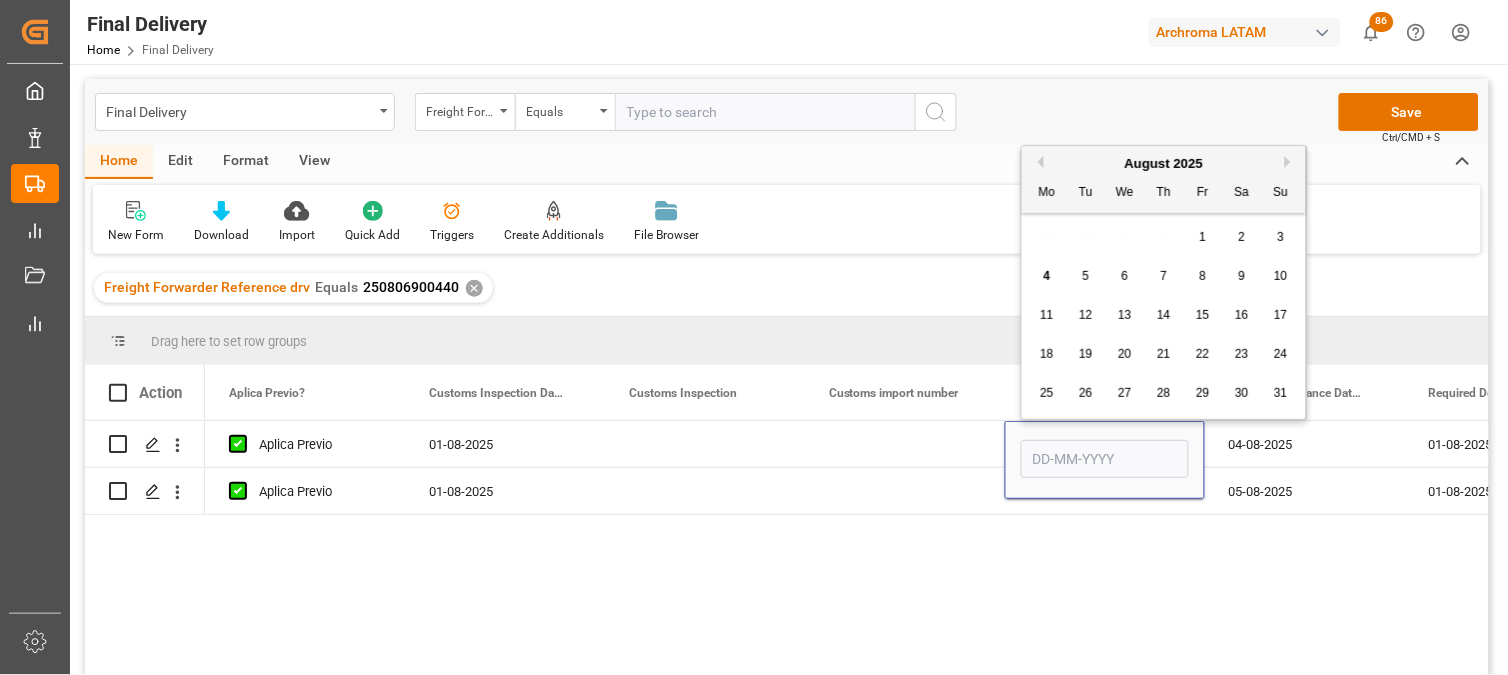 click on "4" at bounding box center (1047, 276) 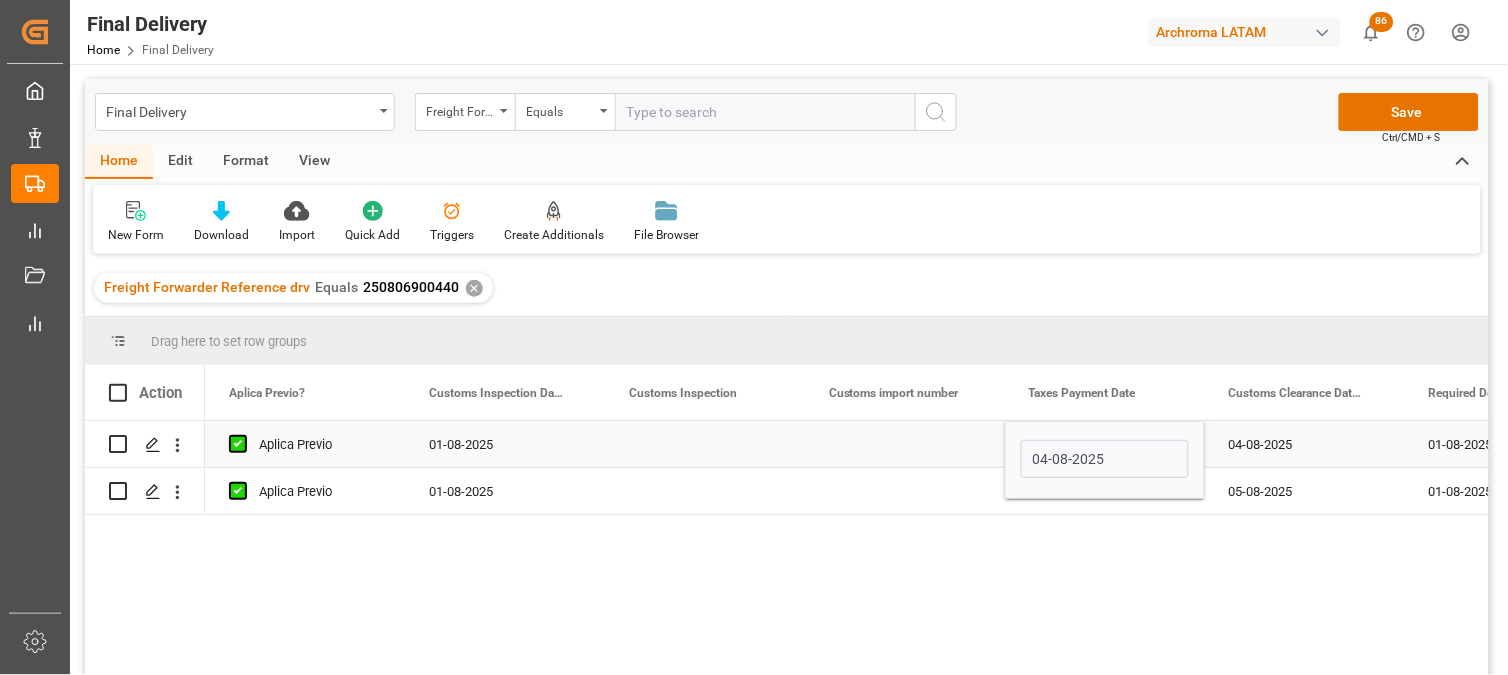 click at bounding box center [905, 444] 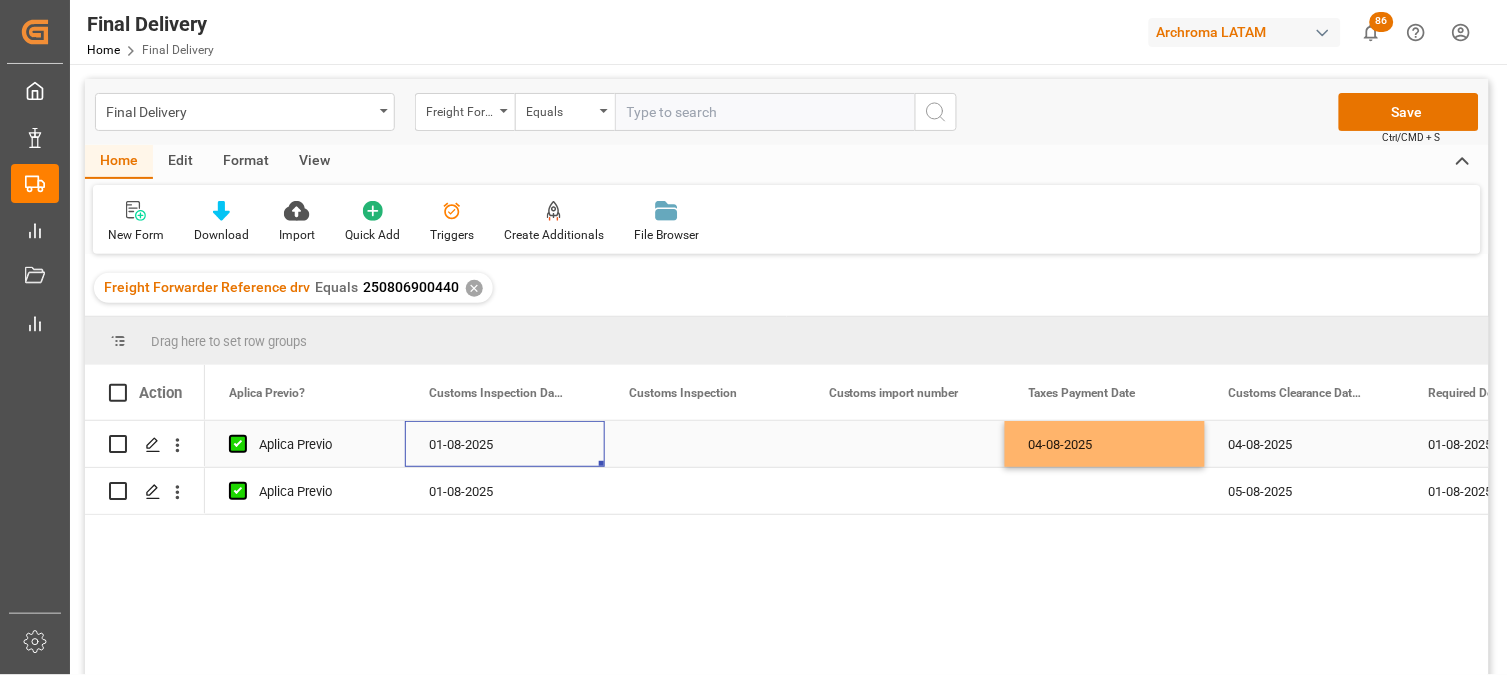 click at bounding box center [705, 444] 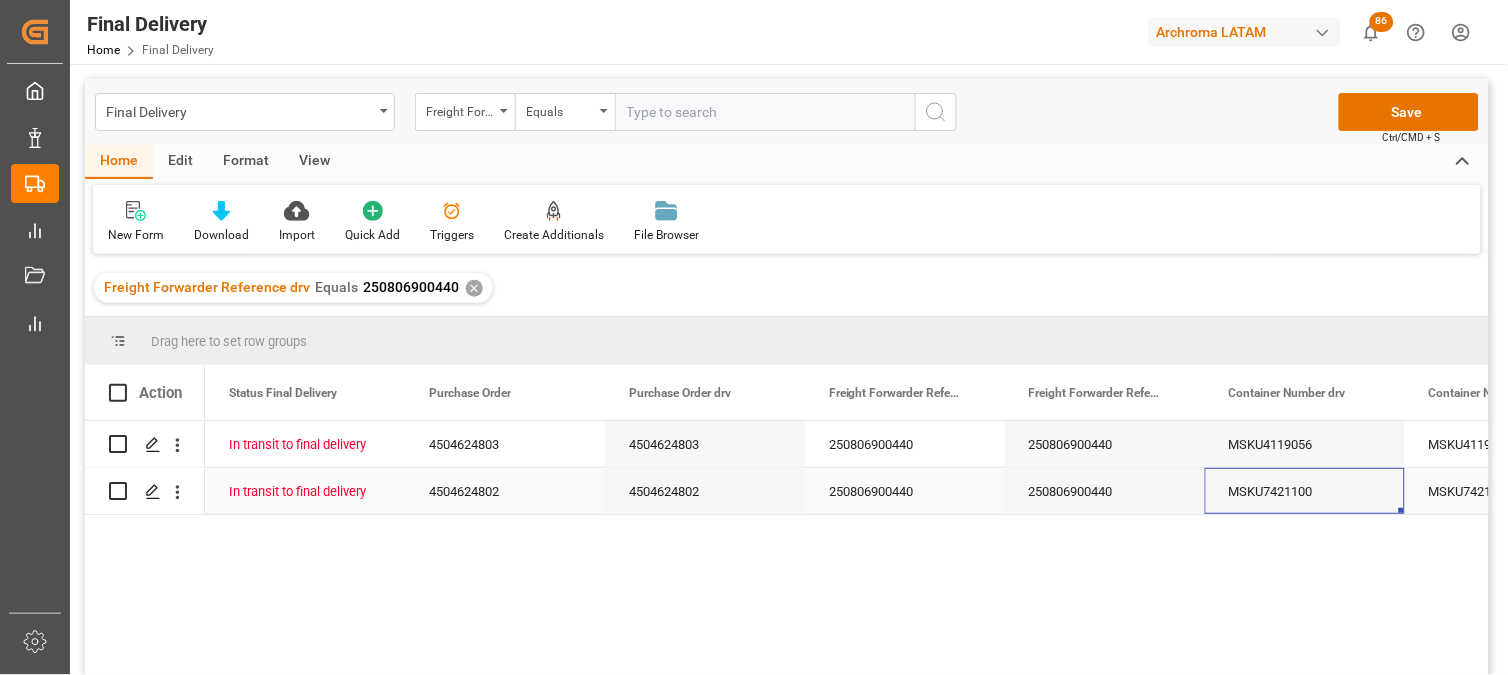 click on "MSKU7421100" at bounding box center (1305, 491) 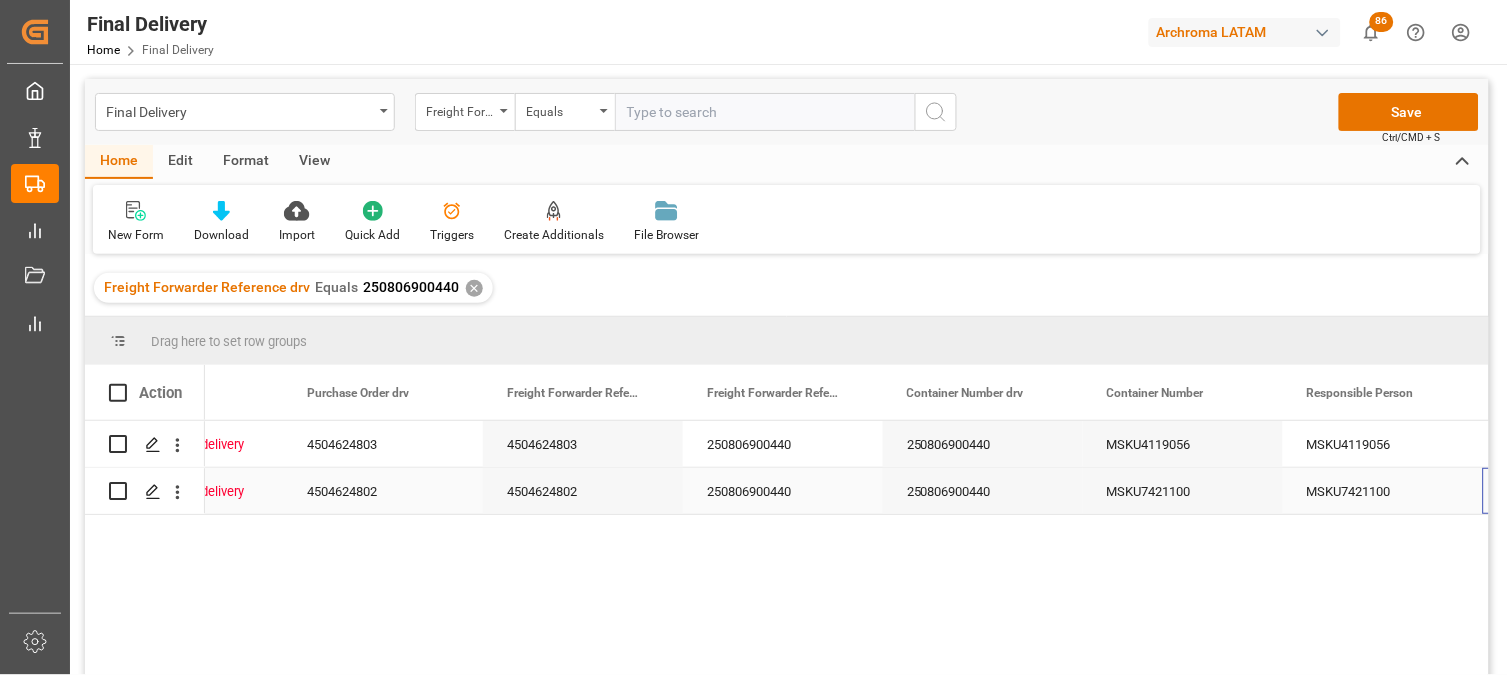scroll, scrollTop: 0, scrollLeft: 322, axis: horizontal 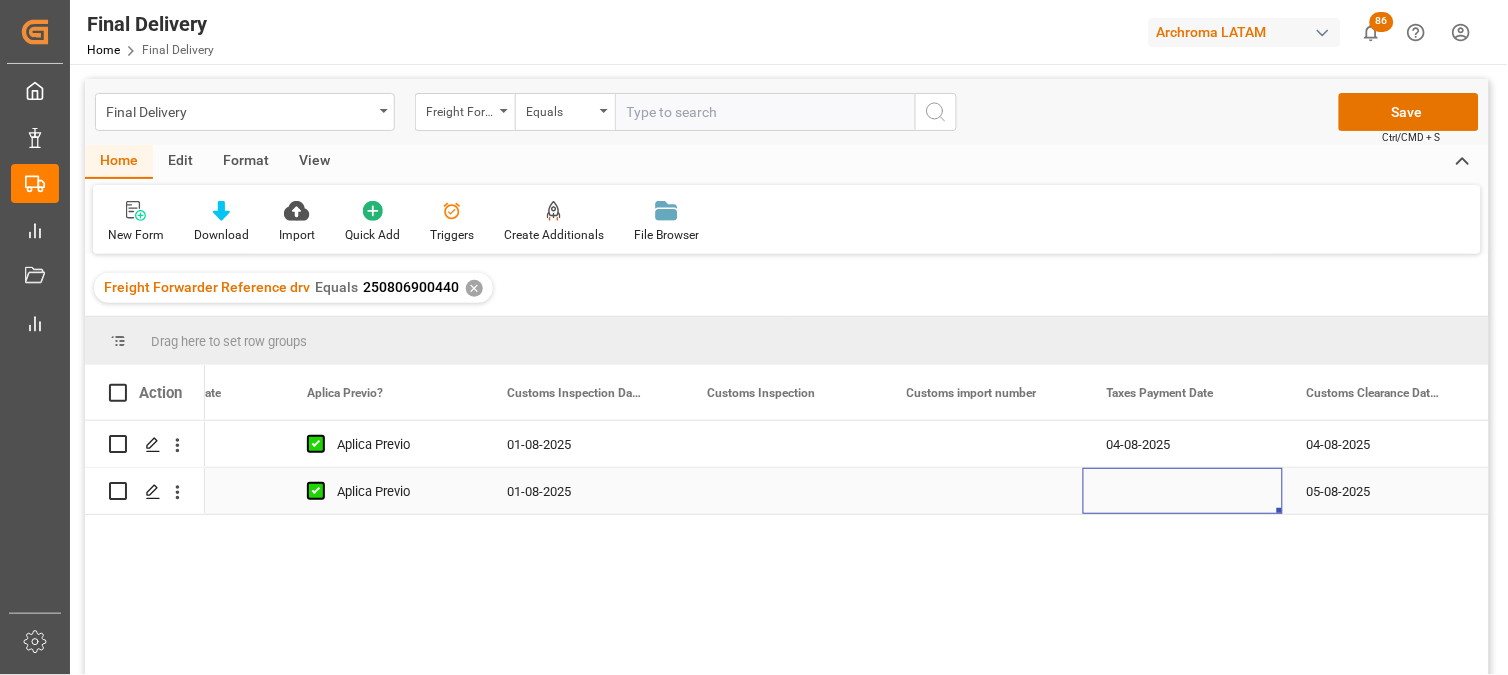 click at bounding box center [1183, 491] 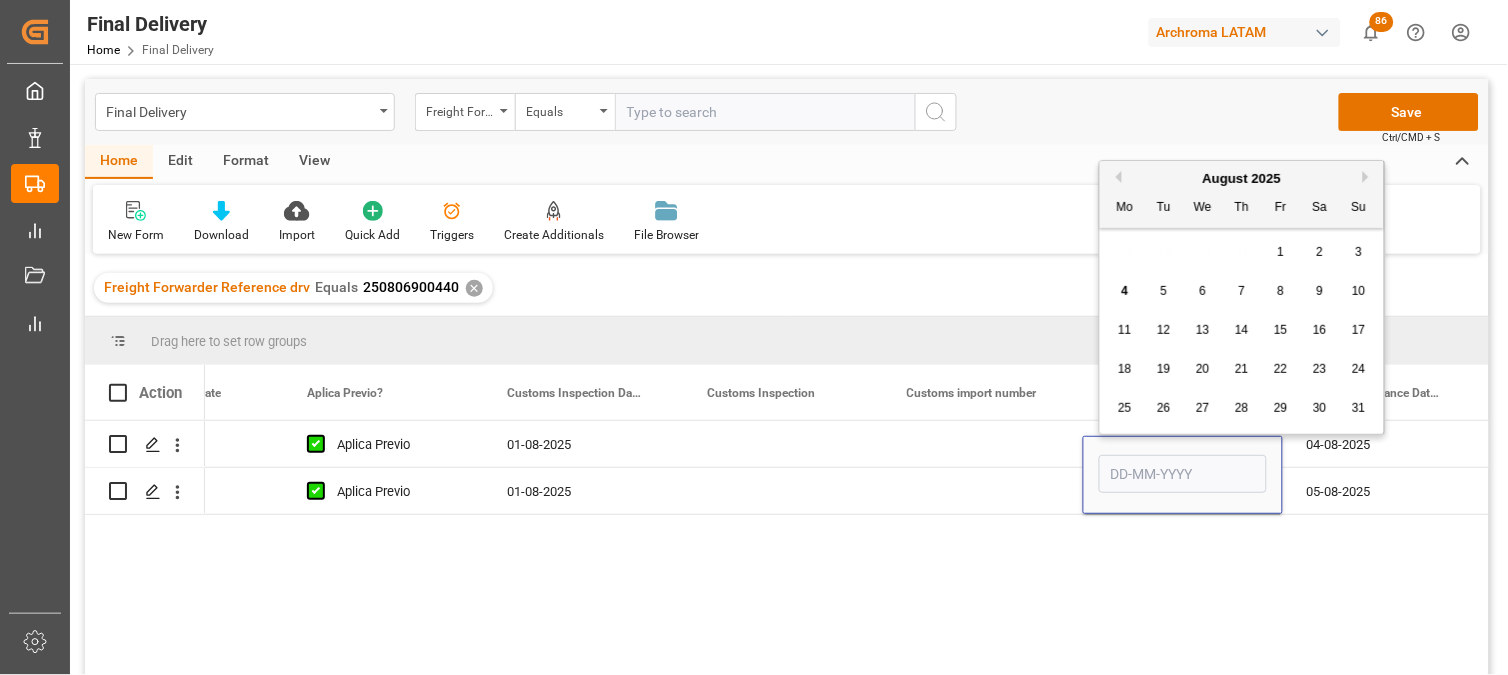 click on "4" at bounding box center [1125, 291] 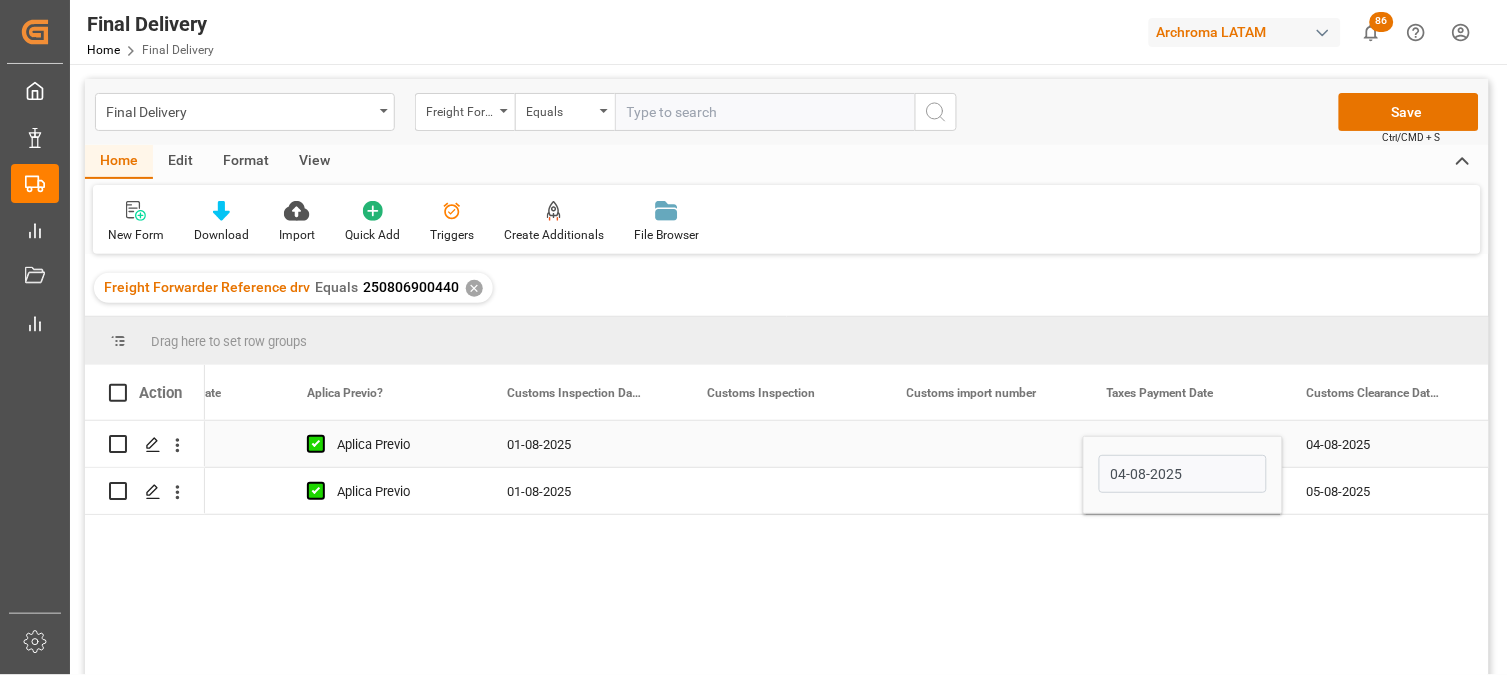 click on "04-08-2025" at bounding box center [1183, 444] 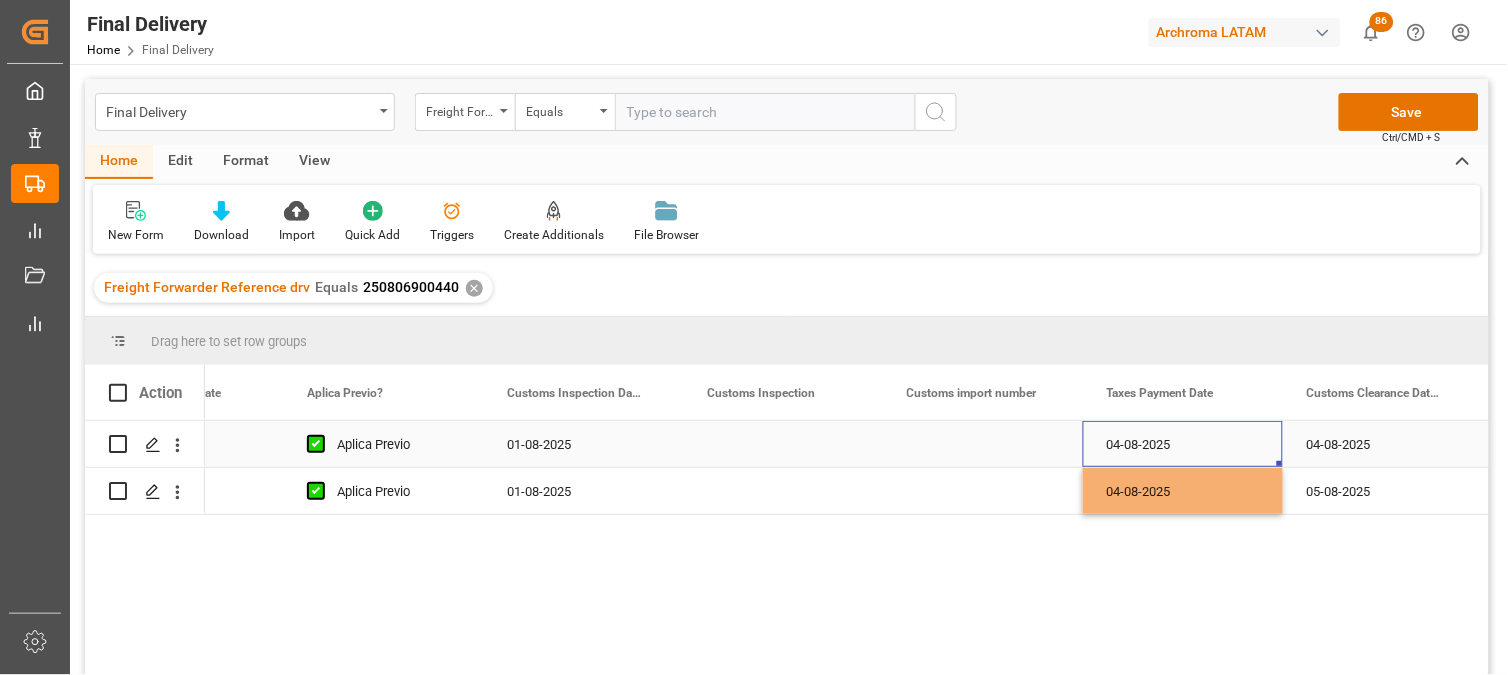 click on "04-08-2025" at bounding box center [1183, 444] 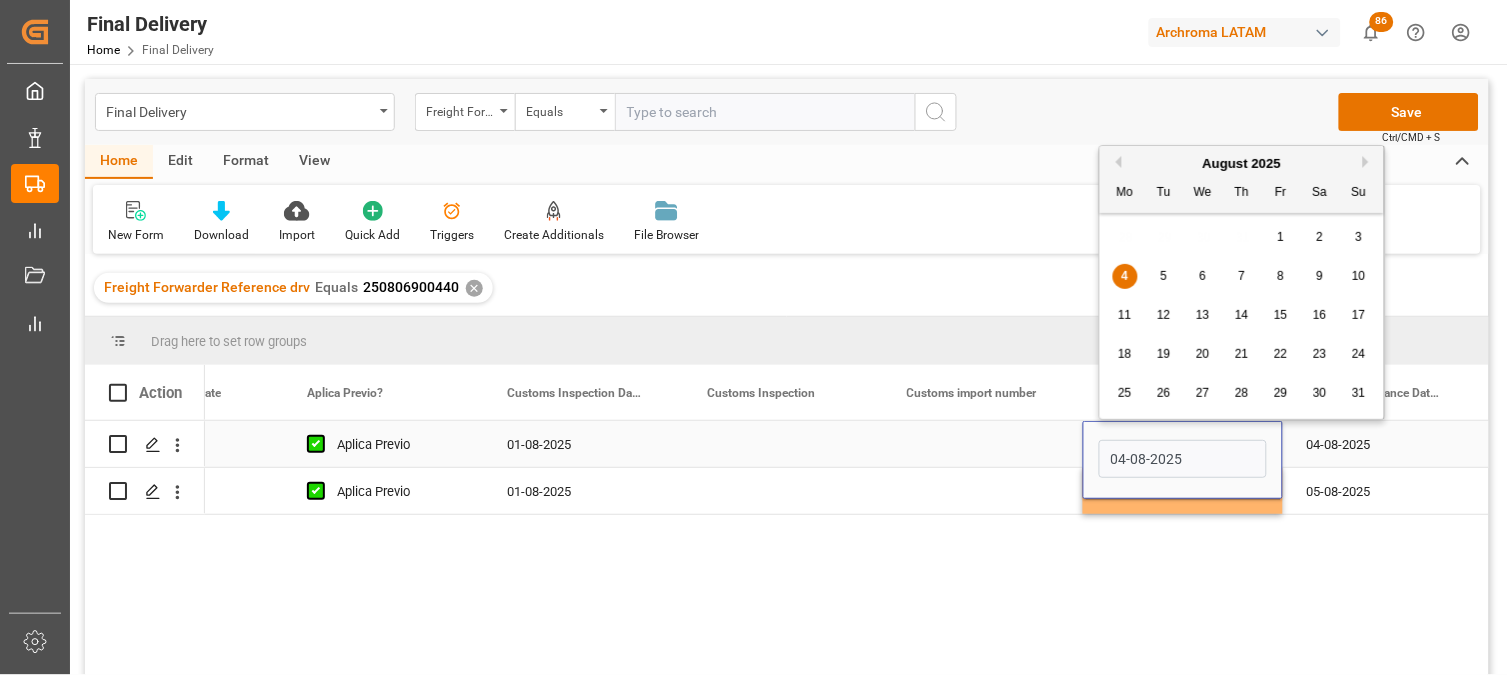 type 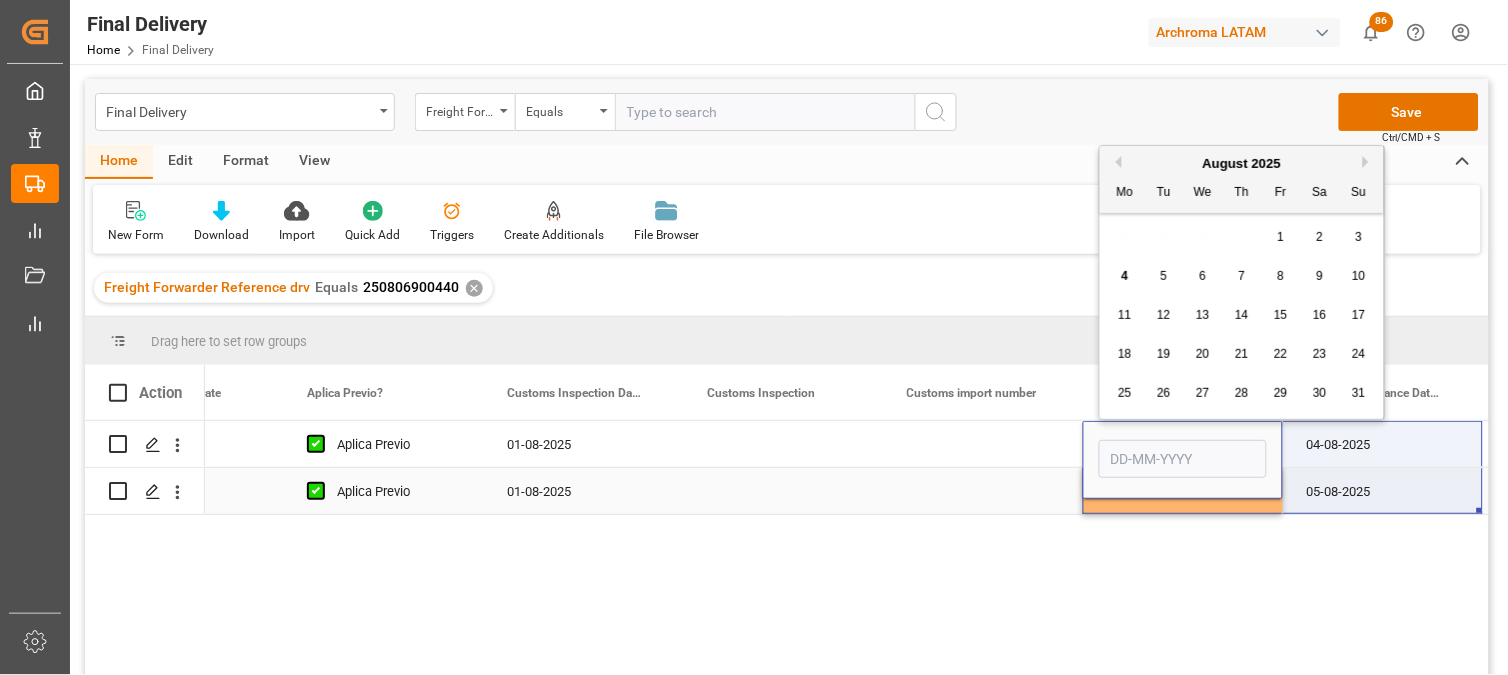 click on "05-08-2025" at bounding box center [1383, 491] 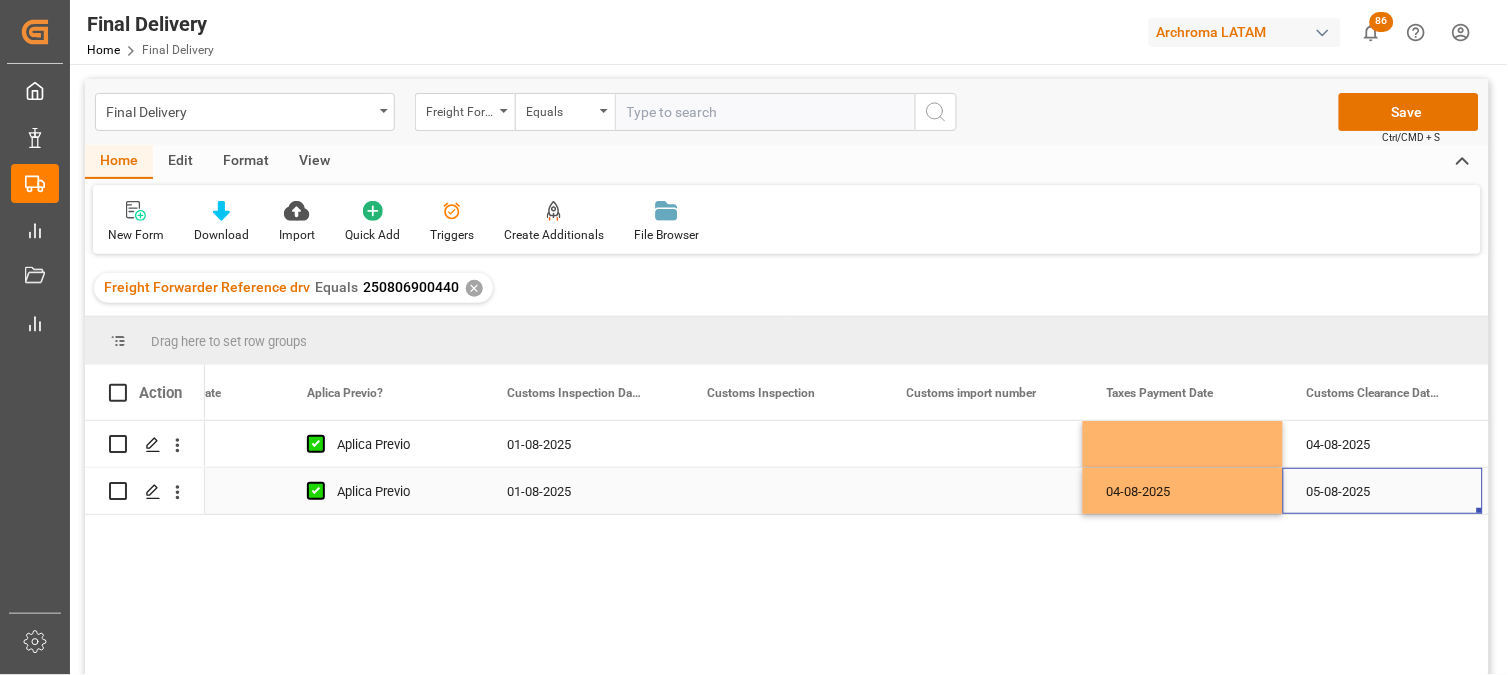 click on "05-08-2025" at bounding box center [1383, 491] 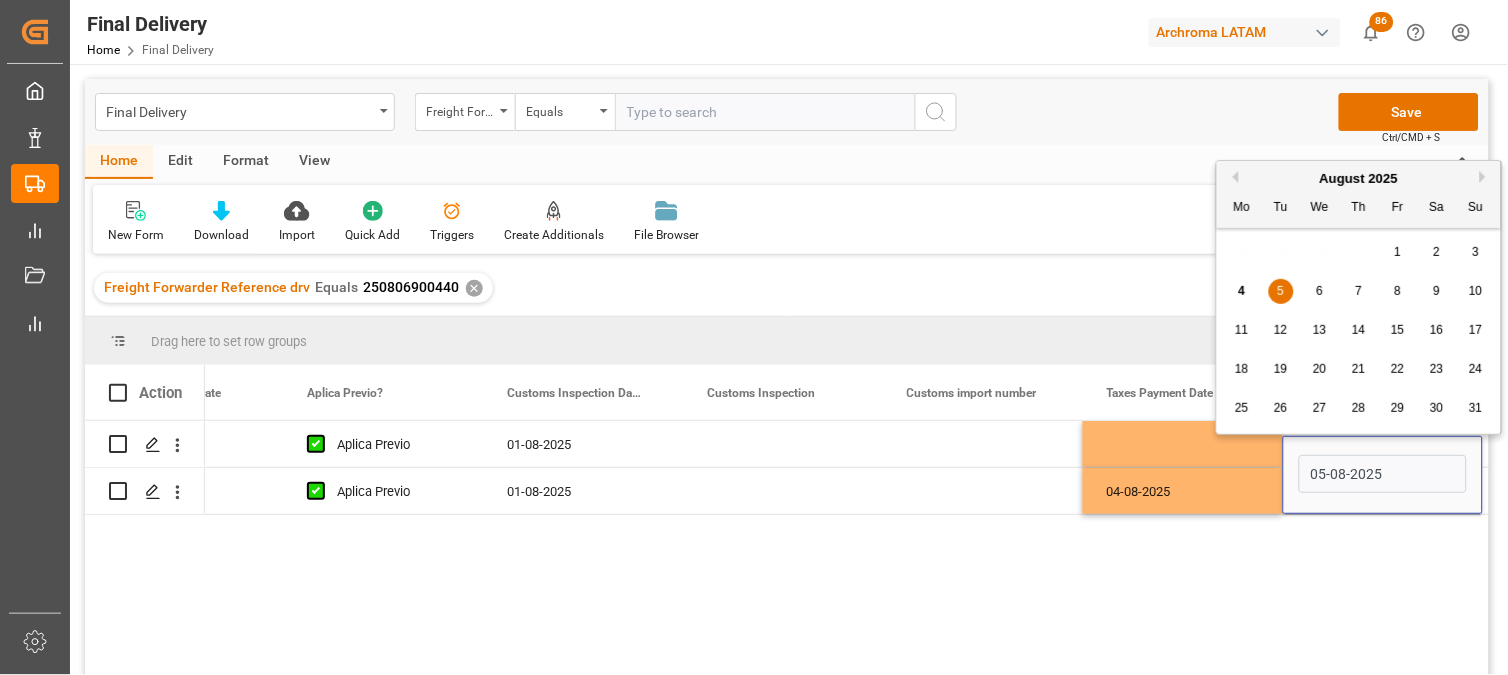 click on "4" at bounding box center (1242, 291) 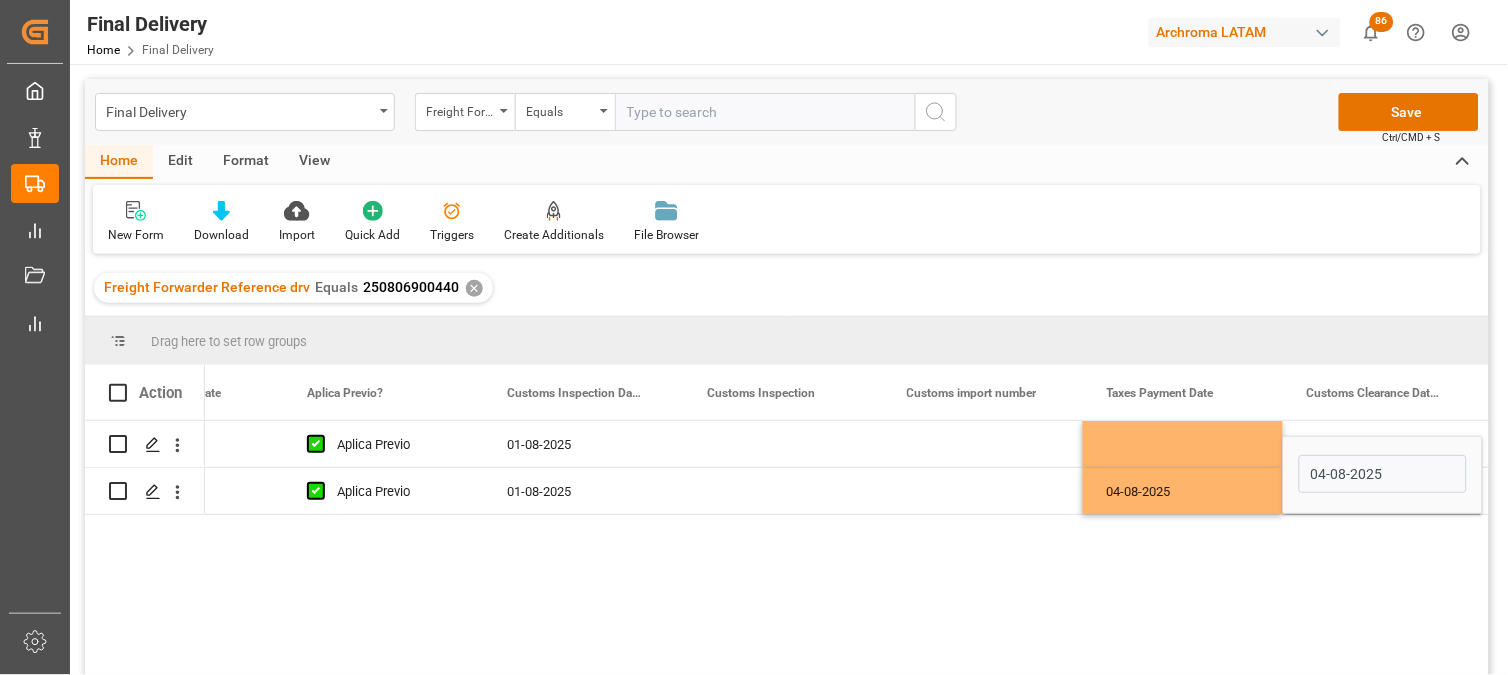 type on "04-08-2025" 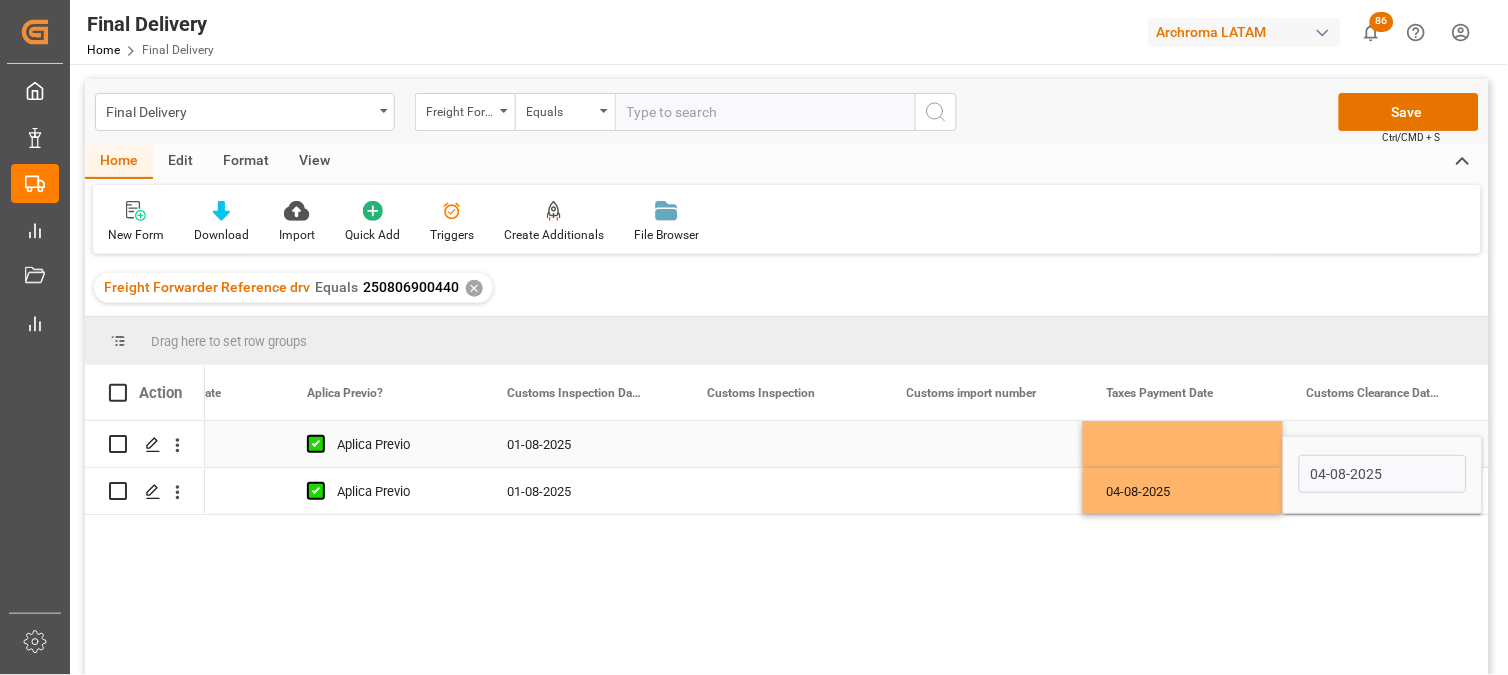 click at bounding box center (1183, 444) 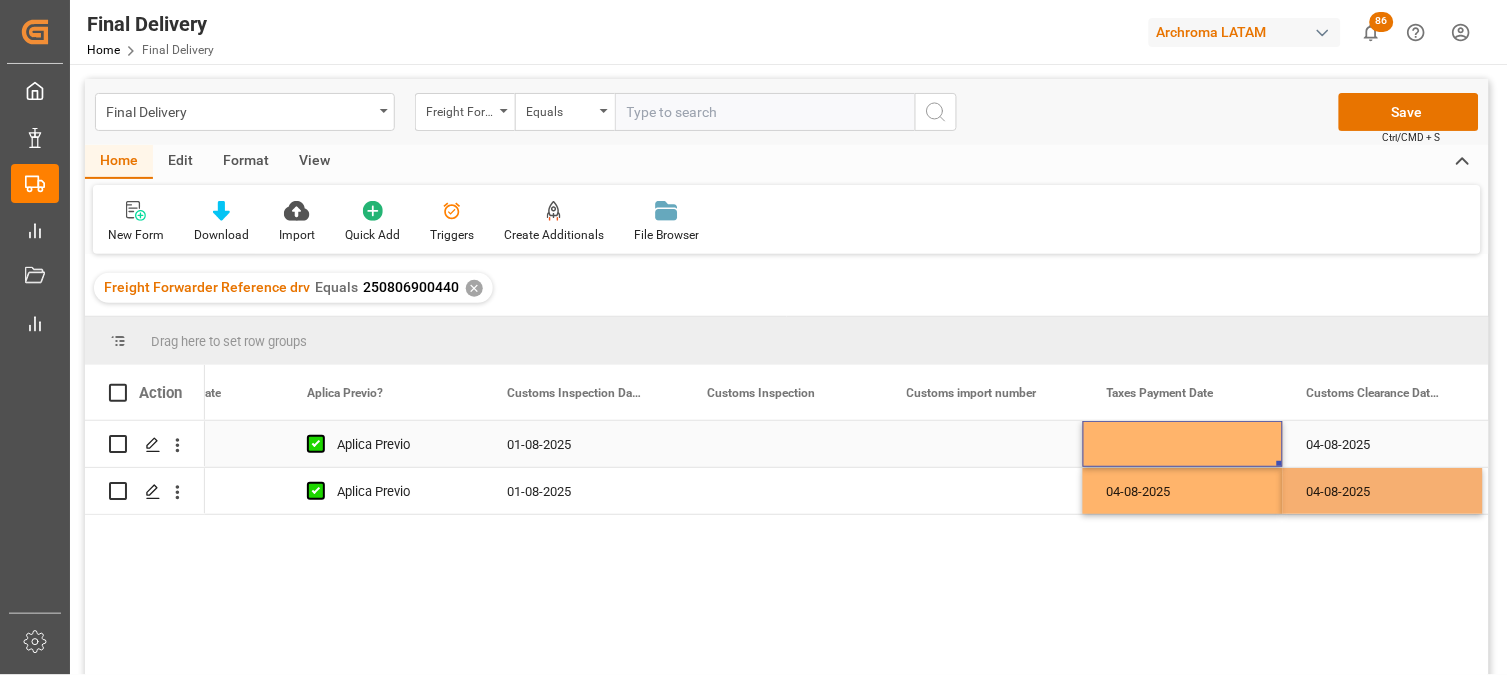click on "04-08-2025" at bounding box center [1383, 444] 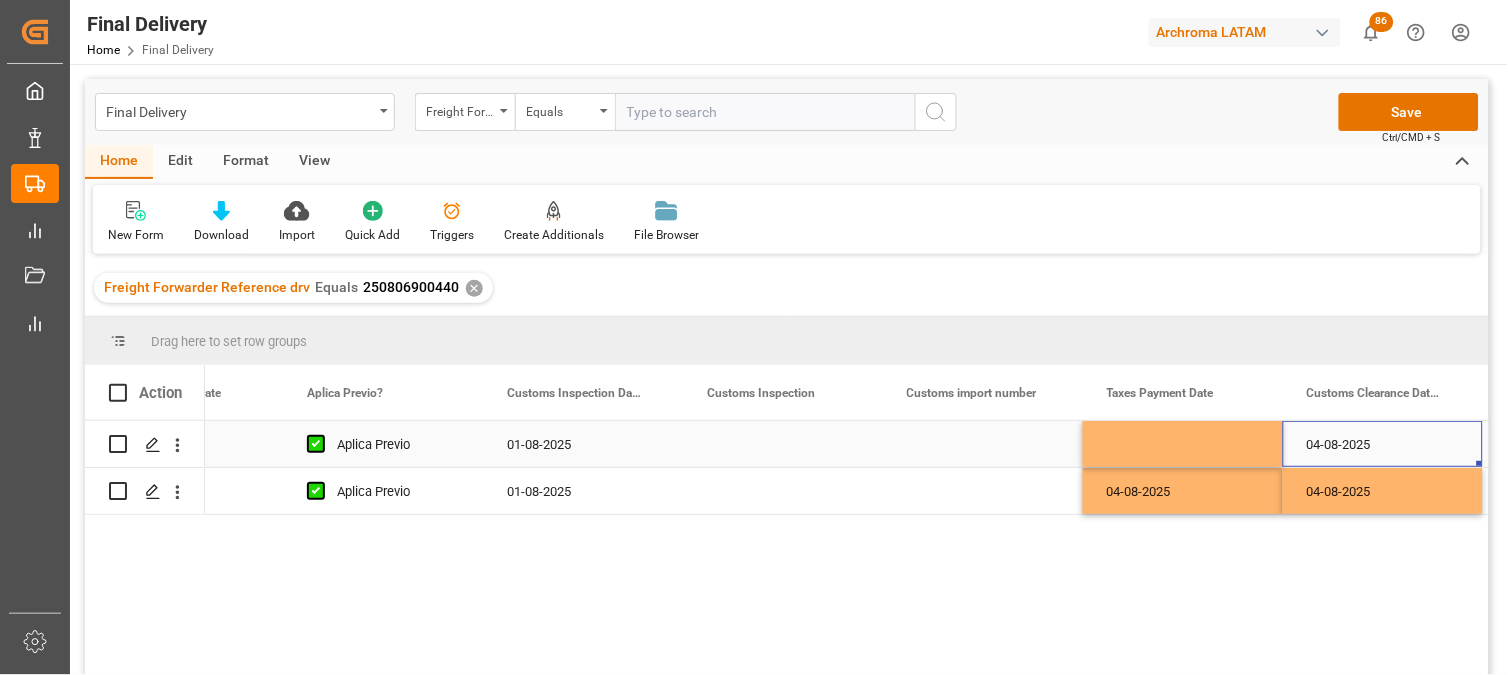 click on "04-08-2025" at bounding box center (1383, 444) 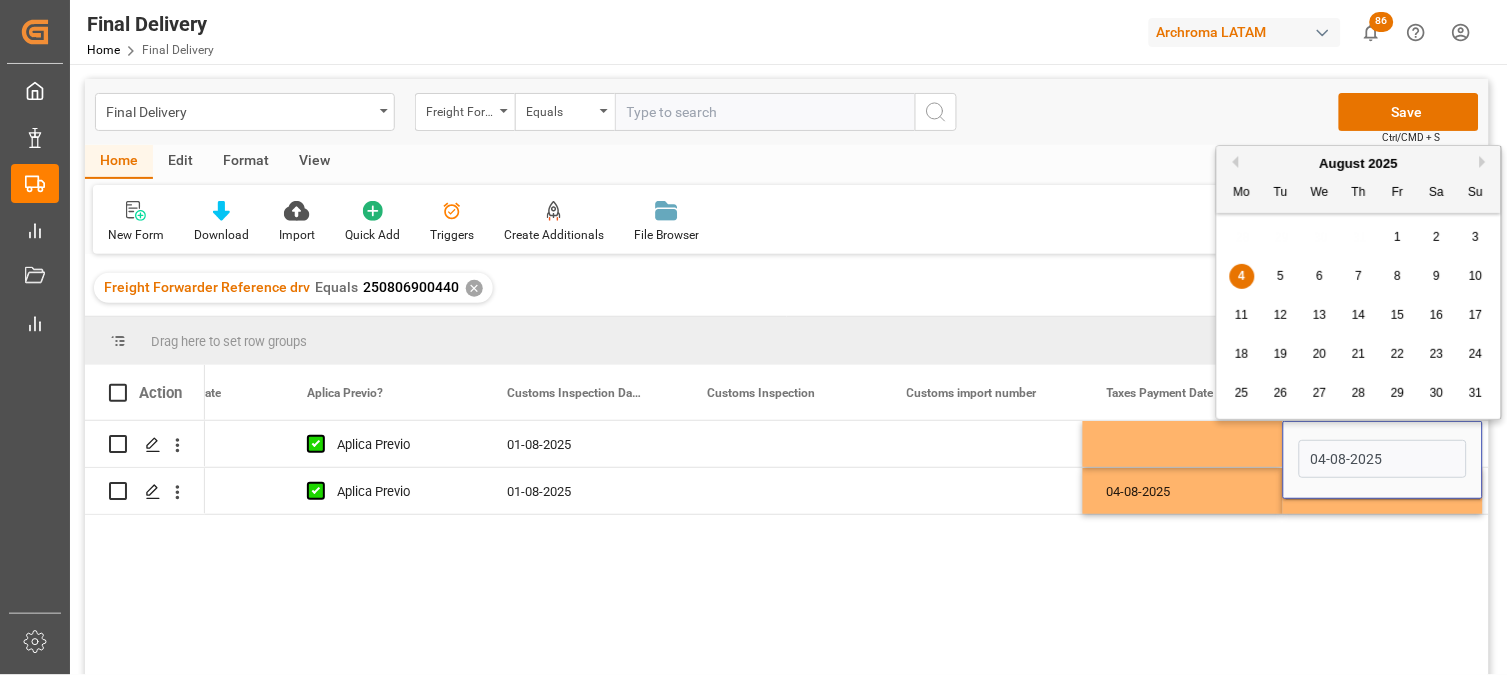 click on "6" at bounding box center [1320, 277] 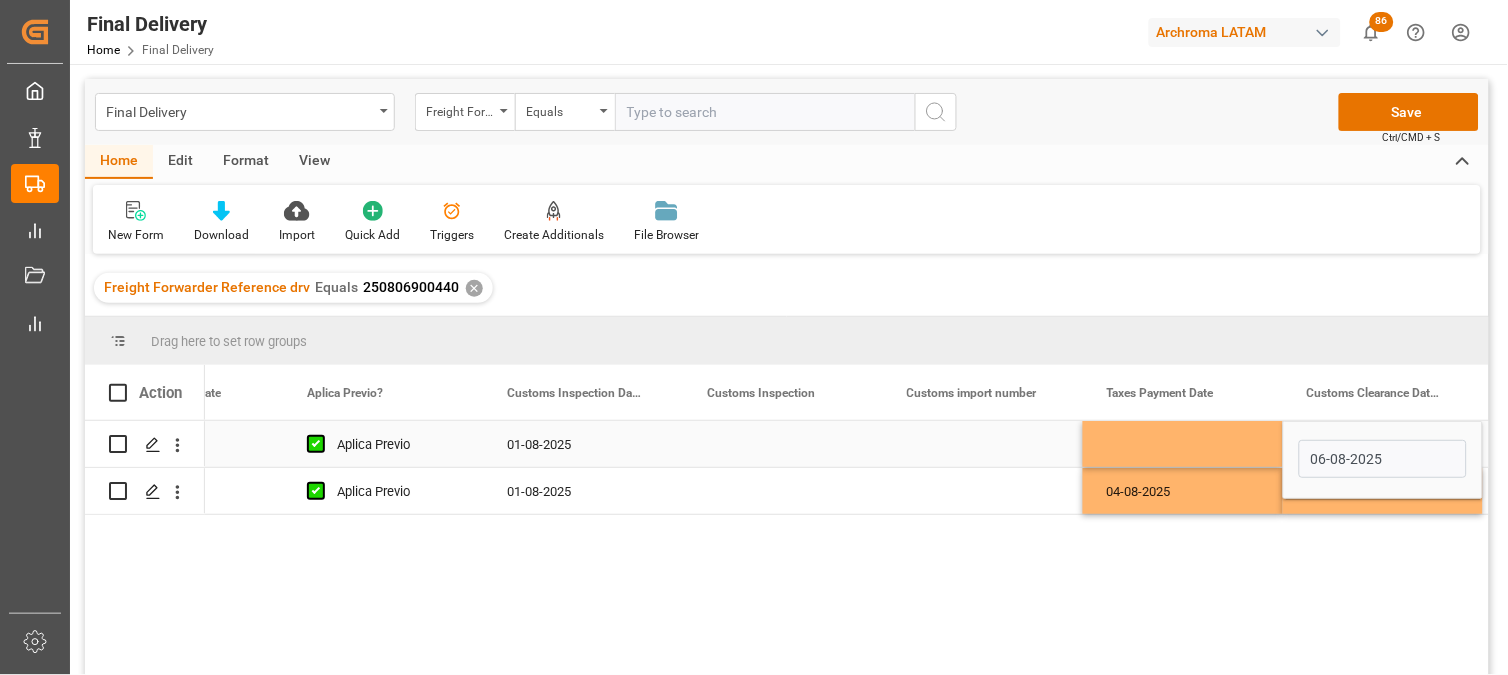 click at bounding box center (1183, 444) 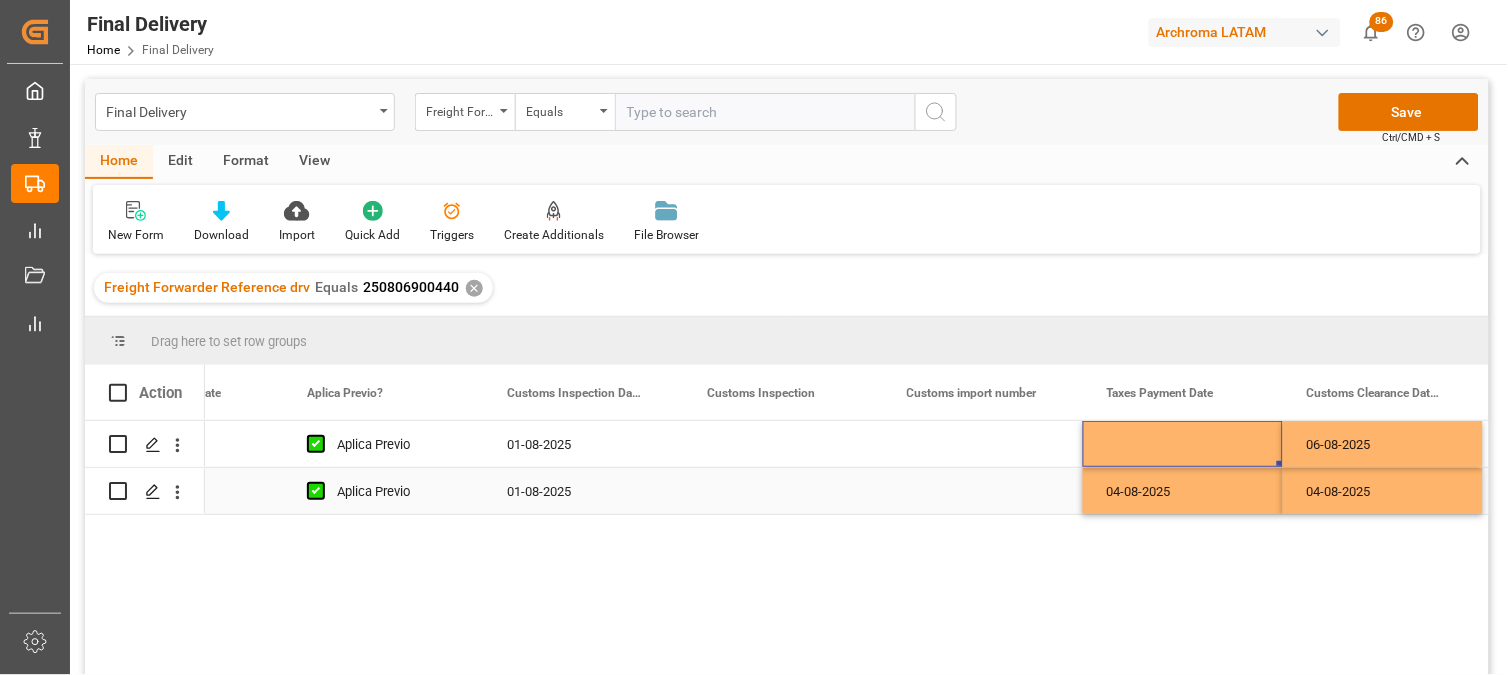 click at bounding box center (983, 491) 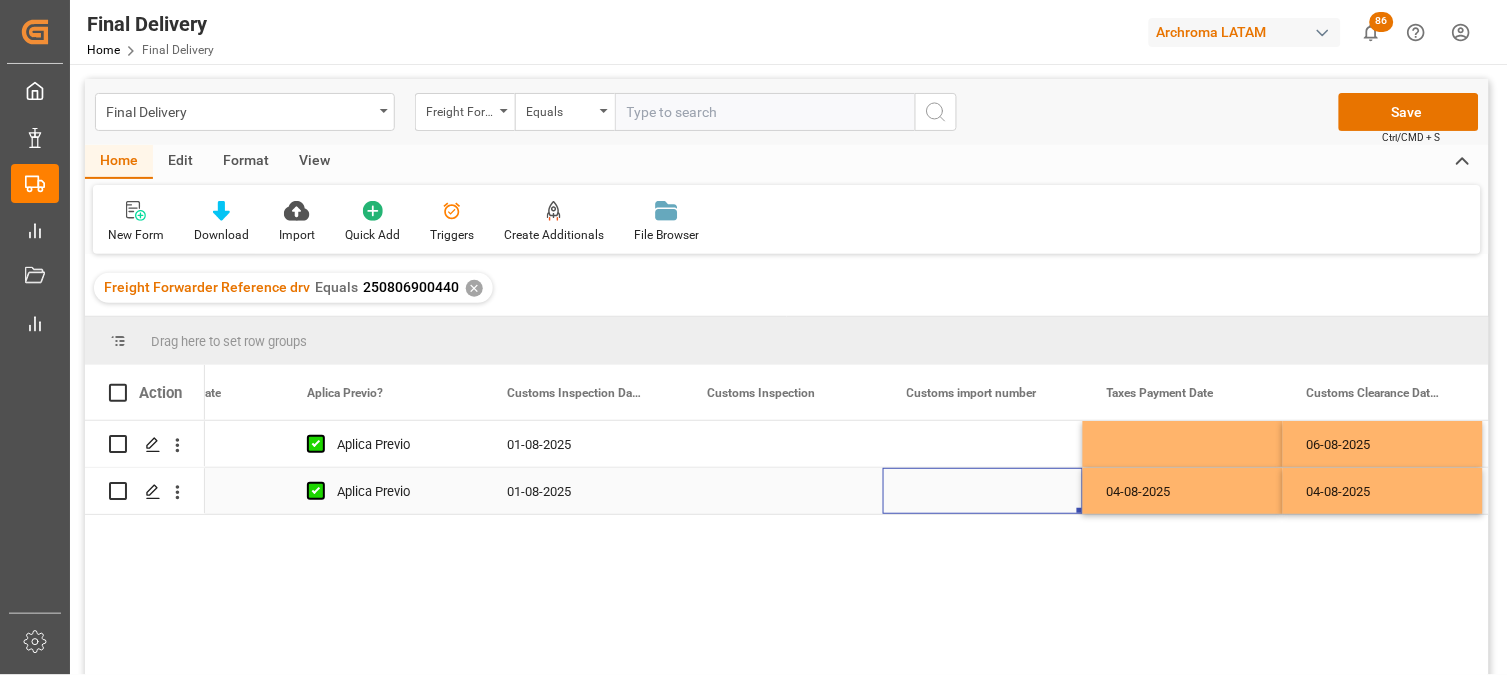 click at bounding box center [983, 491] 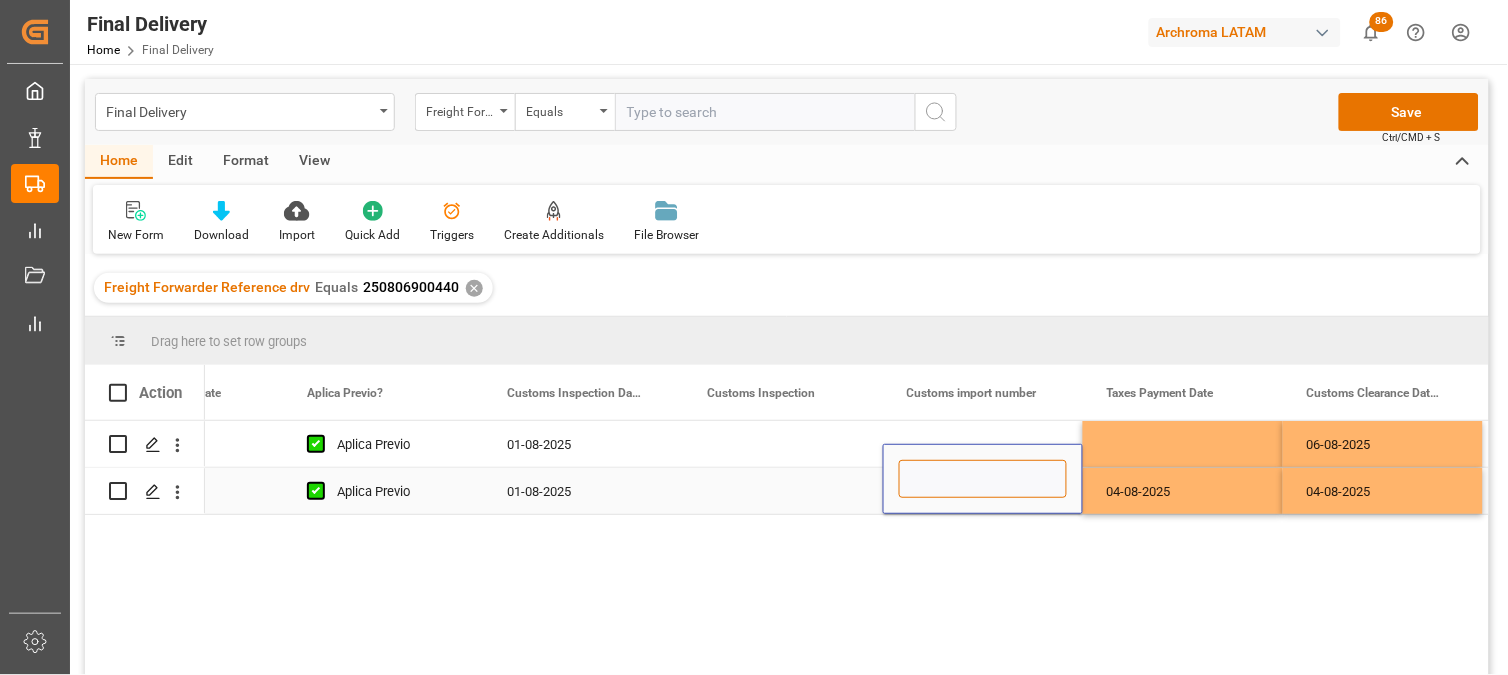 click at bounding box center (983, 479) 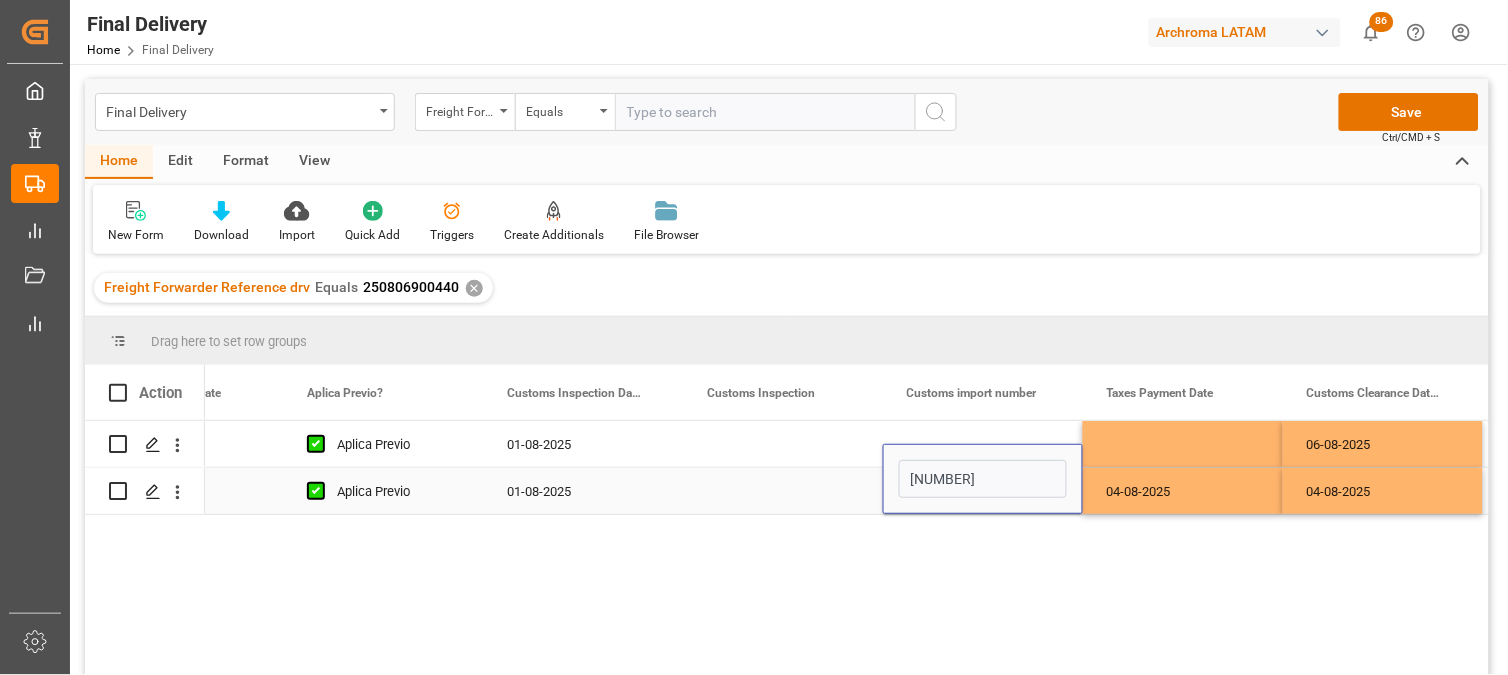 click on "04-08-2025" at bounding box center [1183, 491] 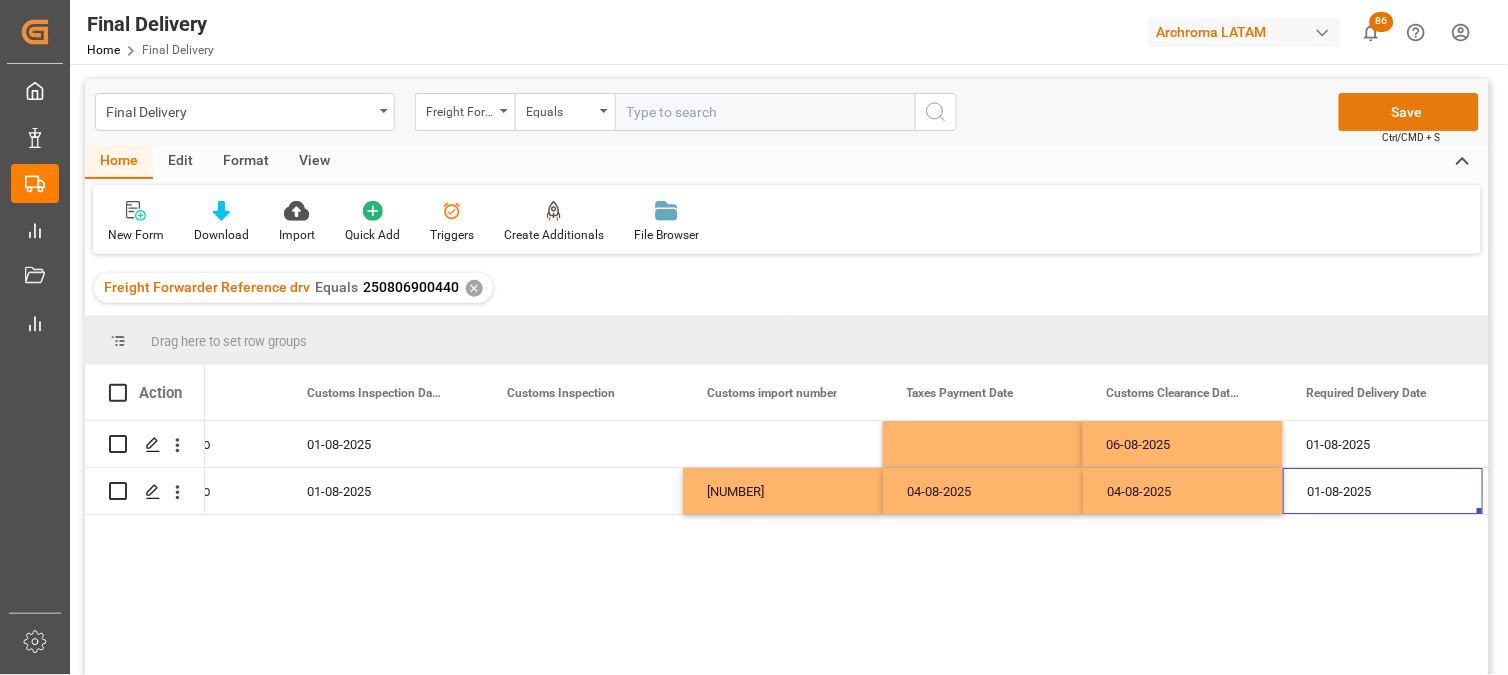 click on "Save" at bounding box center [1409, 112] 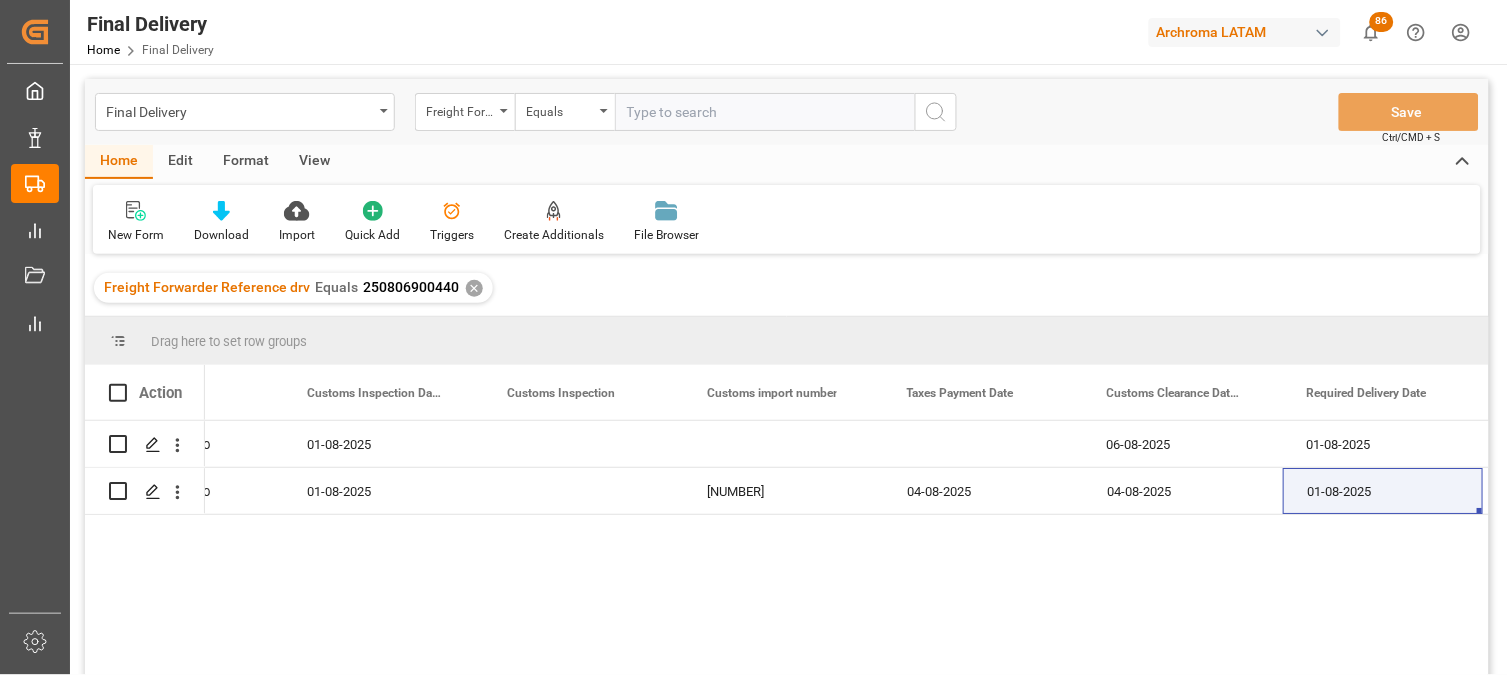 click on "✕" at bounding box center [474, 288] 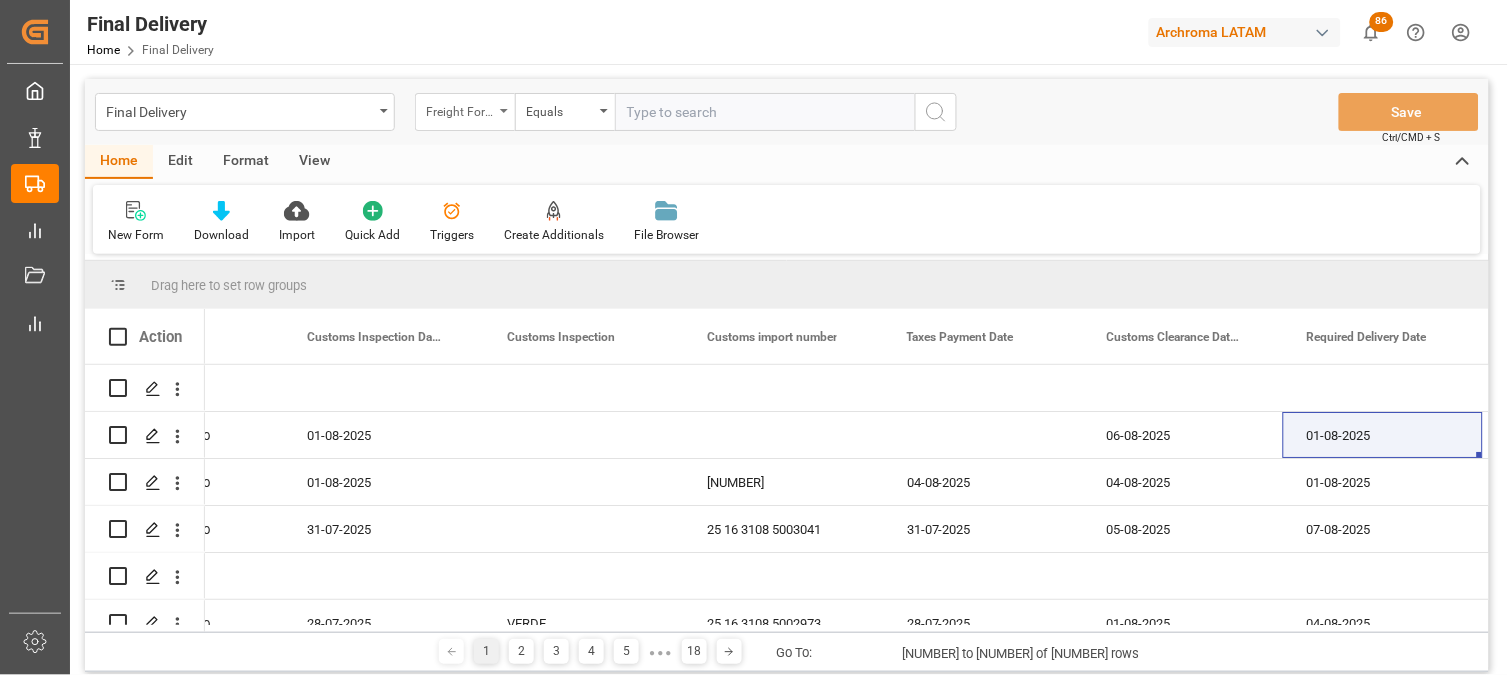 click on "Freight Forwarder Reference drv" at bounding box center [460, 109] 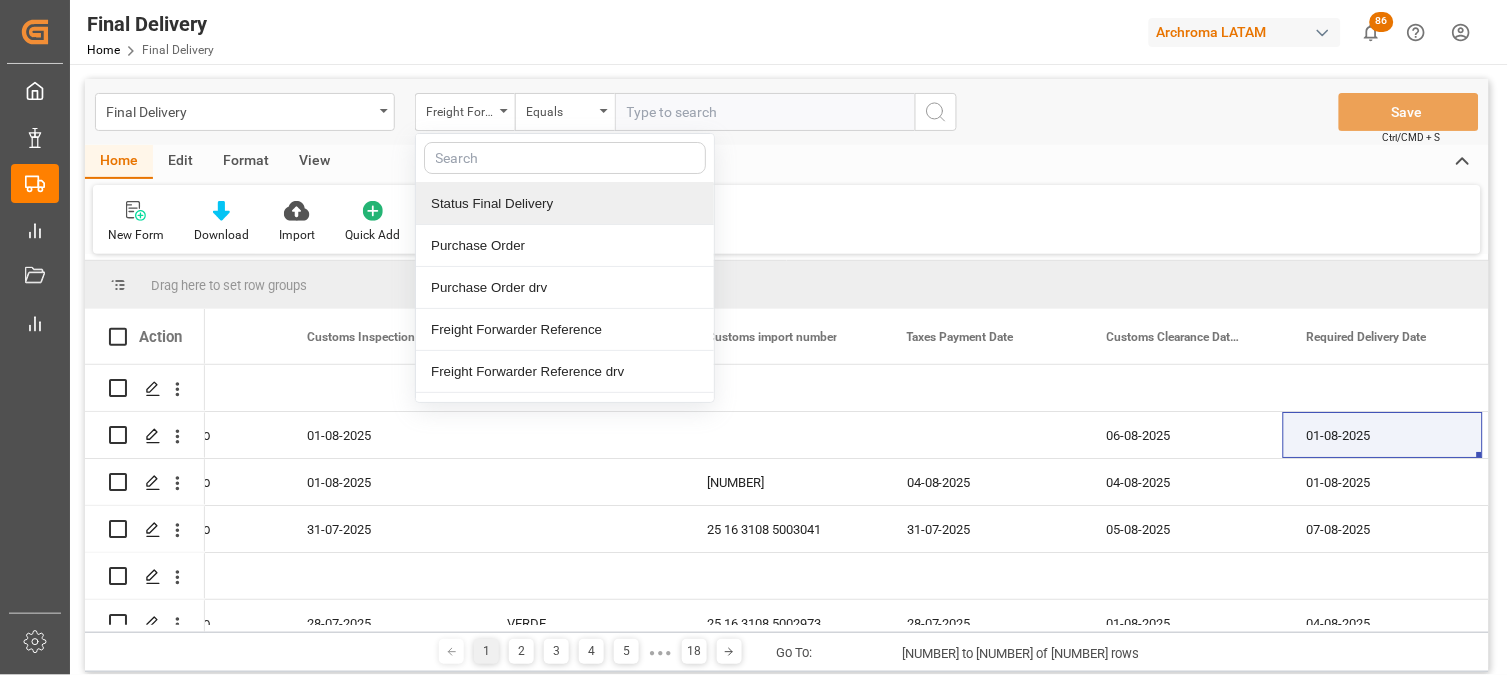 click at bounding box center (565, 158) 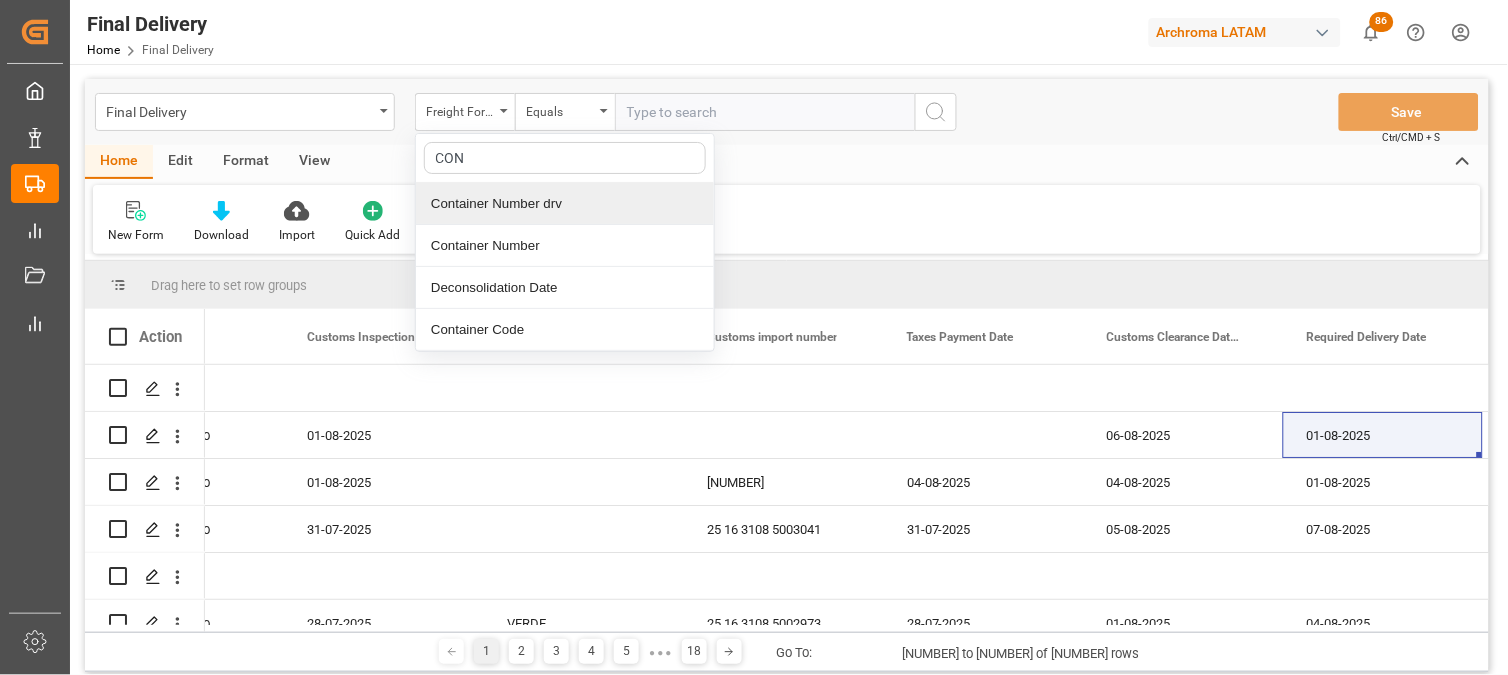 type on "CONT" 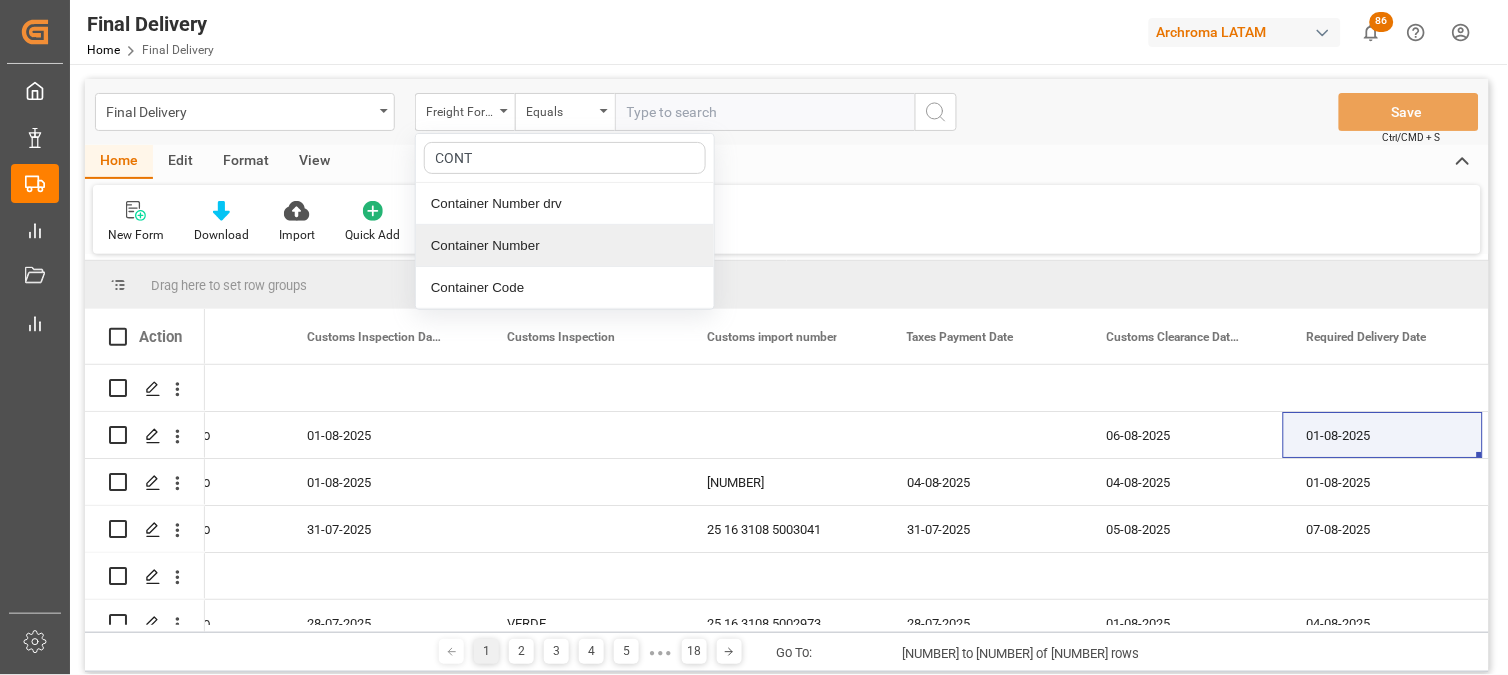 click on "Container Number" at bounding box center (565, 246) 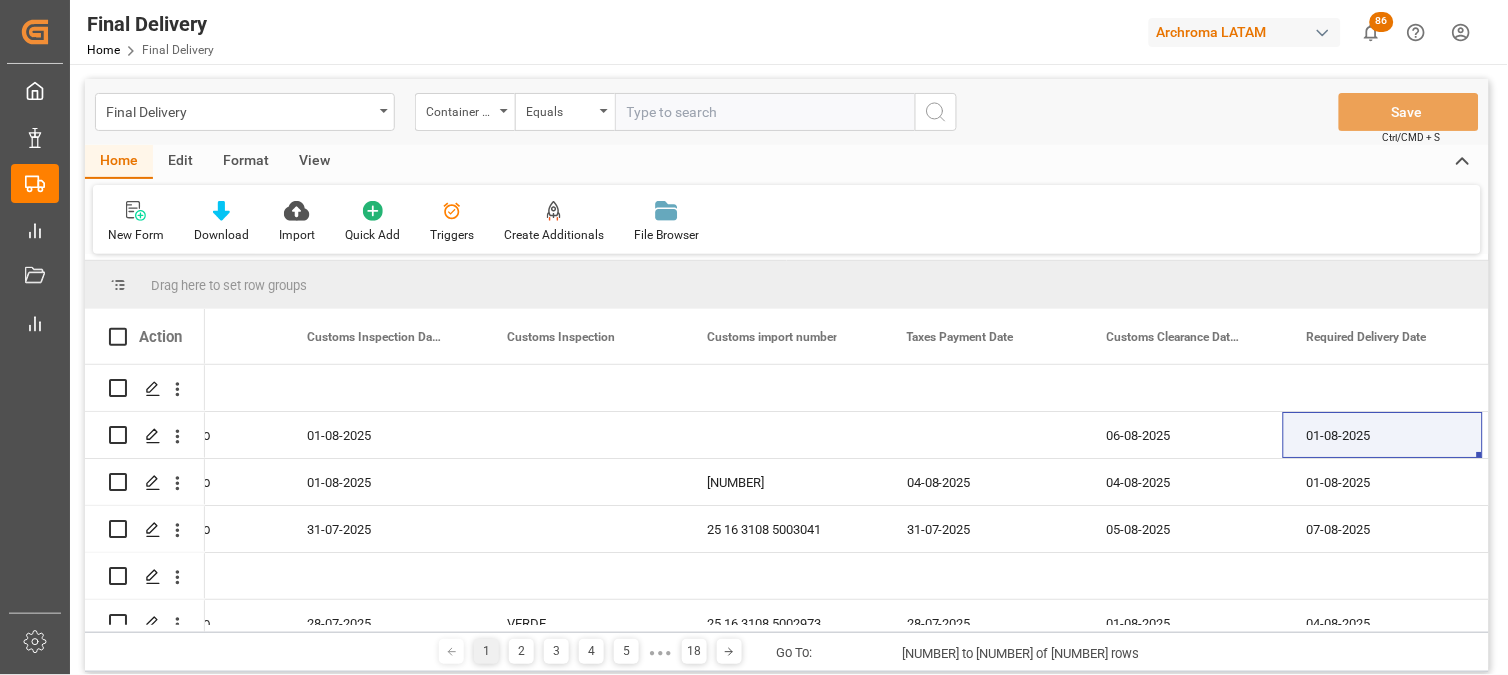 click at bounding box center [765, 112] 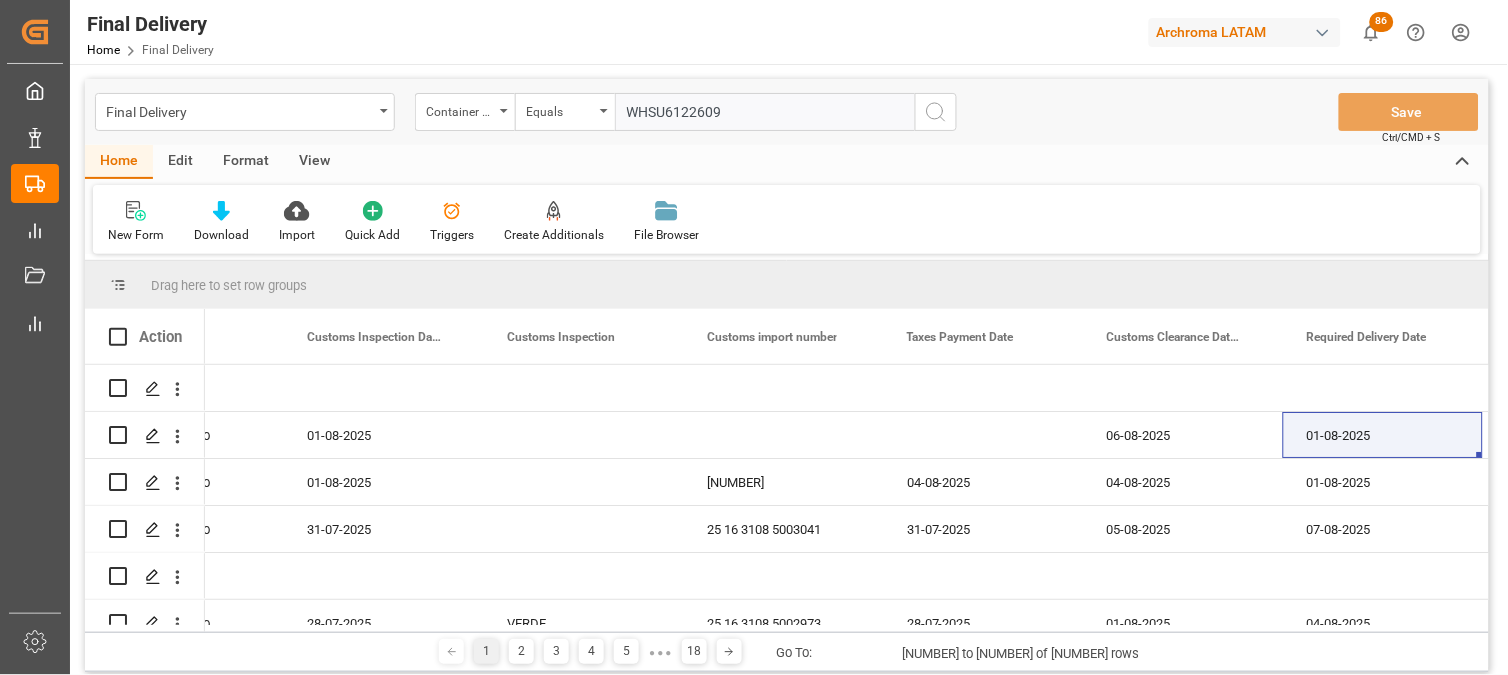 type on "WHSU6122609" 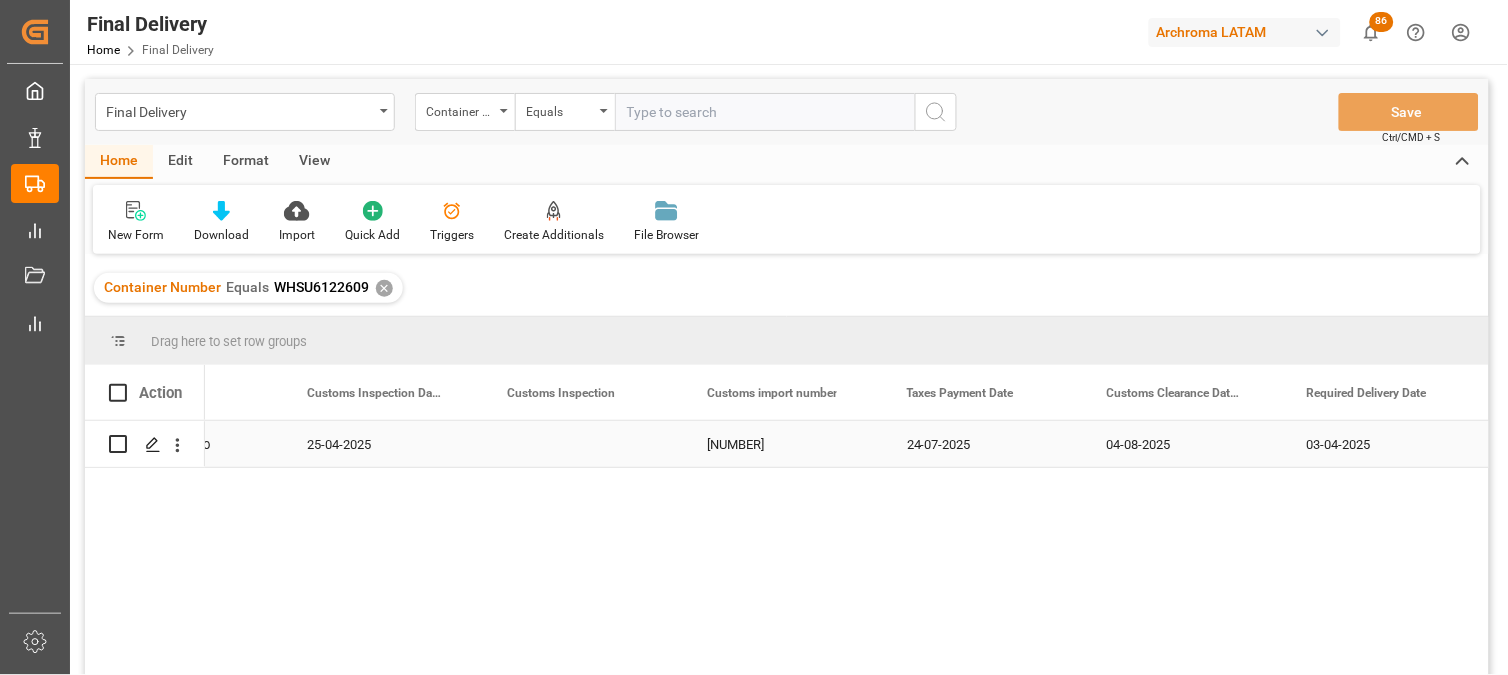 click on "[NUMBER]" at bounding box center (783, 444) 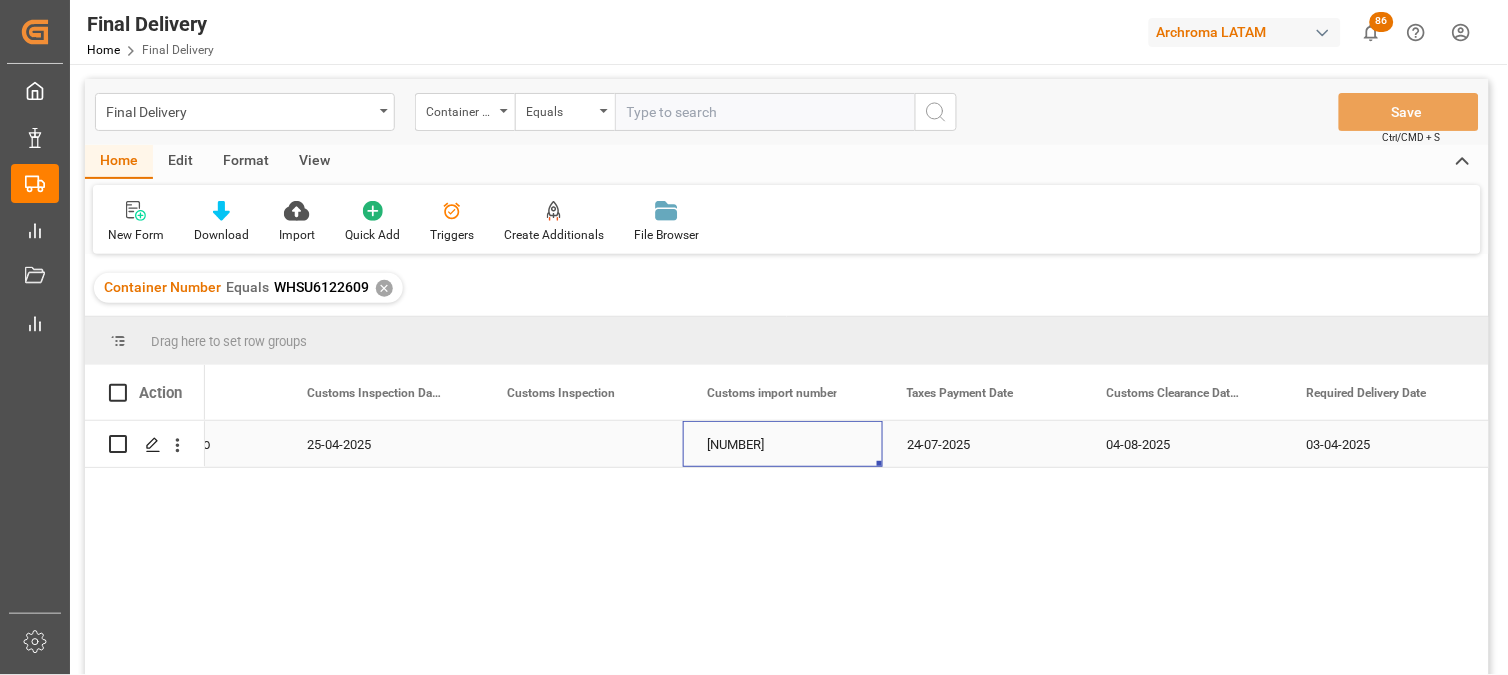 click on "[NUMBER]" at bounding box center [783, 444] 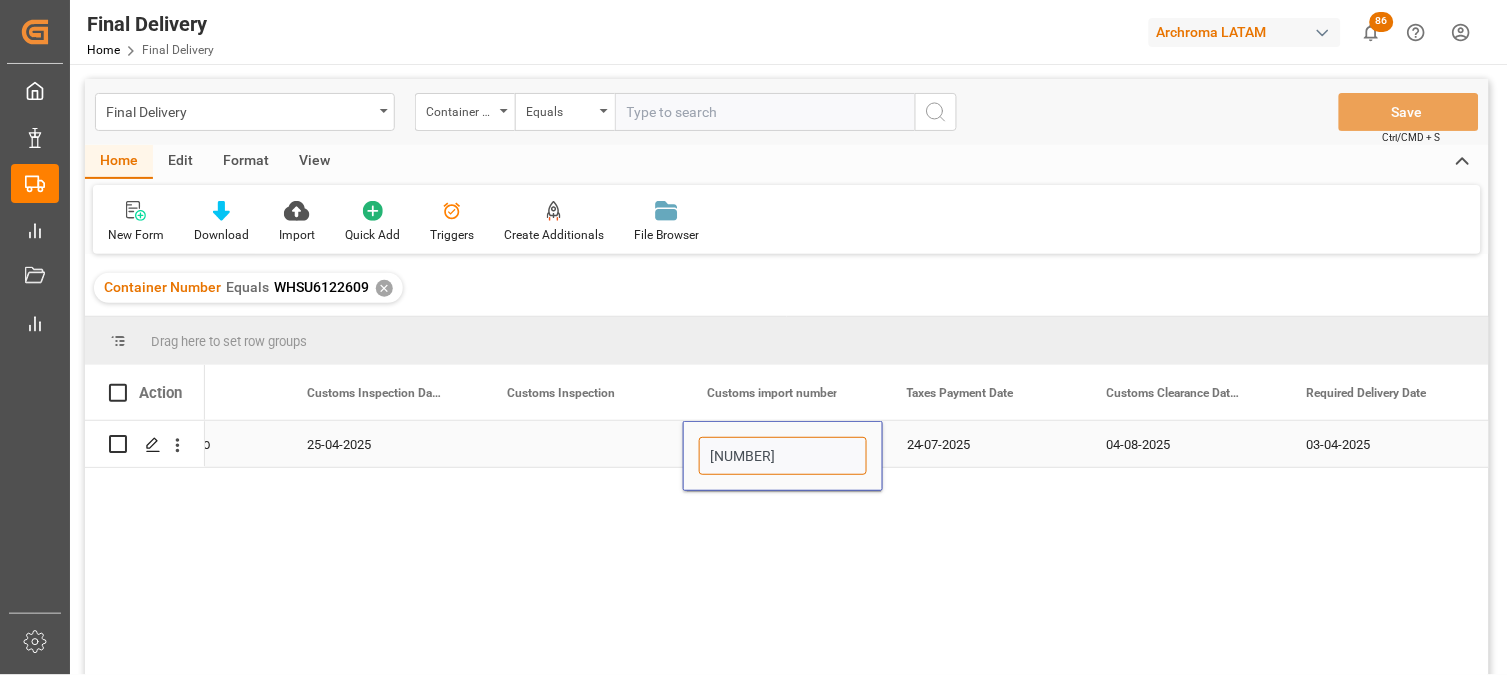 drag, startPoint x: 843, startPoint y: 455, endPoint x: 705, endPoint y: 455, distance: 138 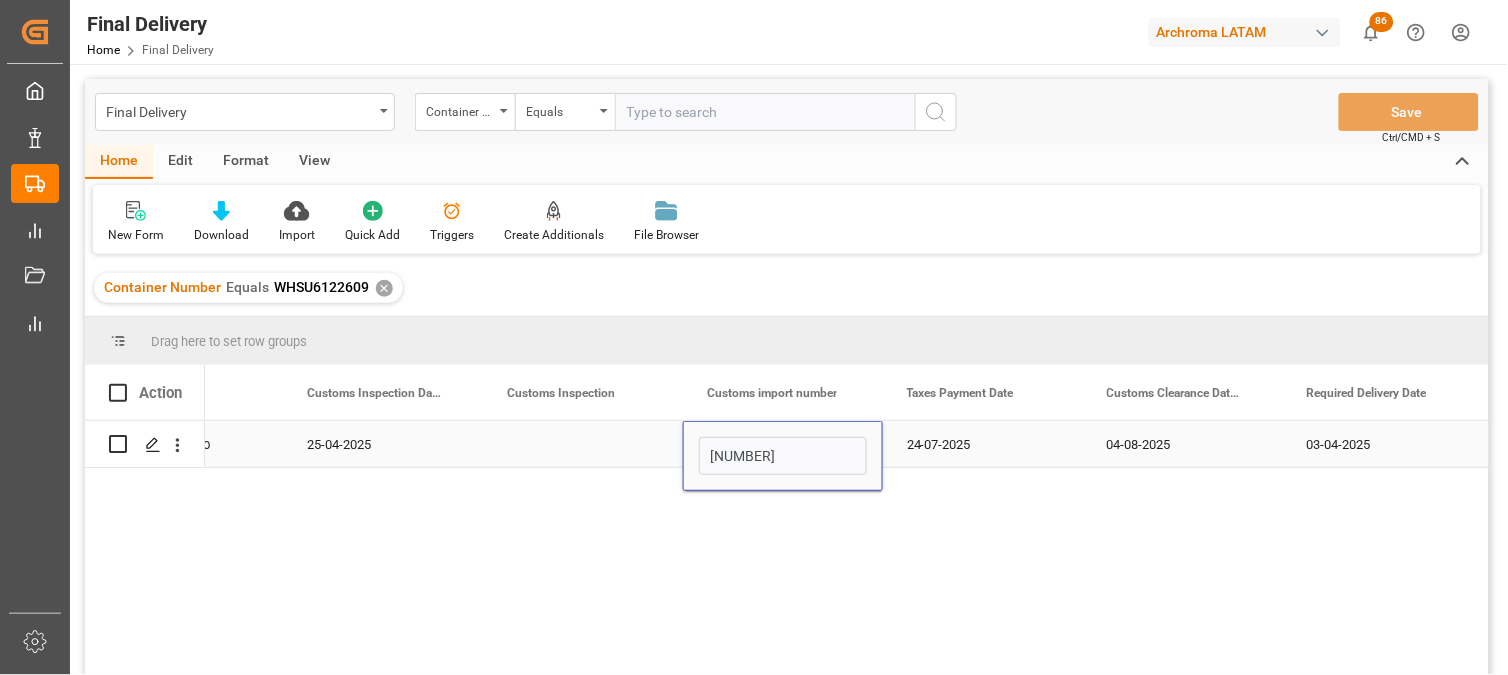 click on "24-07-2025" at bounding box center [983, 444] 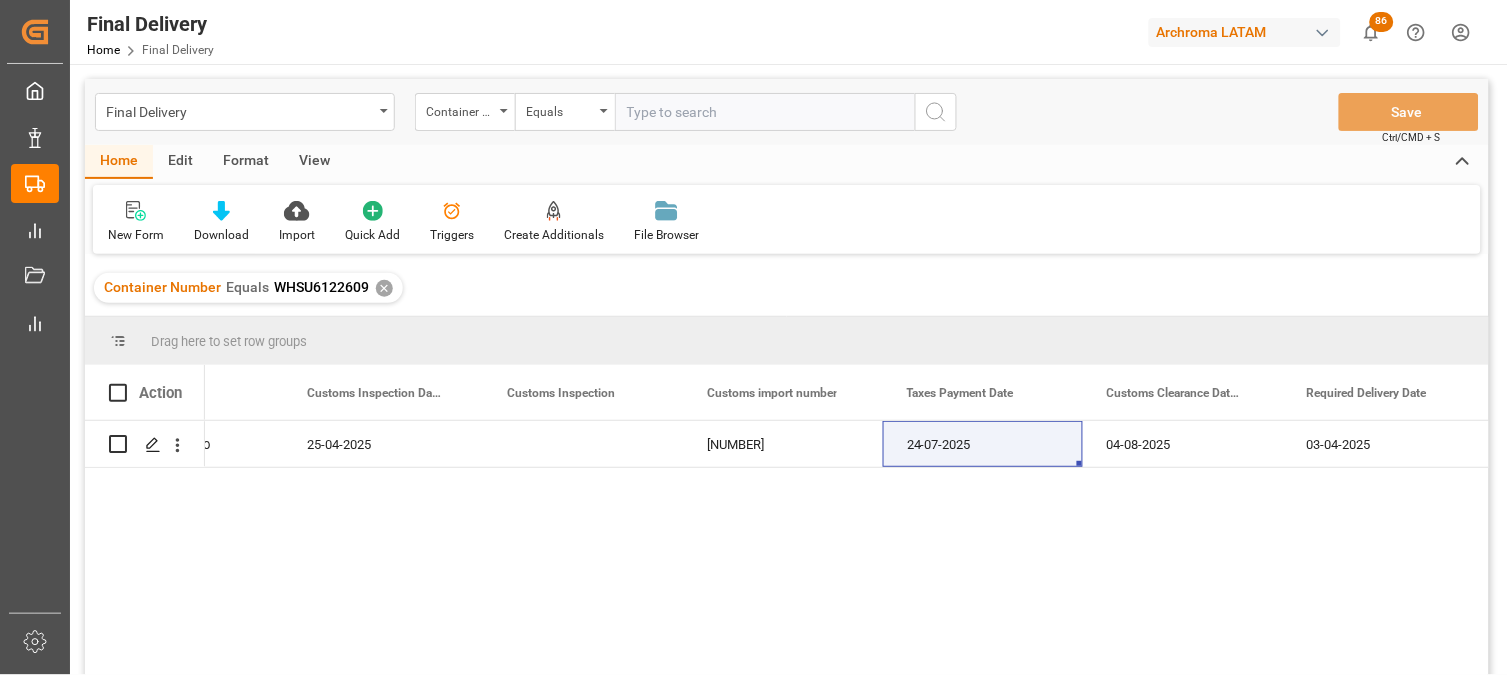 click on "✕" at bounding box center [384, 288] 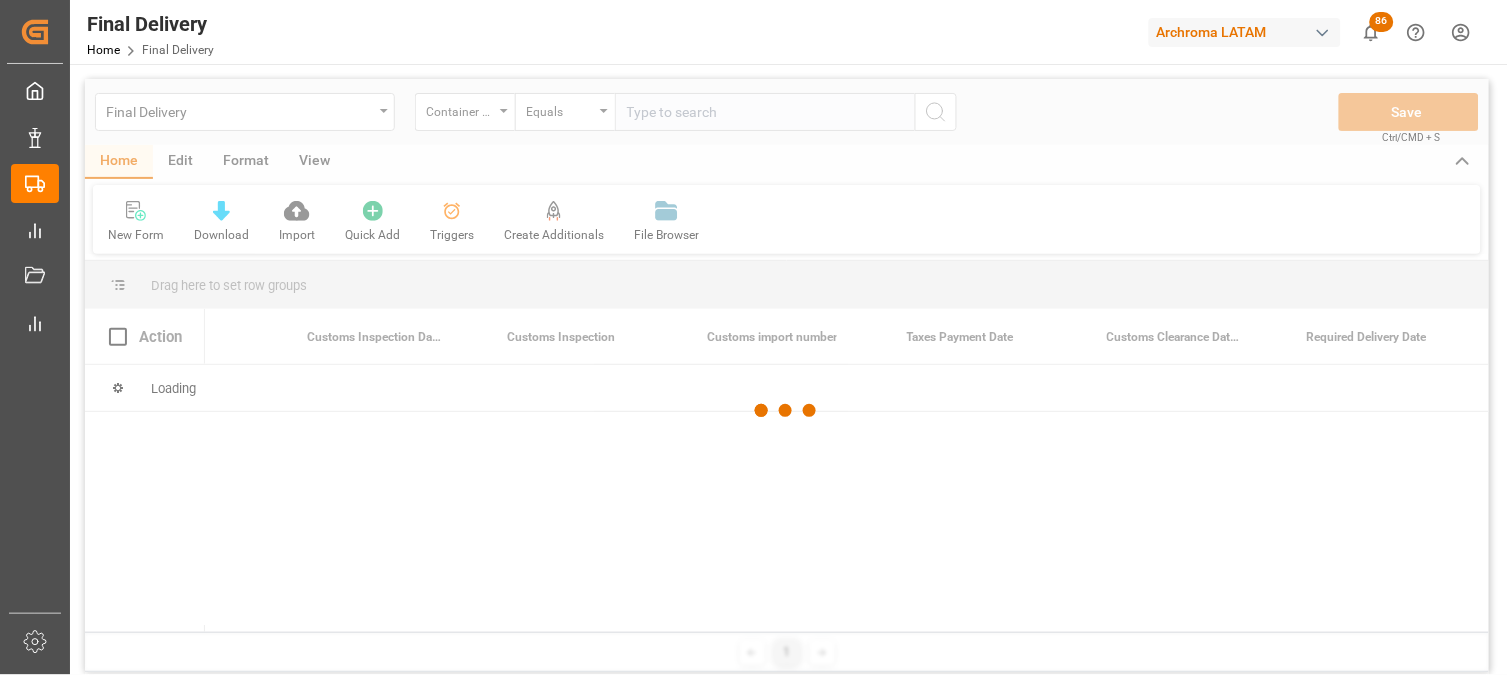 click at bounding box center [787, 410] 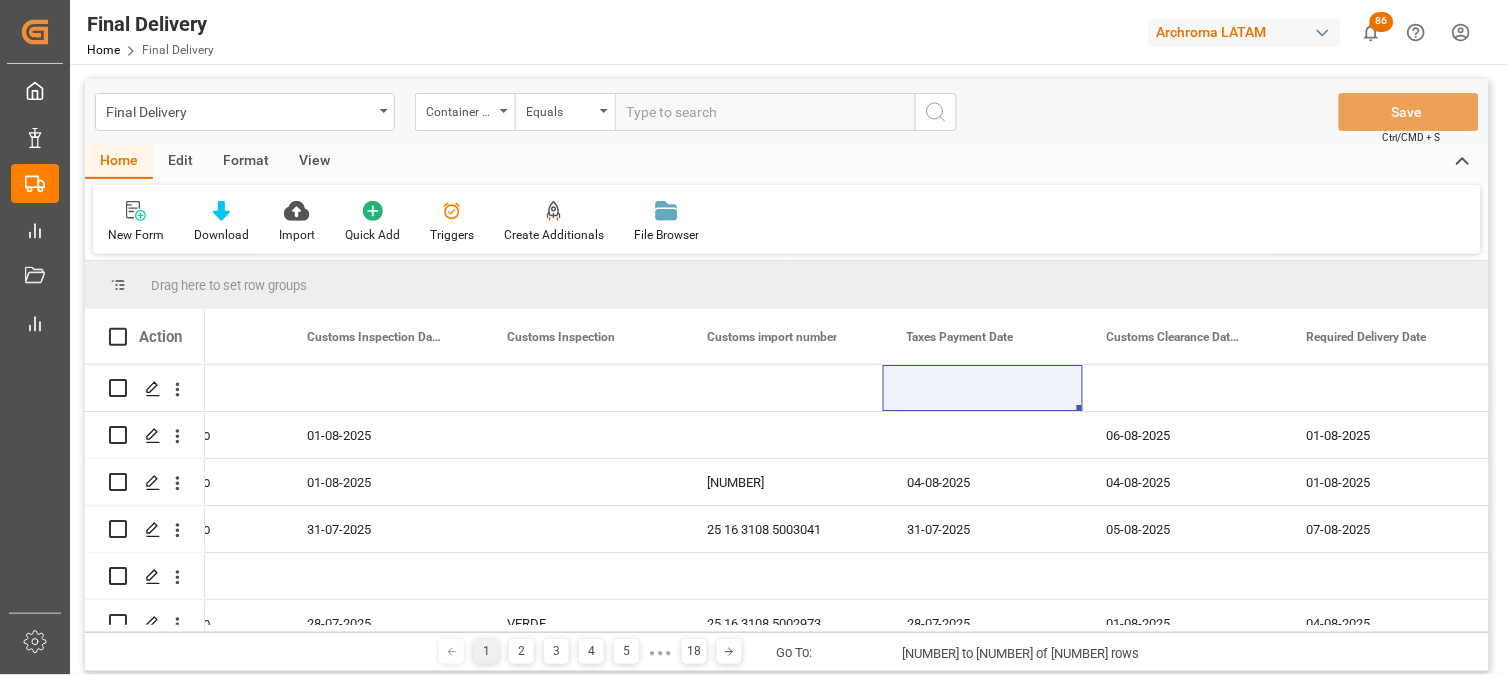 click at bounding box center (765, 112) 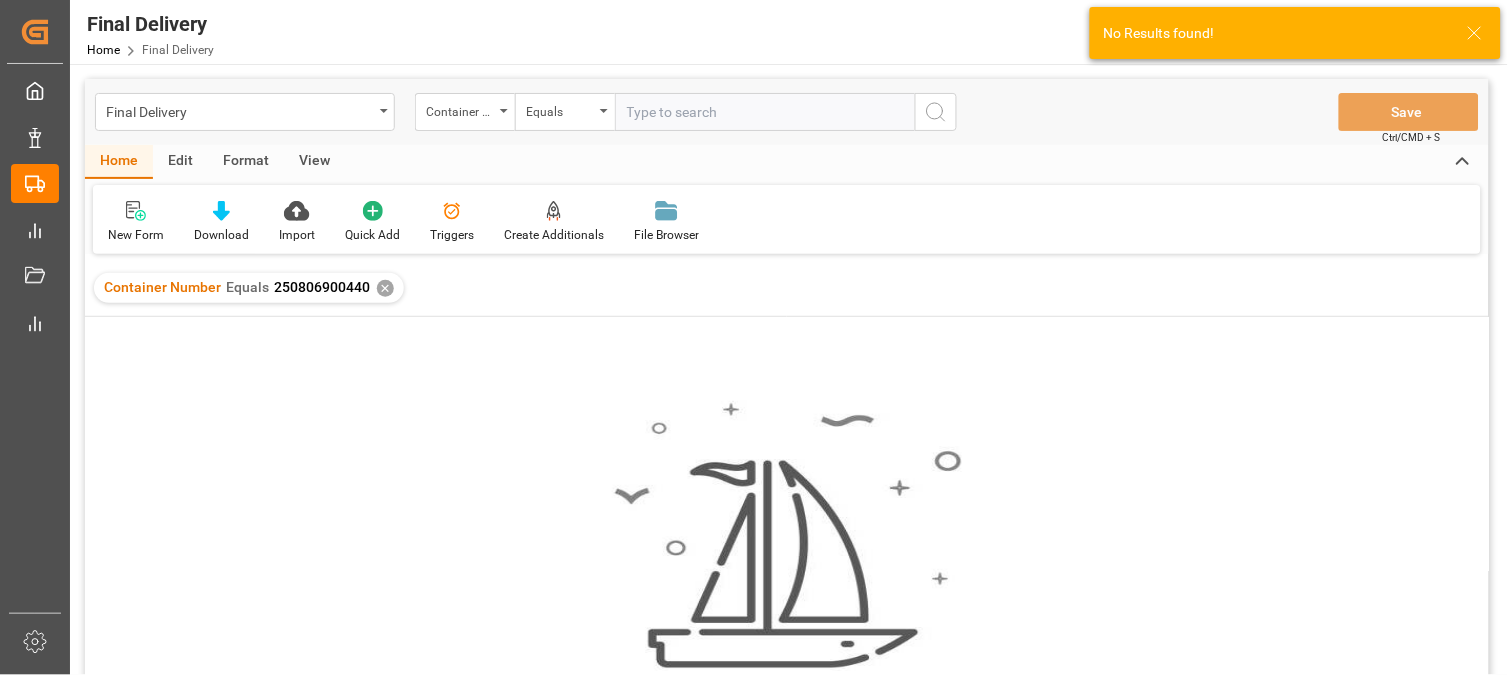 click on "✕" at bounding box center [385, 288] 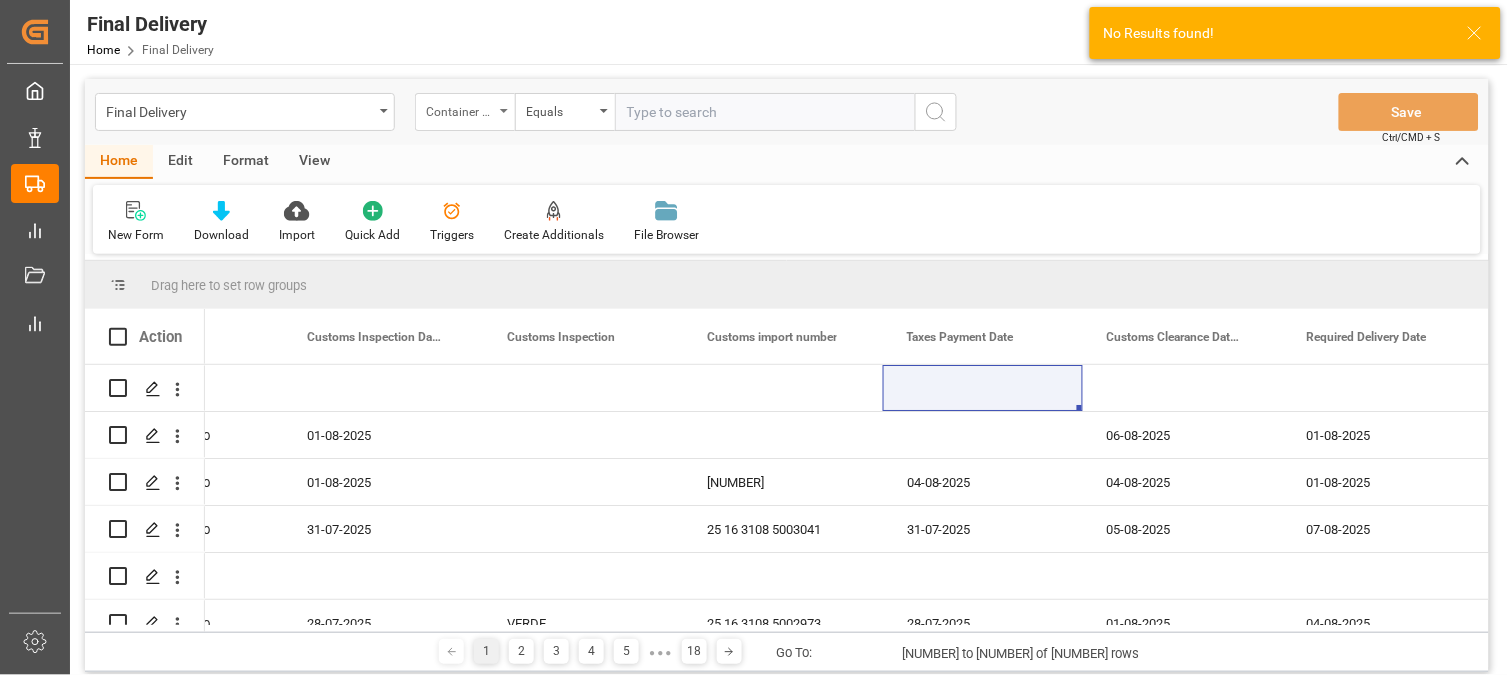 click on "Container Number" at bounding box center [460, 109] 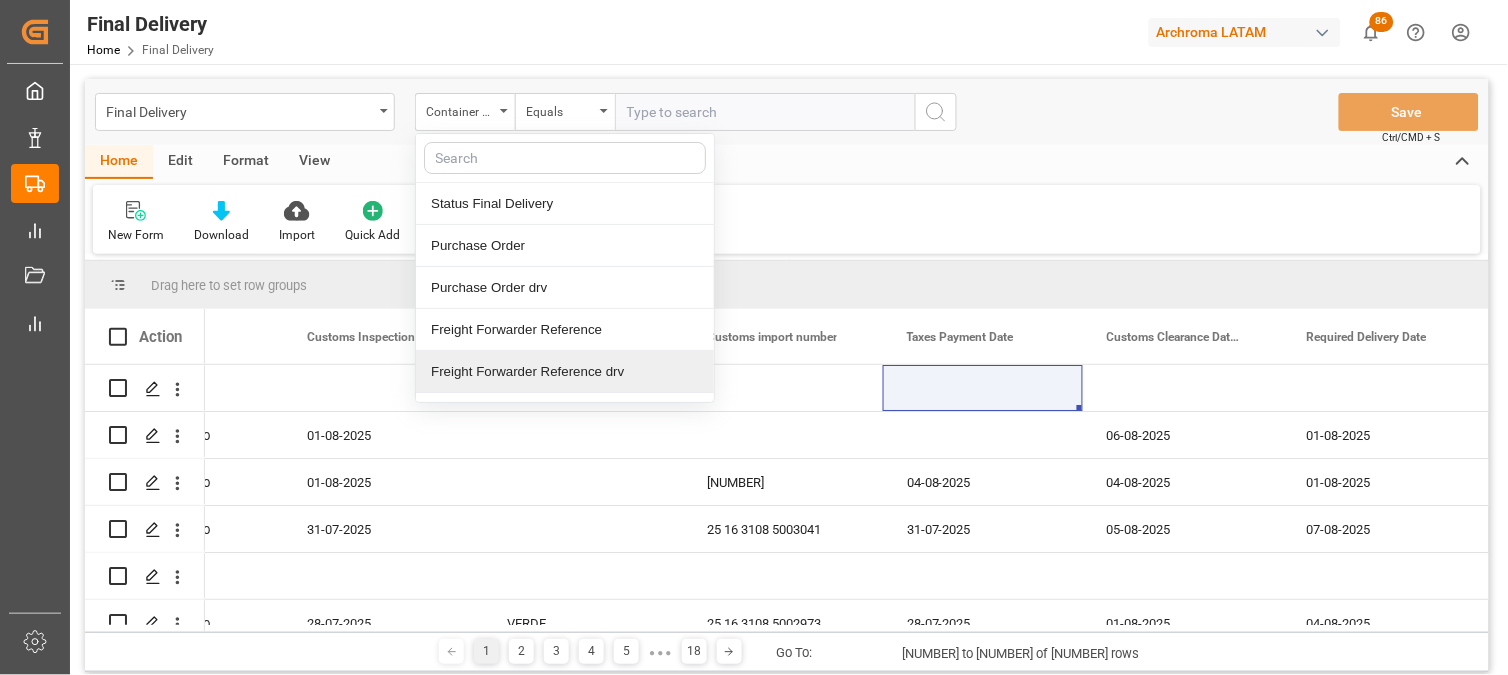 click on "Freight Forwarder Reference drv" at bounding box center [565, 372] 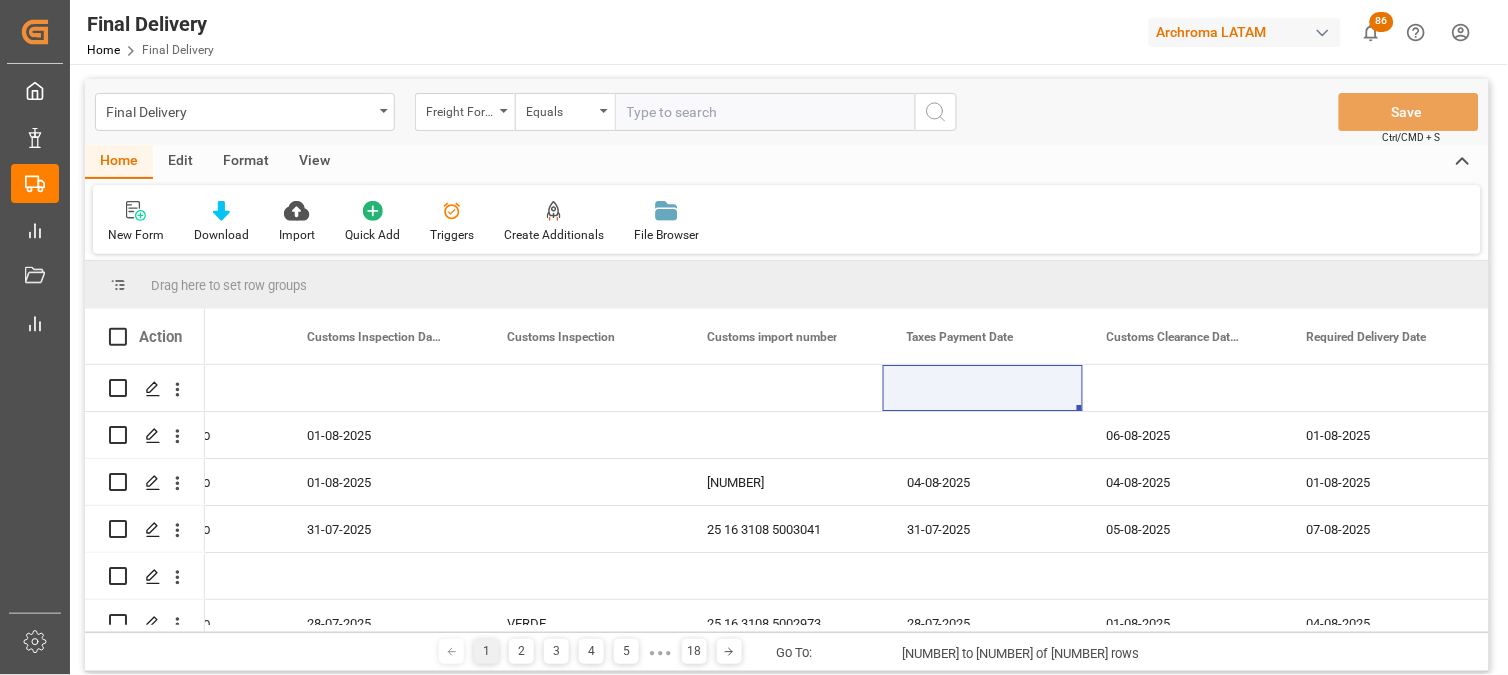 click at bounding box center (765, 112) 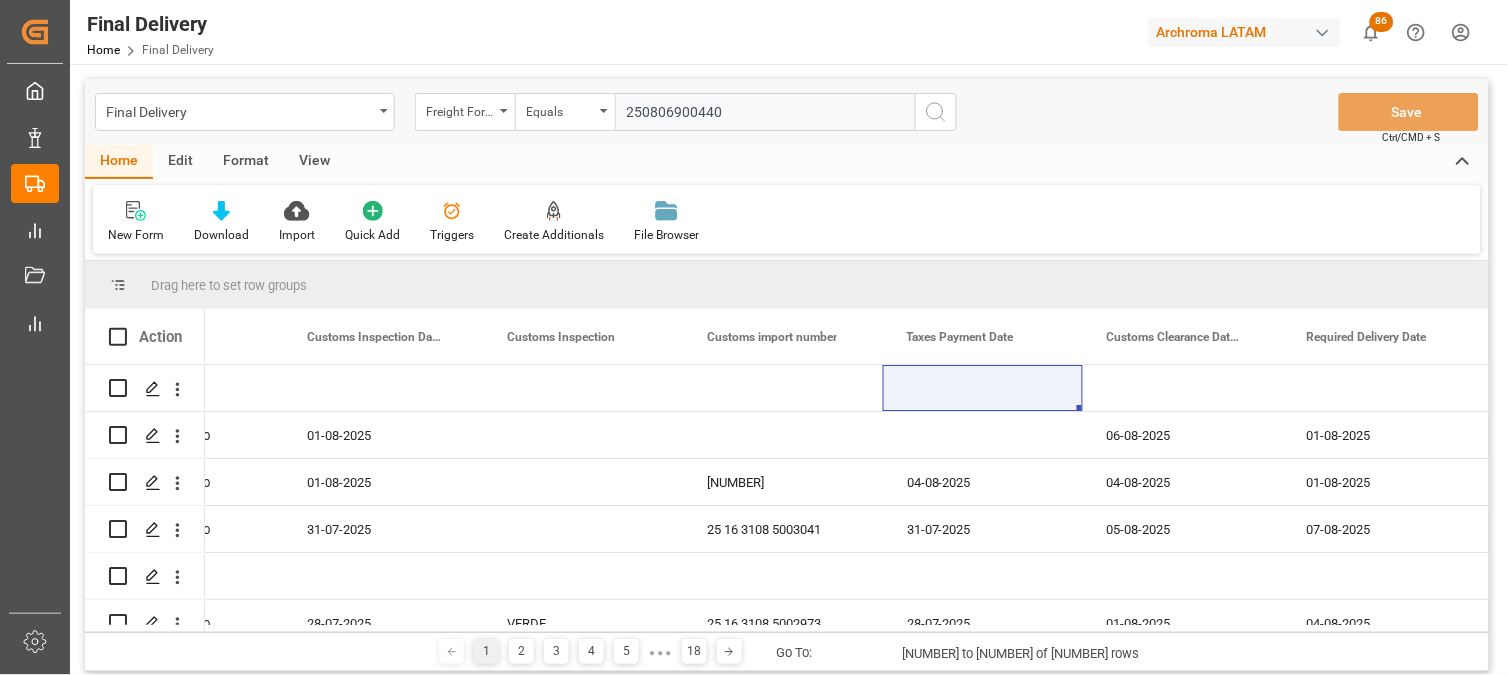 type on "250806900440" 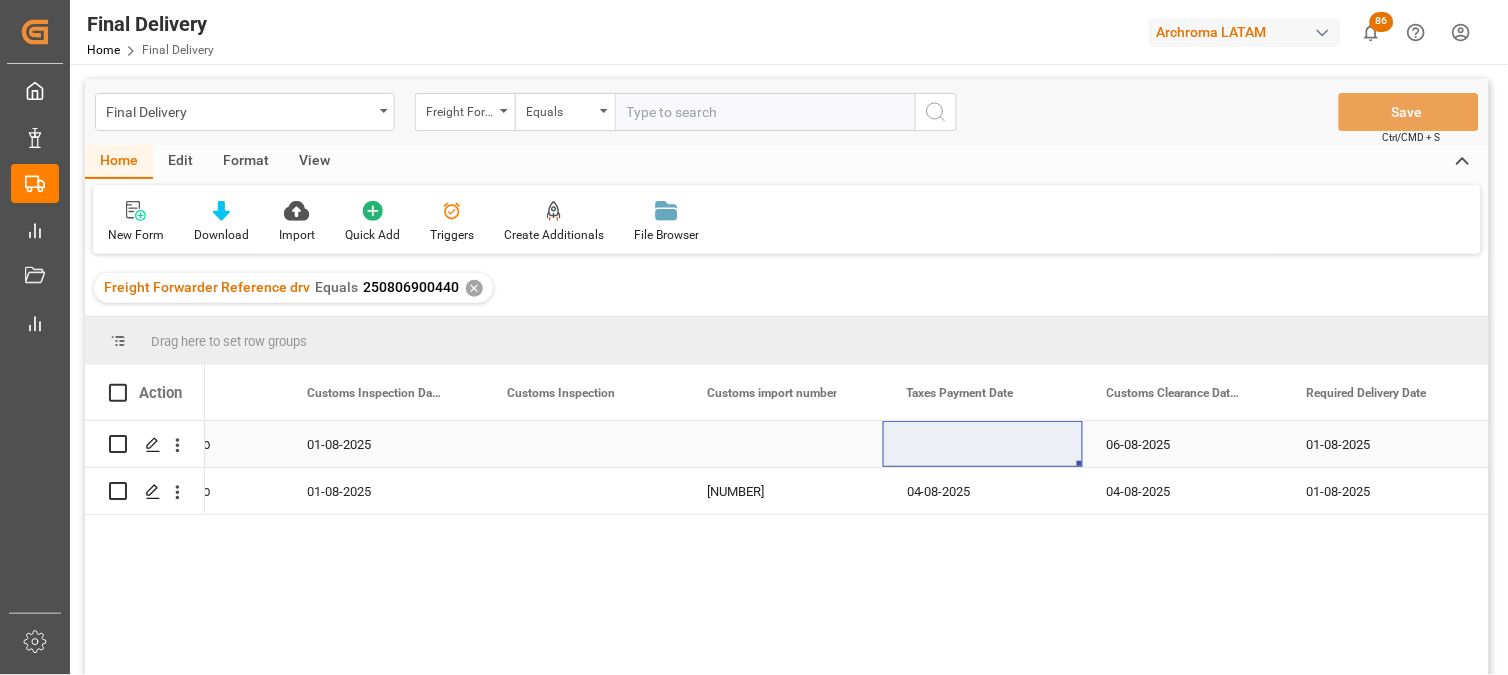 click at bounding box center [783, 444] 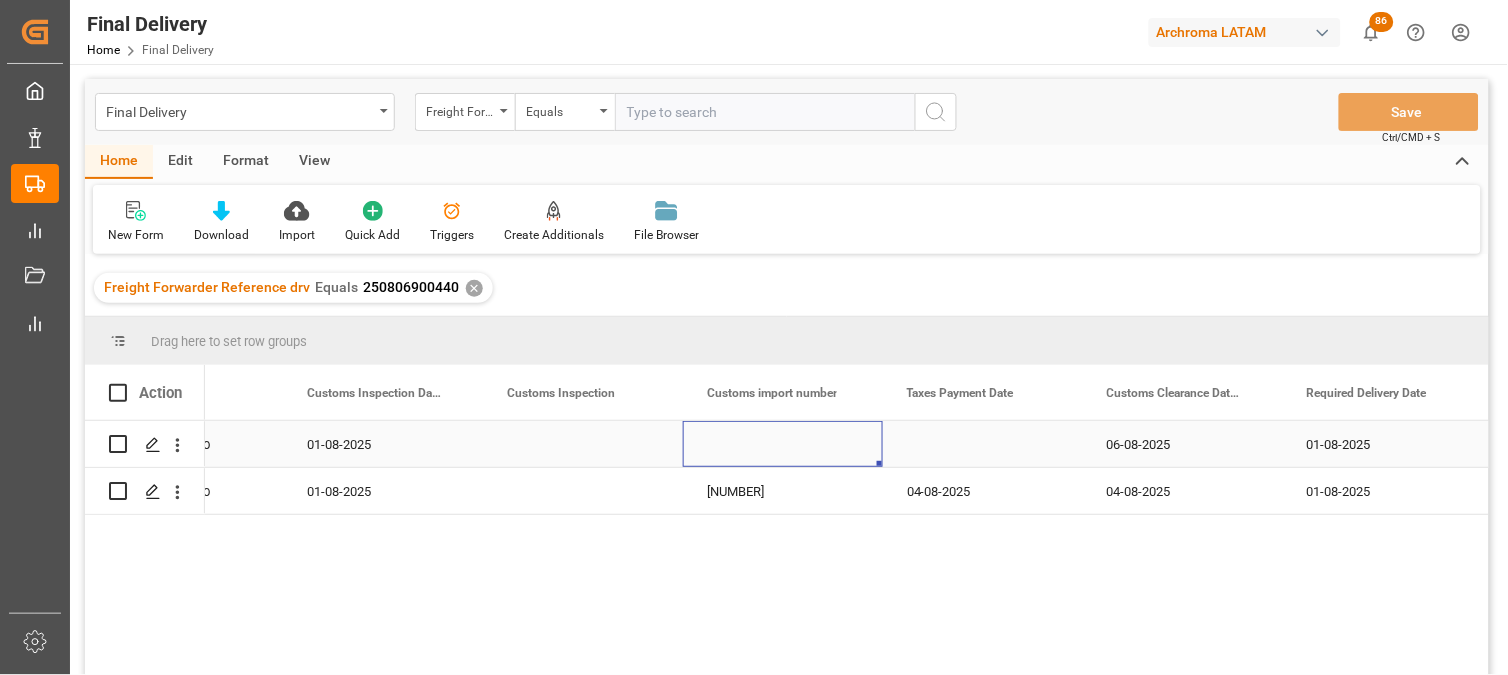 click at bounding box center [783, 444] 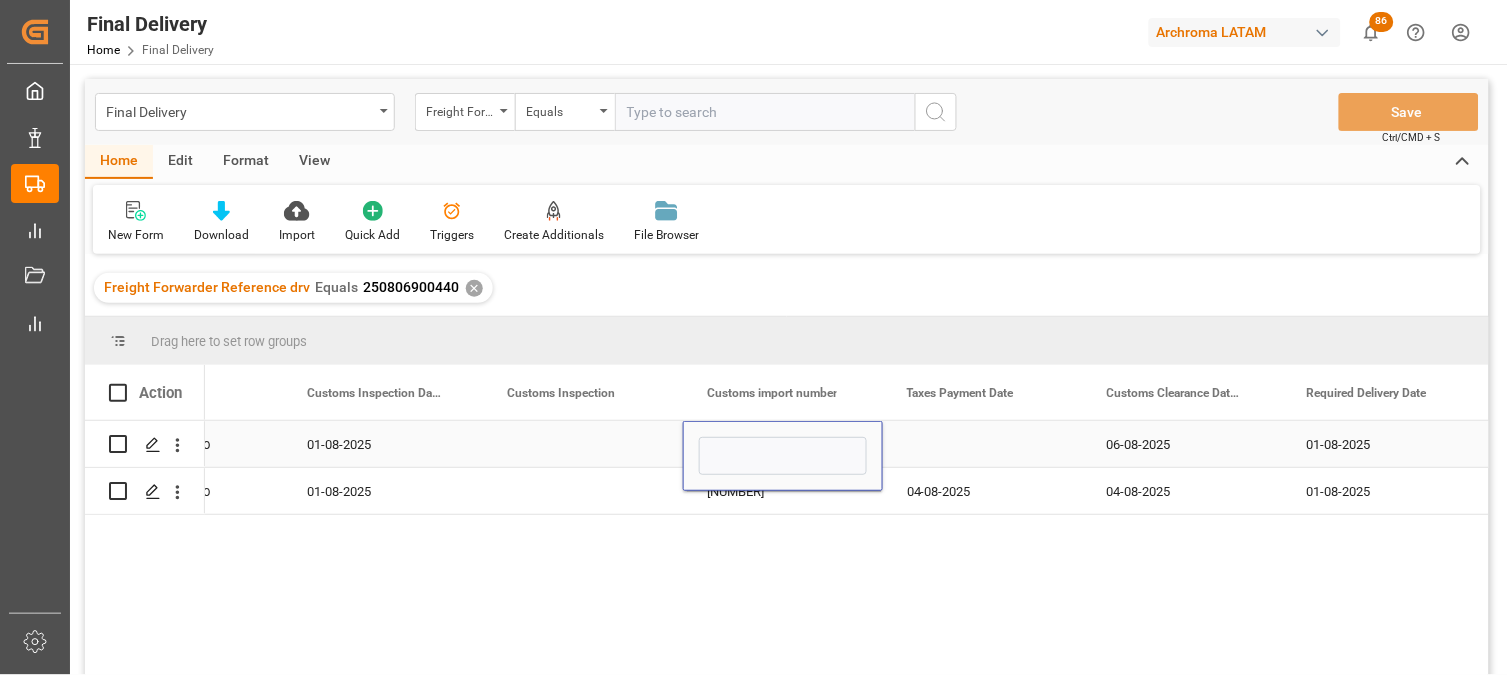 click at bounding box center [783, 456] 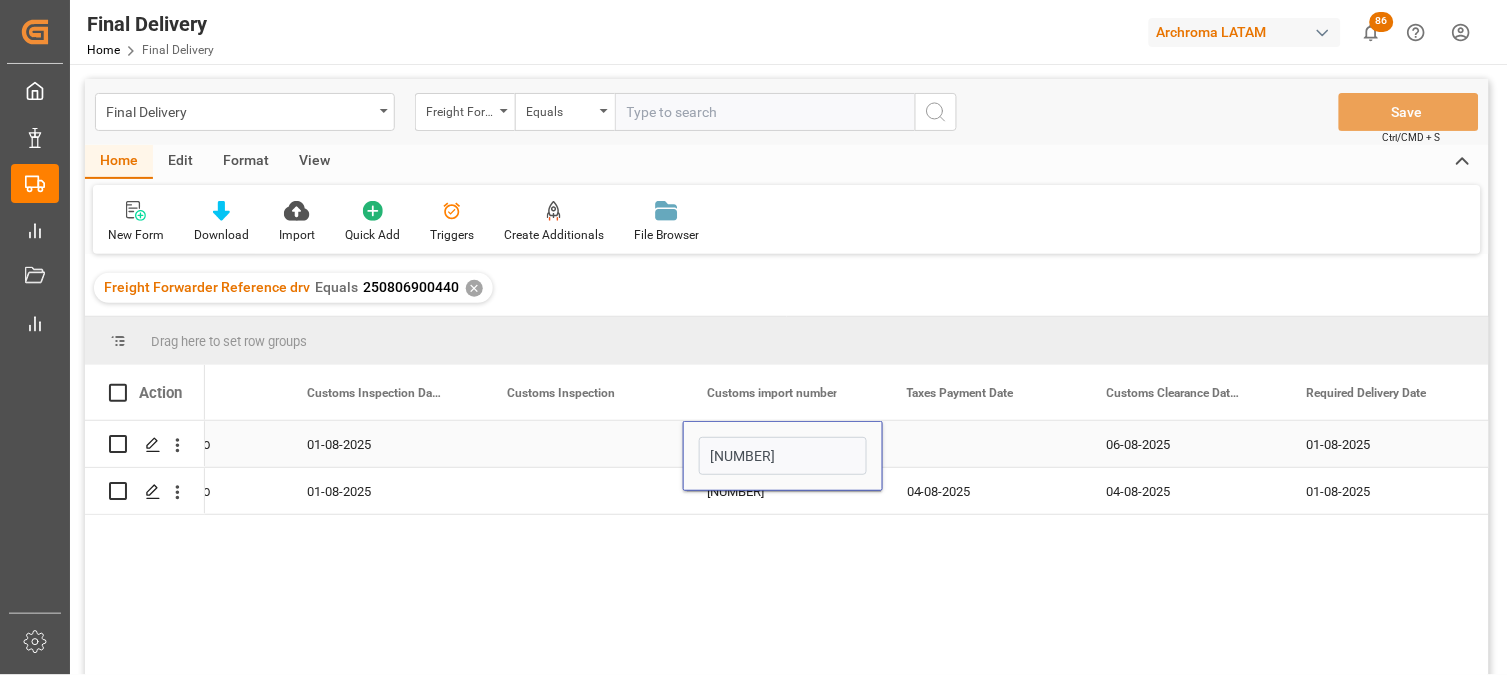 click at bounding box center [983, 444] 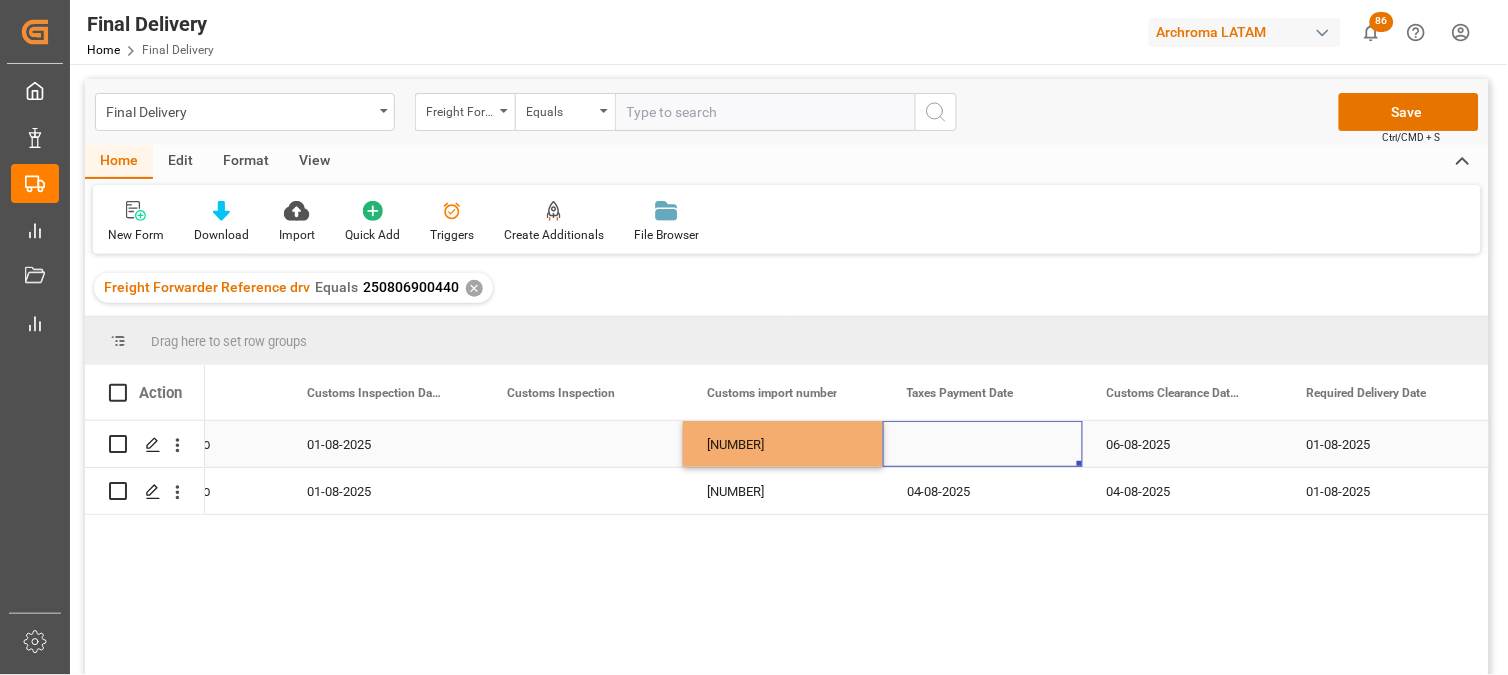 click at bounding box center (983, 444) 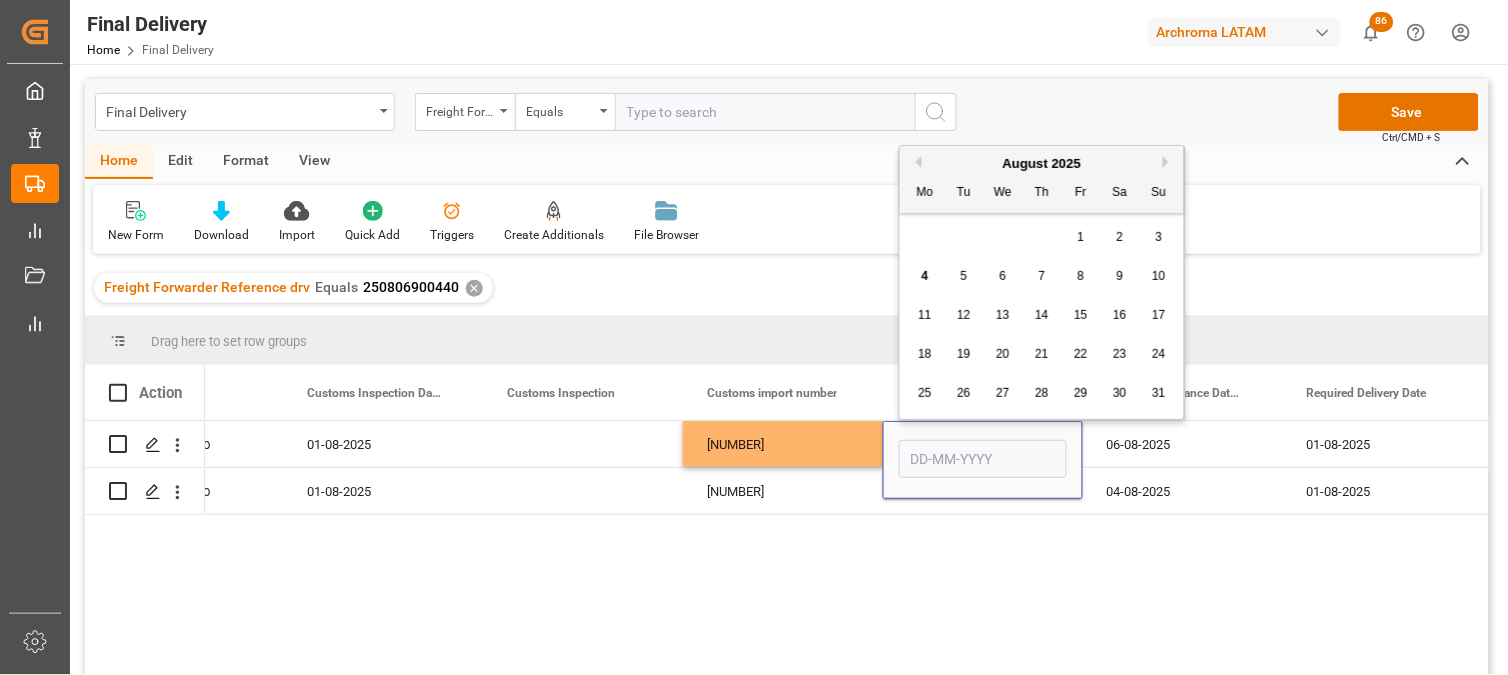 click on "4" at bounding box center (925, 276) 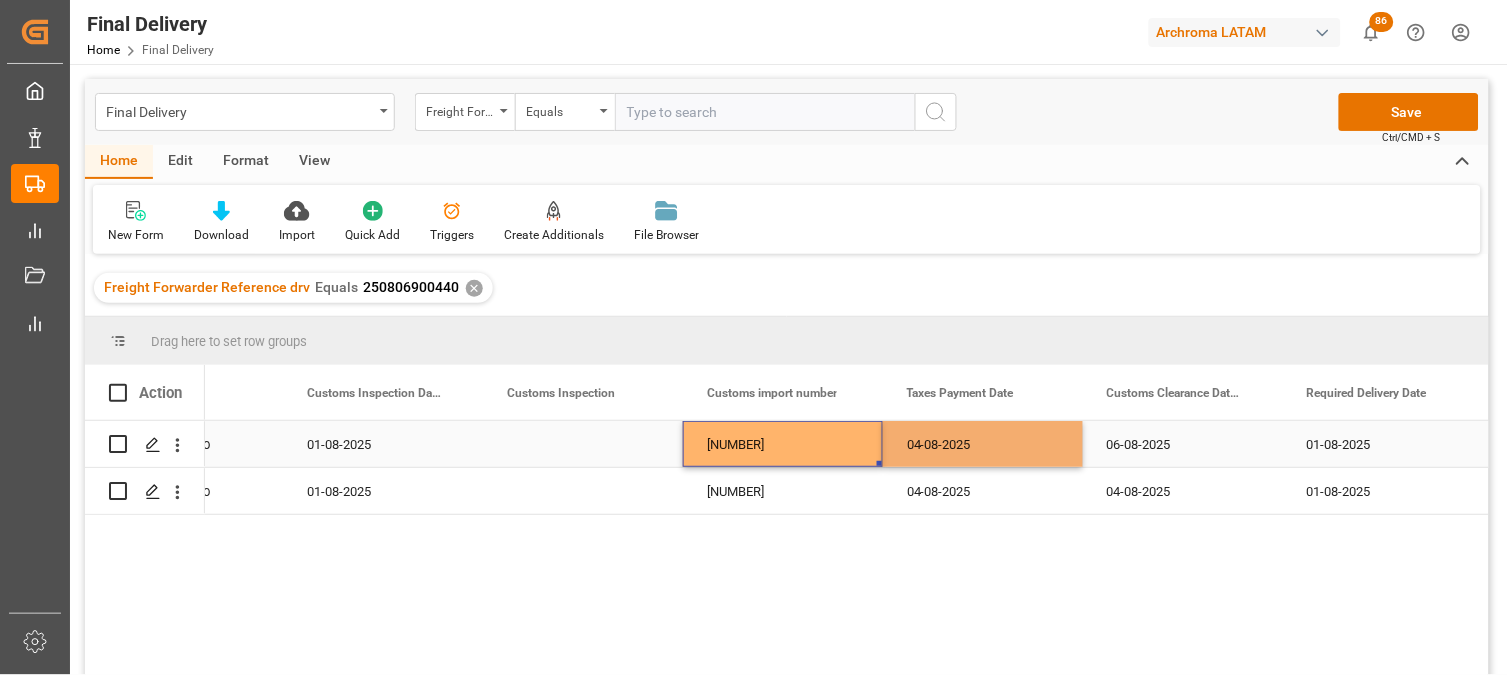 click on "[NUMBER]" at bounding box center [783, 444] 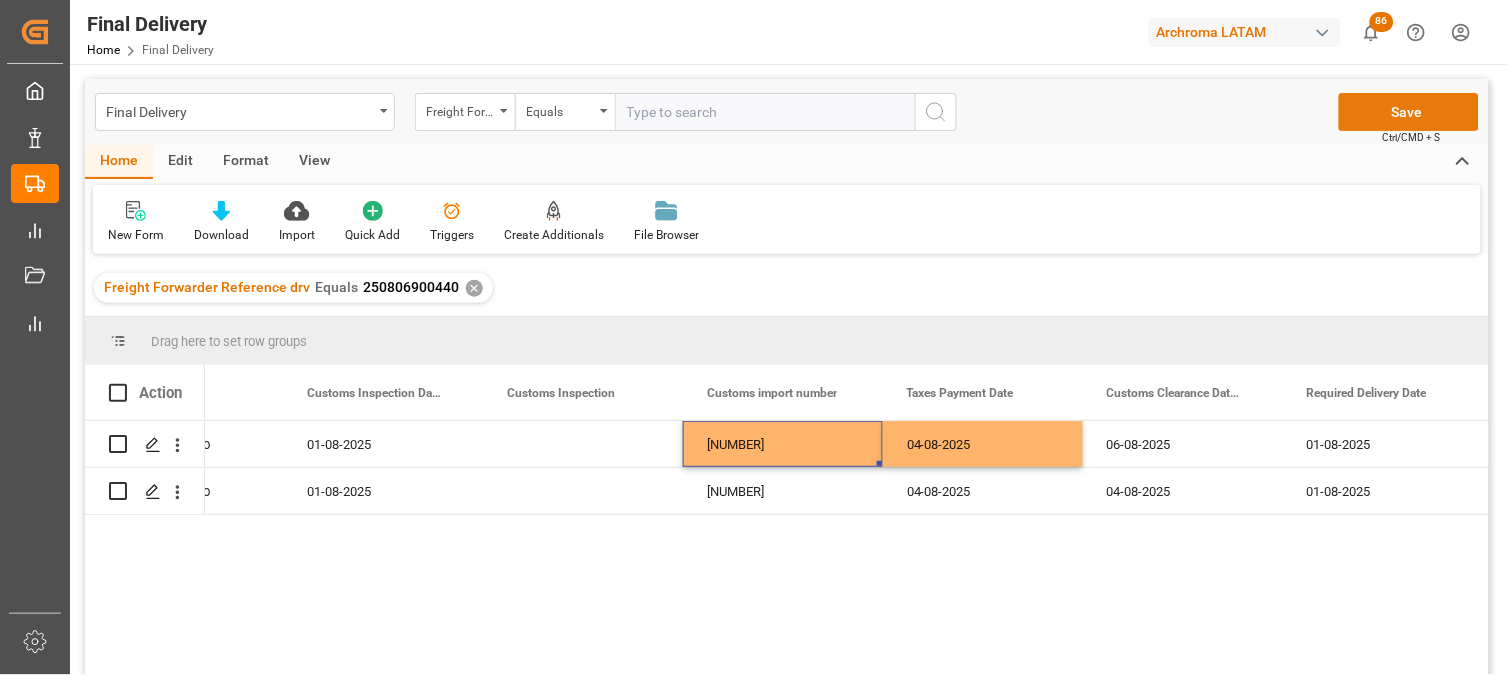 click on "Save" at bounding box center (1409, 112) 